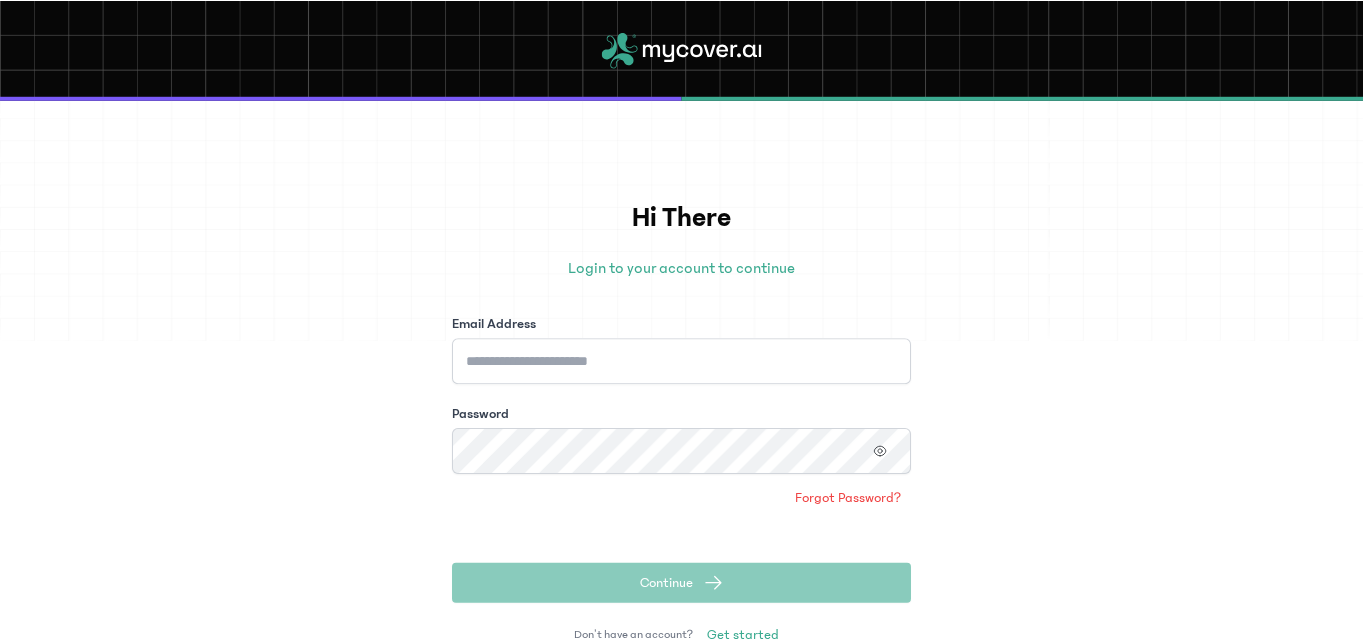 scroll, scrollTop: 0, scrollLeft: 0, axis: both 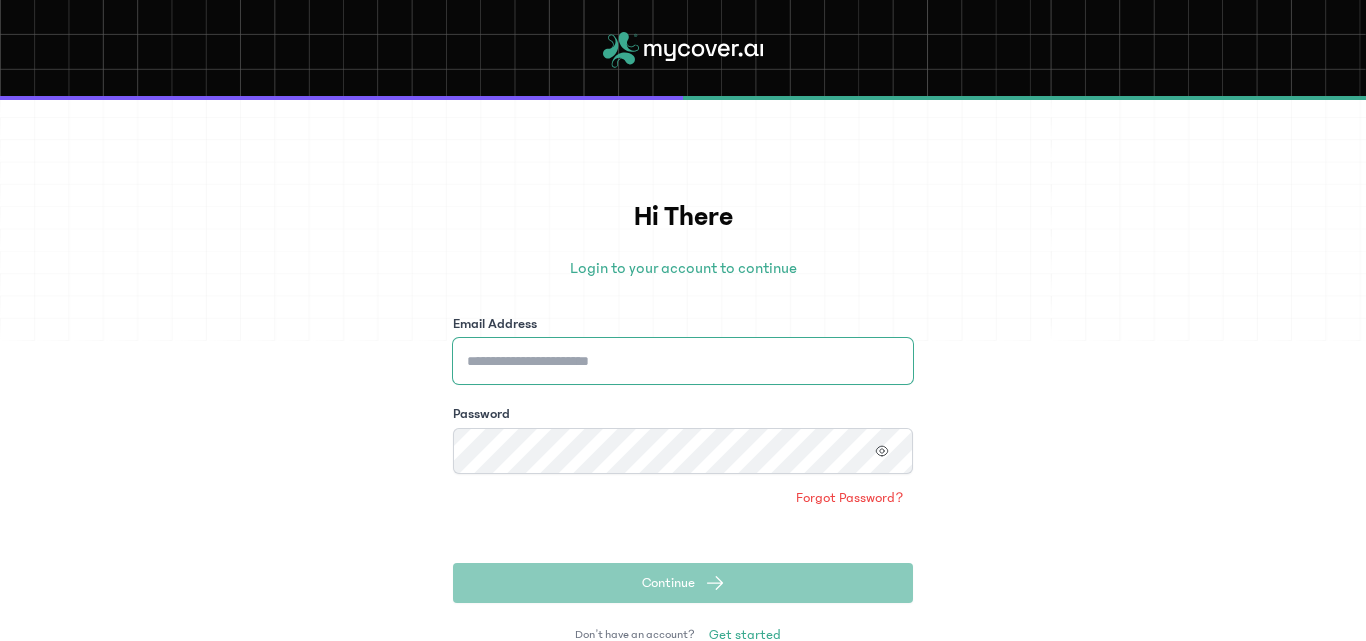 click on "Email Address" at bounding box center [683, 361] 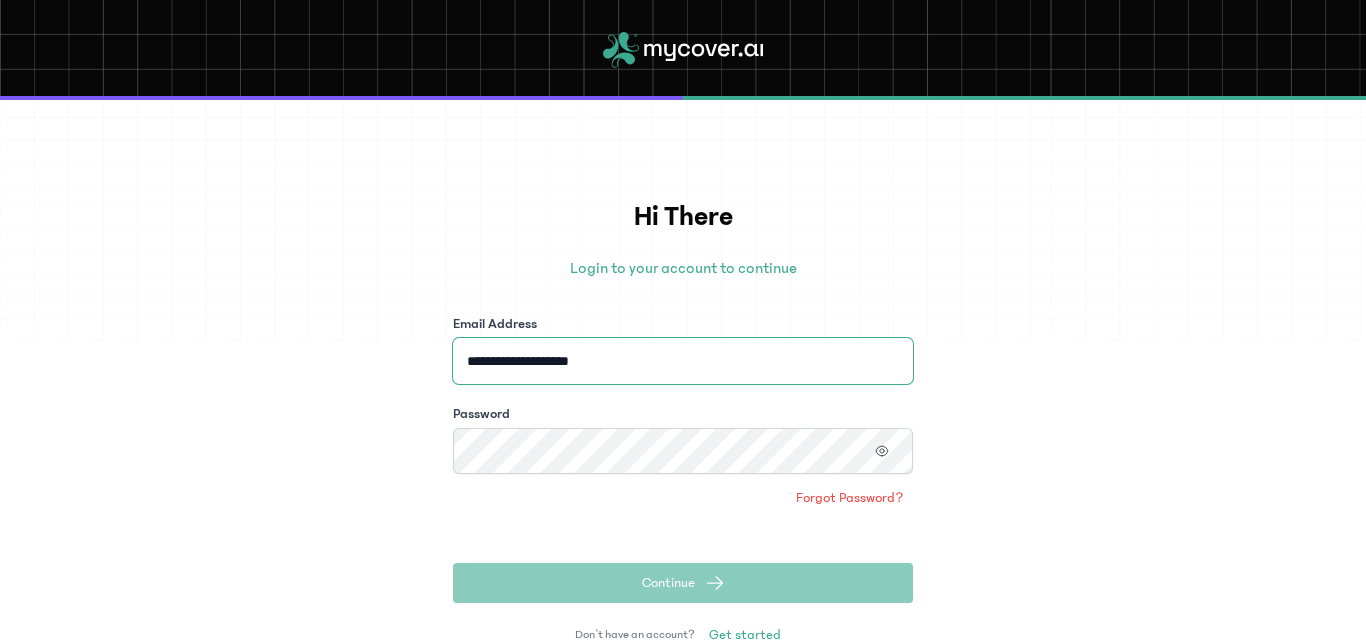 type on "**********" 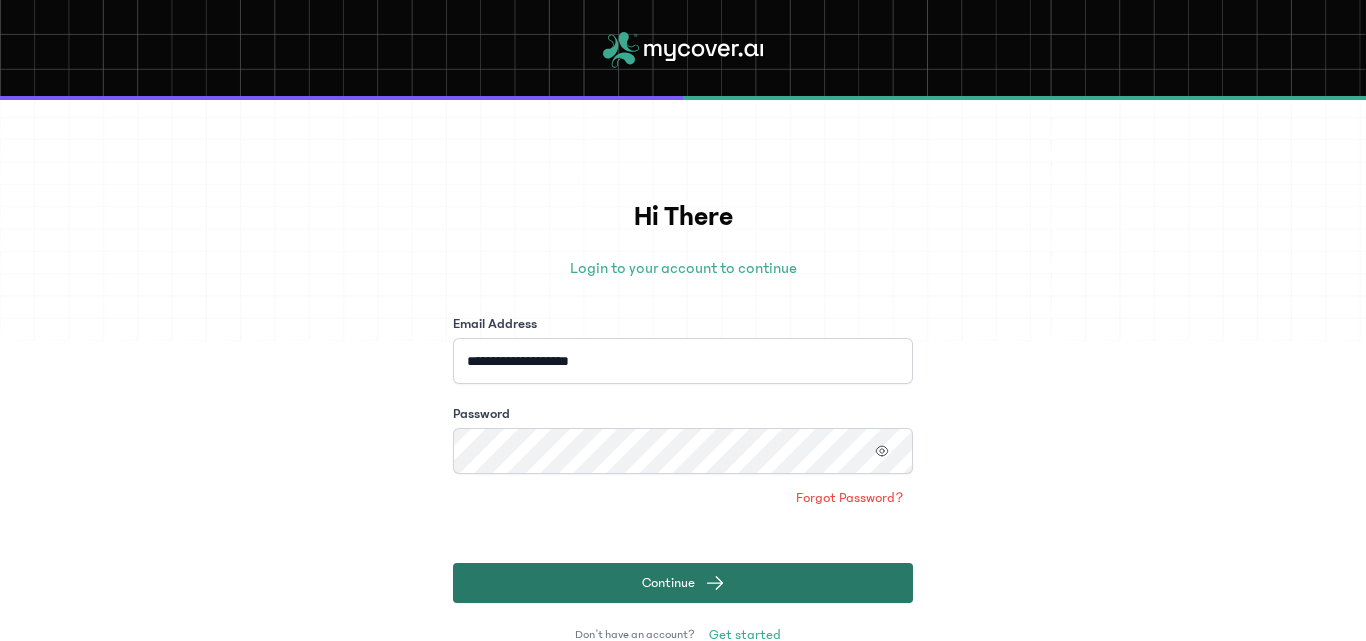 click on "Continue" 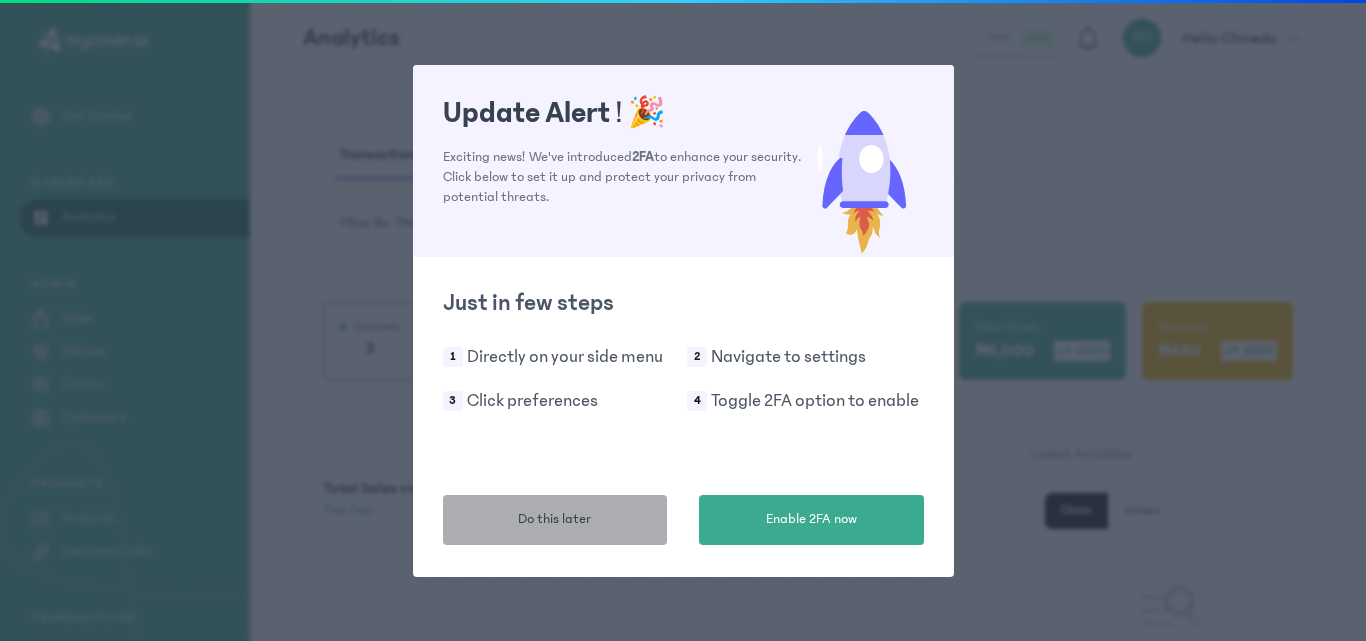 click on "Do this later" at bounding box center [554, 519] 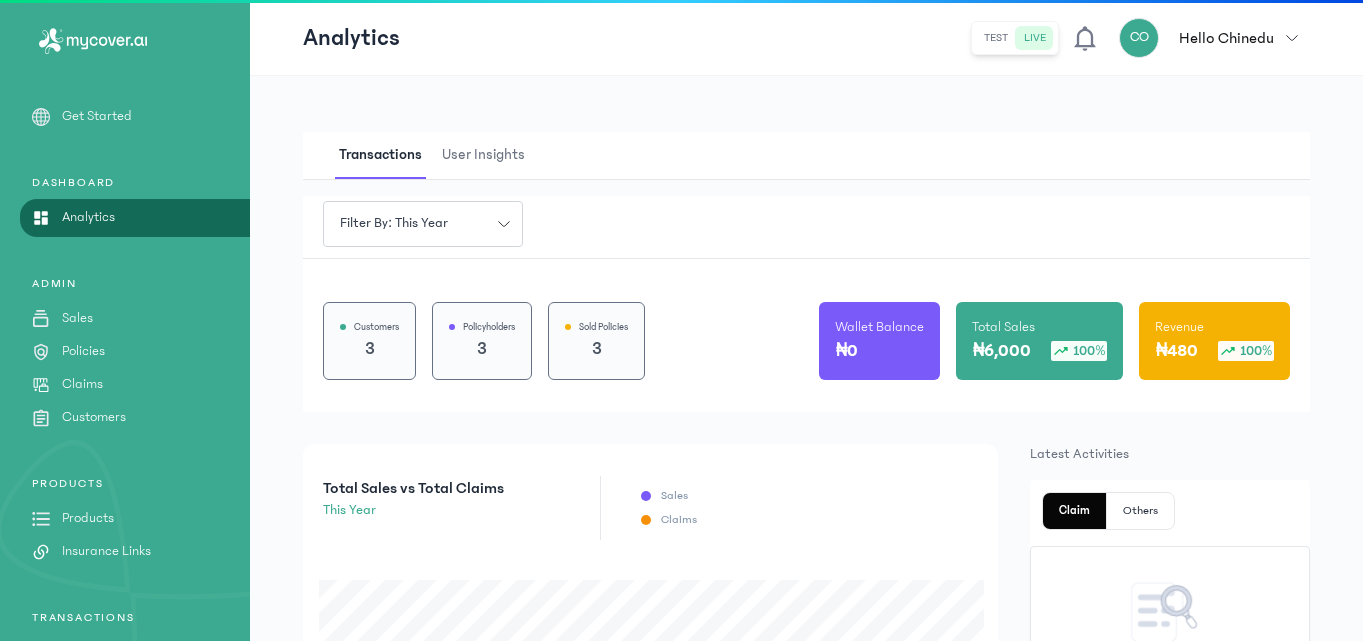 click on "Products" at bounding box center [88, 518] 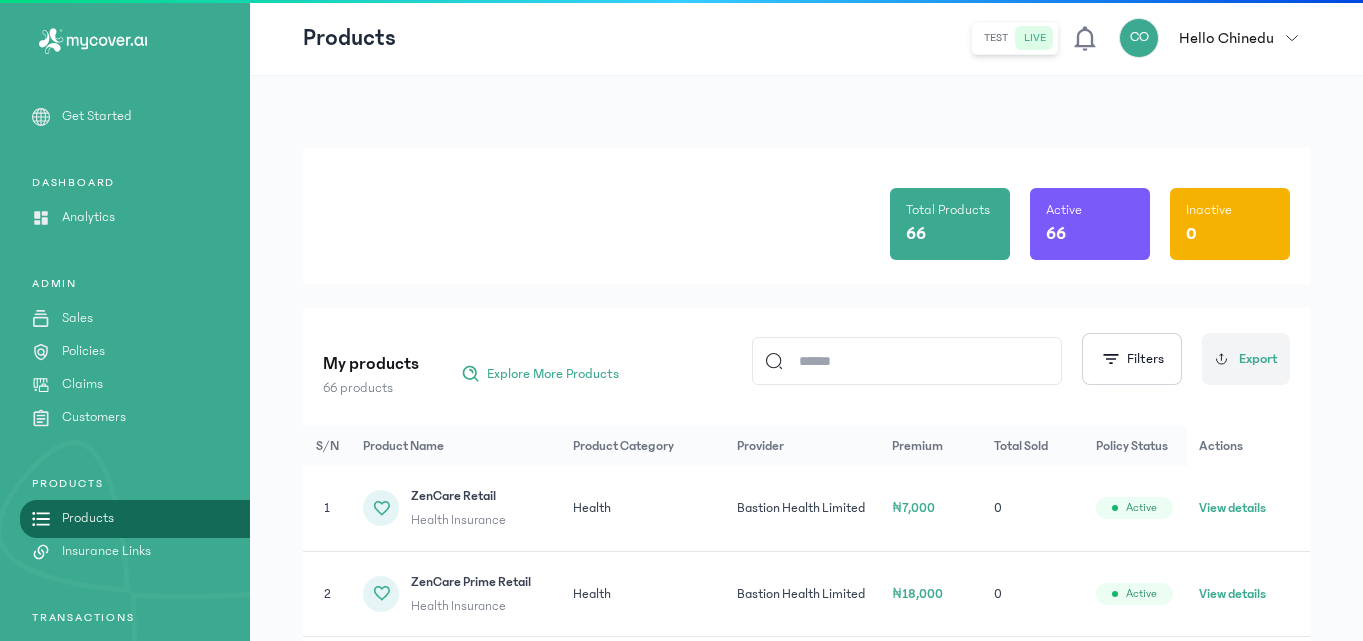 click 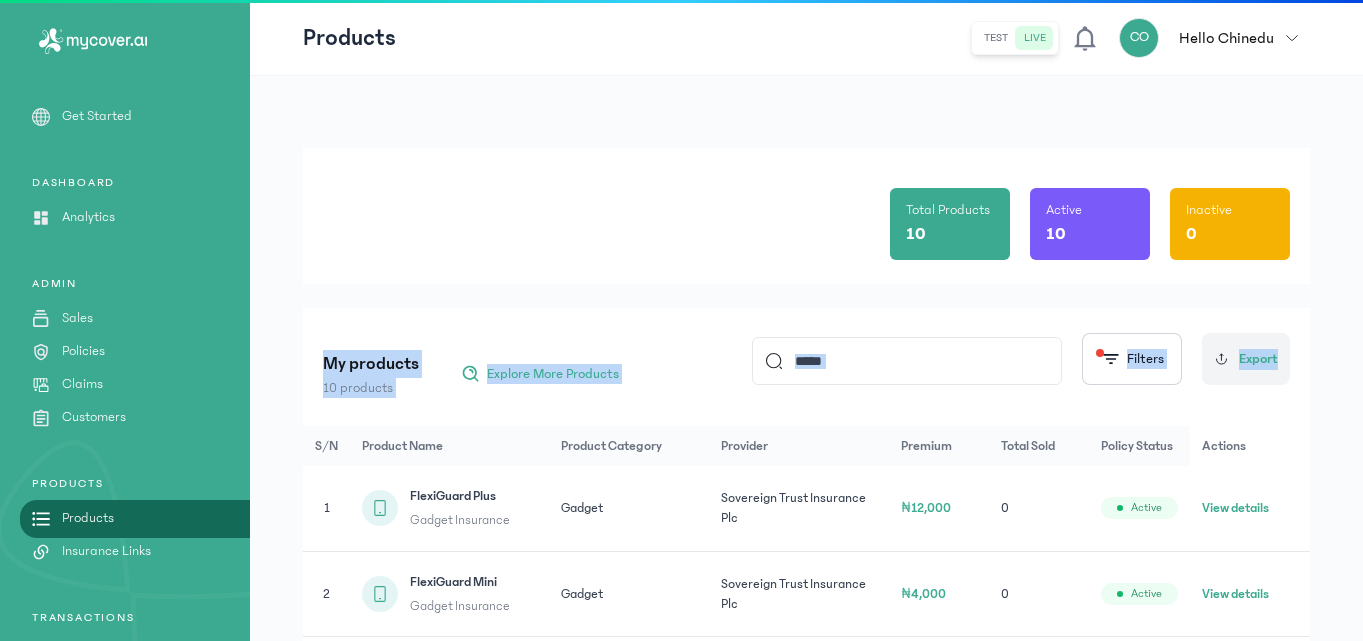 drag, startPoint x: 1361, startPoint y: 283, endPoint x: 1358, endPoint y: 329, distance: 46.09772 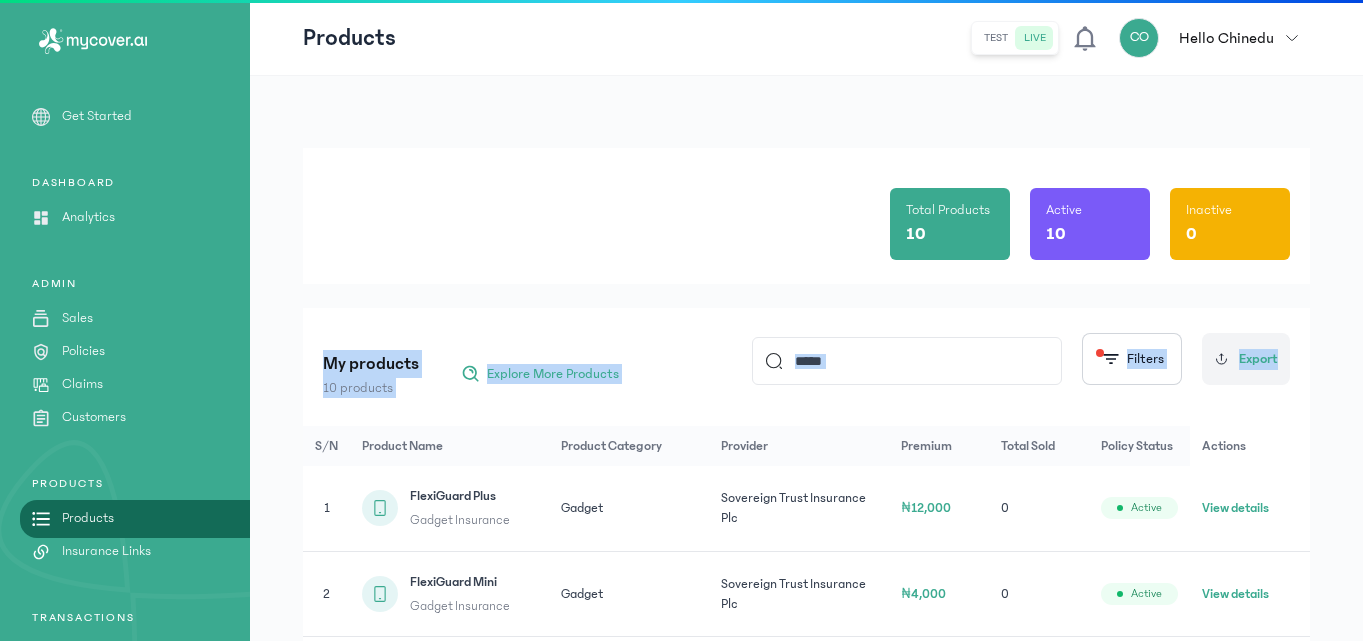 click on "Total Products 10 Active 10 Inactive 0 My products 10 products  Explore More Products
*****  Filters
Export S/N Product Name Product Category Provider Premium Total Sold Policy Status Actions 1
FlexiGuard Plus Gadget Insurance Gadget Sovereign Trust Insurance Plc ₦12,000 0  Active  View details  2
FlexiGuard Mini Gadget Insurance Gadget Sovereign Trust Insurance Plc ₦4,000 0  Active  View details  3
FlexiGuard Gadget Insurance Gadget Sovereign Trust Insurance Plc ₦8,000 0  Active  View details  4
FlexiCare Retail Health Insurance Health Bastion Health Limited ₦3,500 0  Active  View details  5
FlexiCare Plus Health Insurance Health Hygeia HMO ₦2,000 0  Active  View details  6
FlexiCare Mini Retail Health Insurance Health Bastion Health Limited ₦2,000 2  Active  View details  7
FlexiCare Mini Business Health Insurance Health Hygeia HMO ₦2,000 0  Active  View details  8
FlexiCare Mini Business Health Insurance Health Bastion Health Limited 1  9" at bounding box center (806, 756) 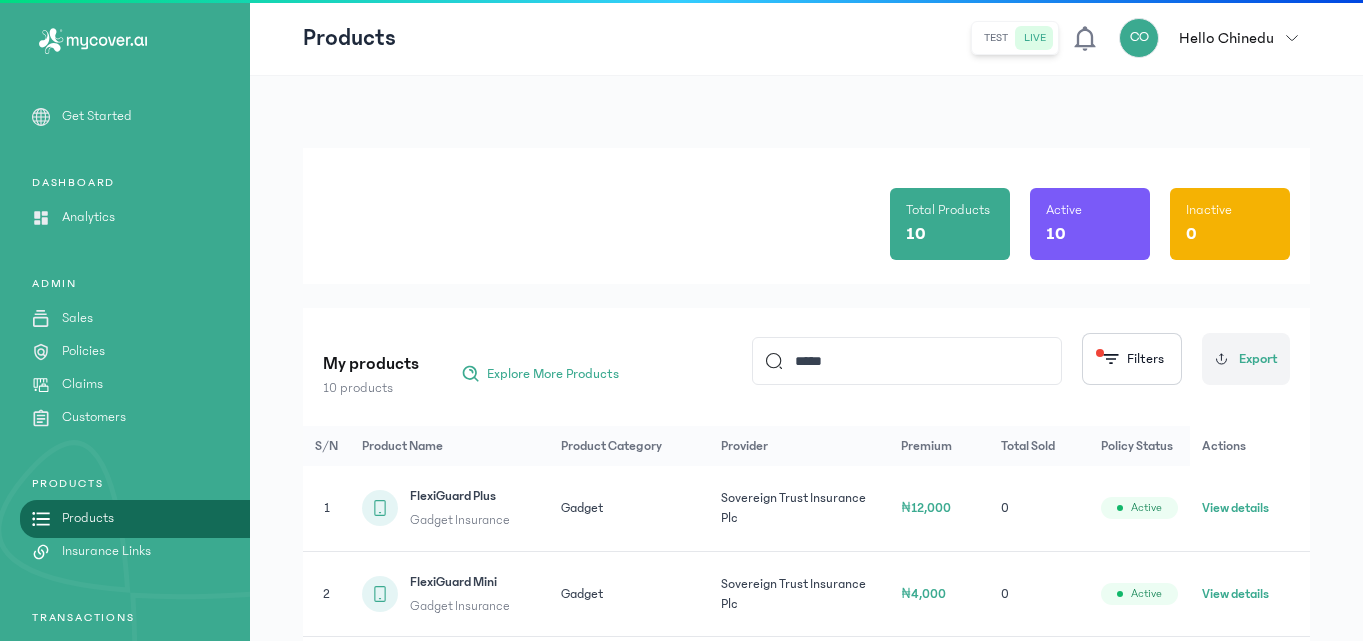 click on "*****" 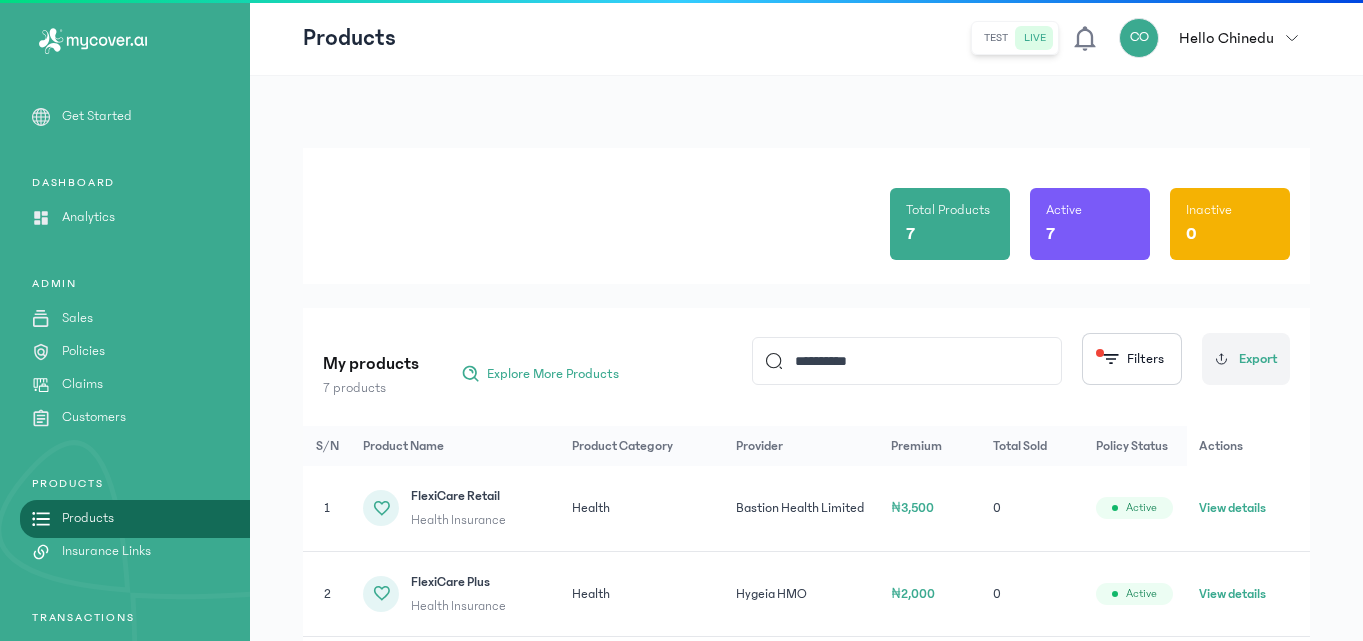 scroll, scrollTop: 499, scrollLeft: 0, axis: vertical 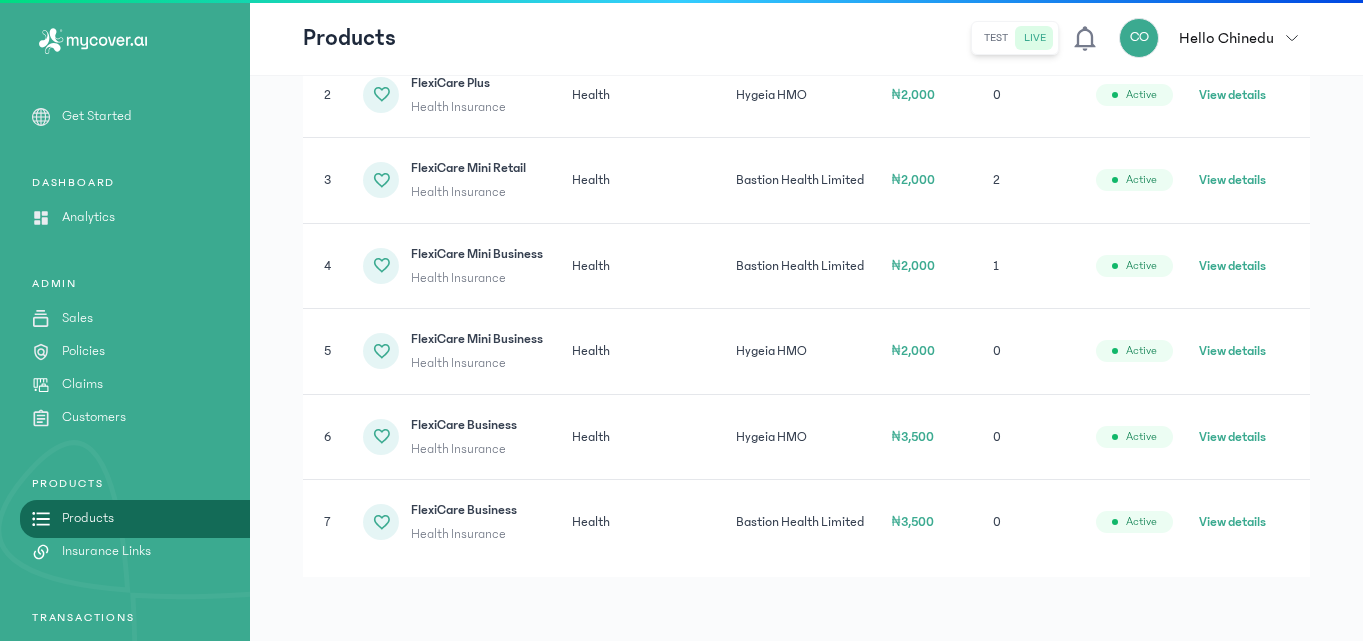 type on "*********" 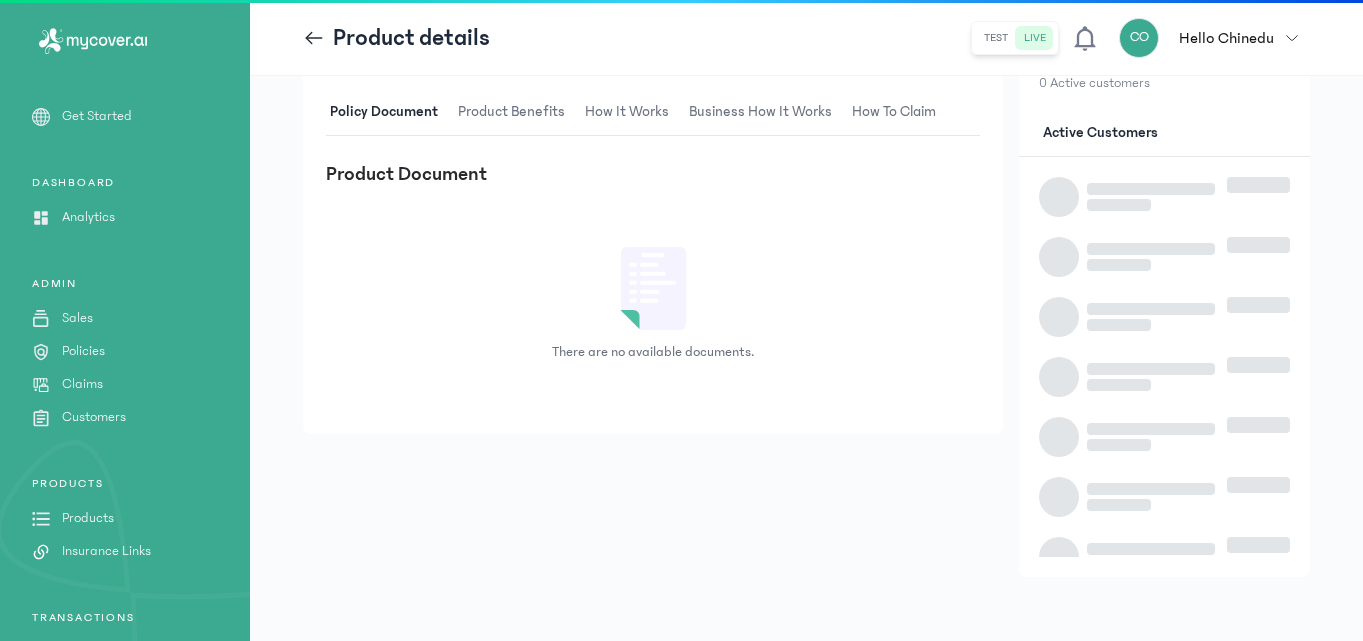 scroll, scrollTop: 0, scrollLeft: 0, axis: both 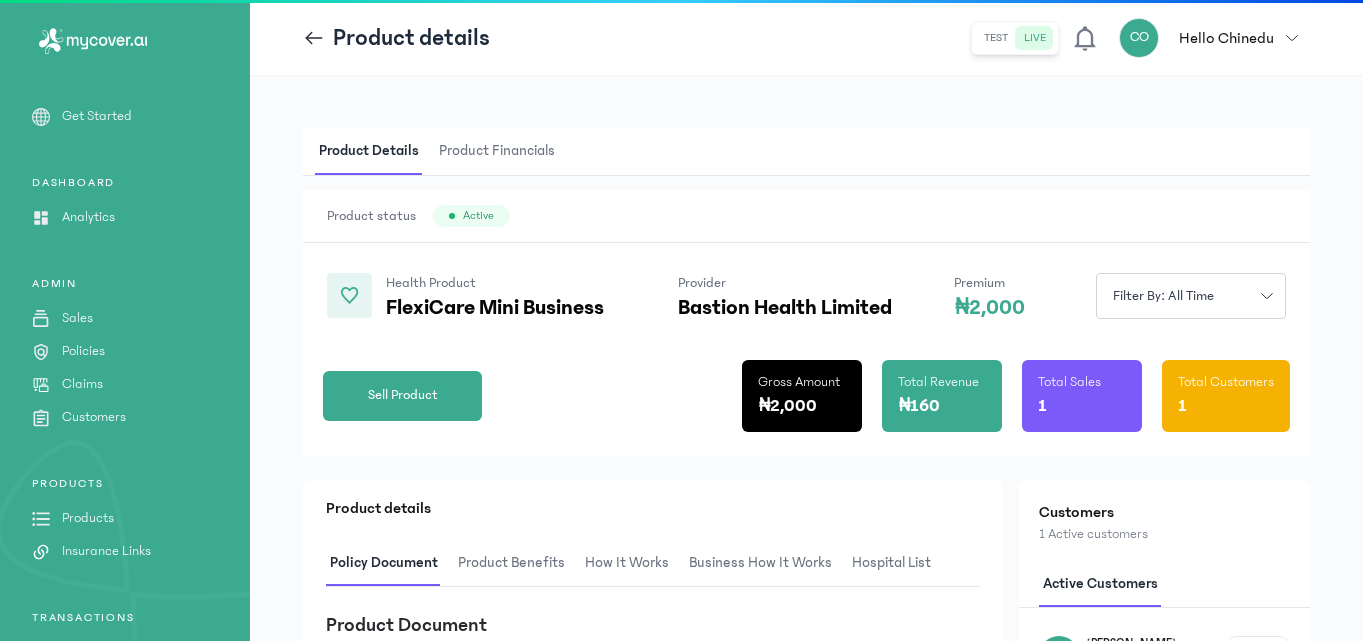 click on "Product Details Product Financials Product status Active
Health Product FlexiCare Mini Business Provider Bastion Health Limited Premium ₦2,000 Filter by: all time
Sell Product  Gross Amount ₦2,000 Total Revenue ₦160 Total Sales 1 Total Customers 1 Product details Policy Document Product Benefits How It Works Business How It Works hospital List  Product Document
There are no available documents. Customers 1 Active customers  Active customers MO Moses Odah 07063936220  view profile" at bounding box center (806, 584) 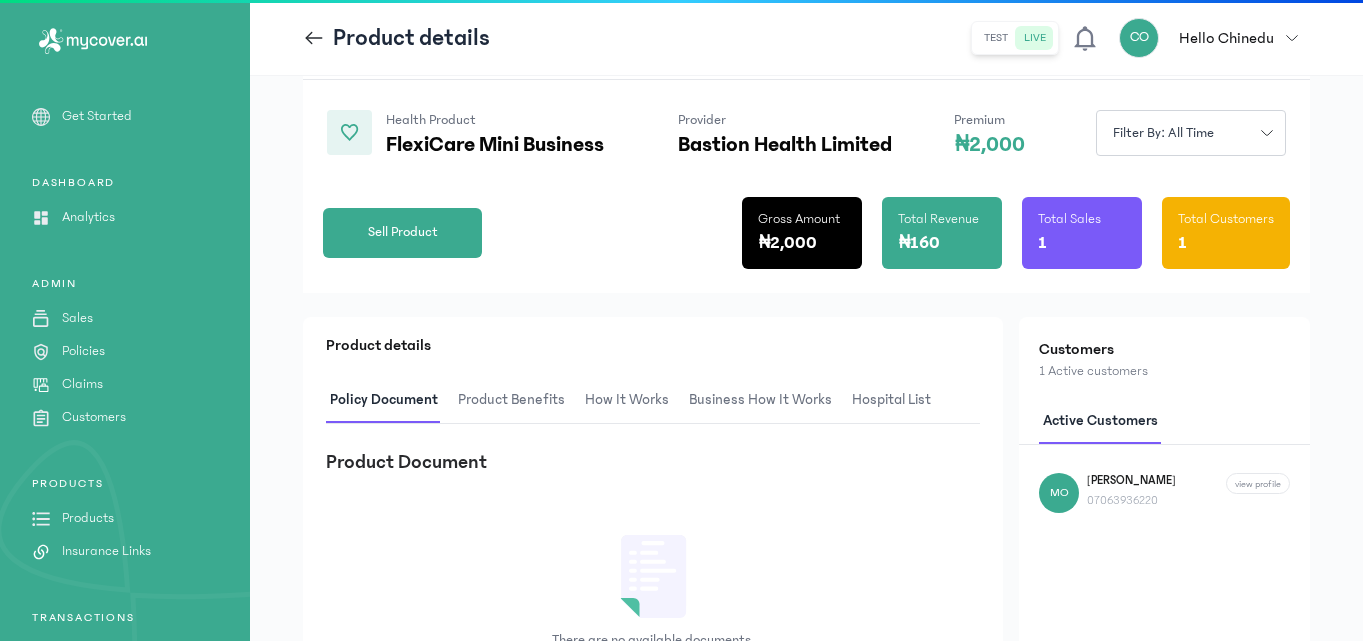 scroll, scrollTop: 131, scrollLeft: 0, axis: vertical 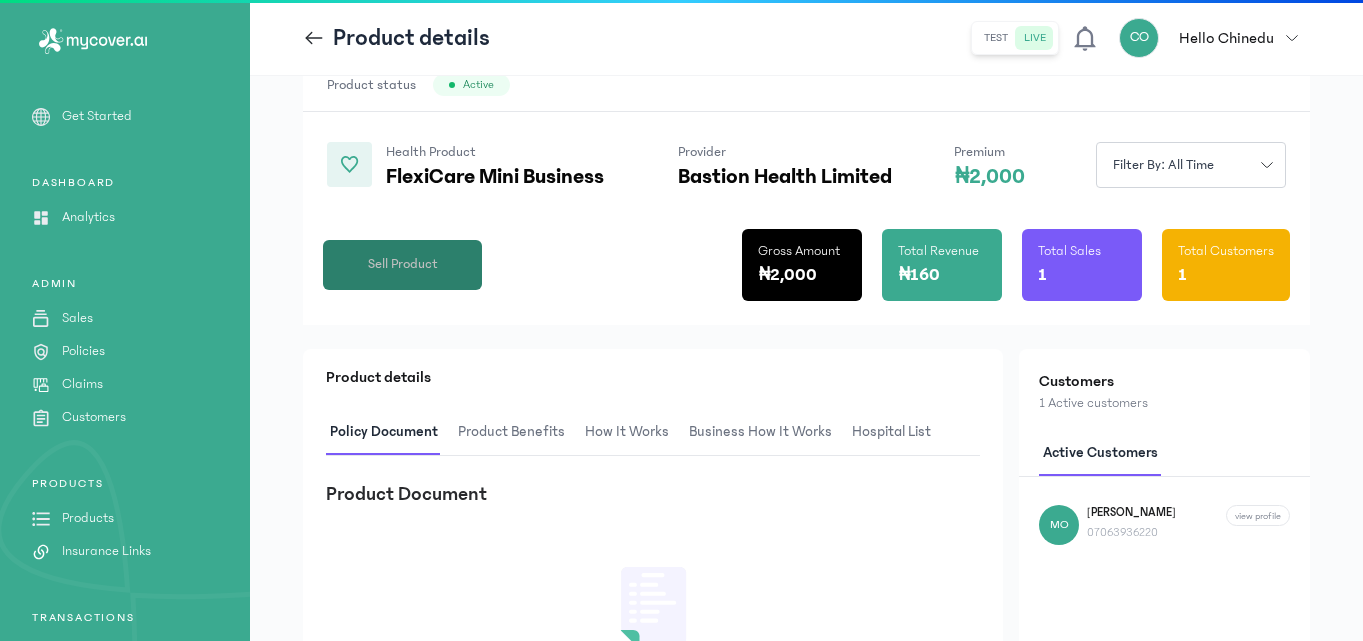 click on "Sell Product" at bounding box center (403, 264) 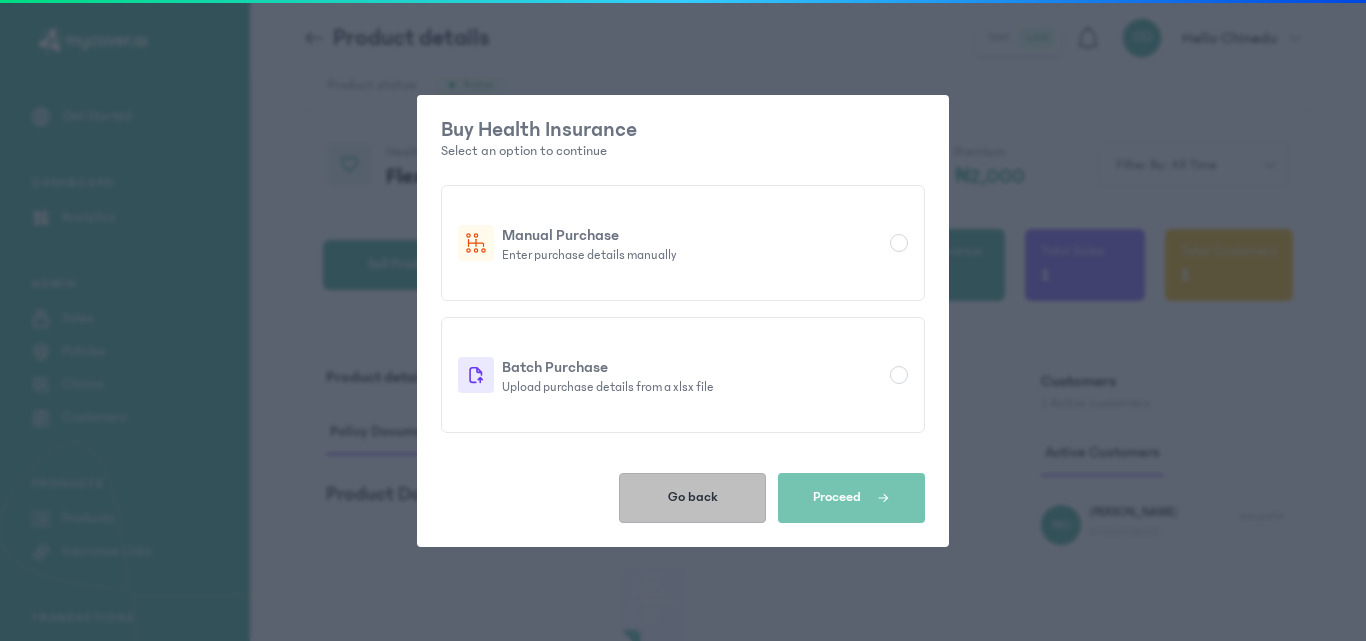 click on "Go back" 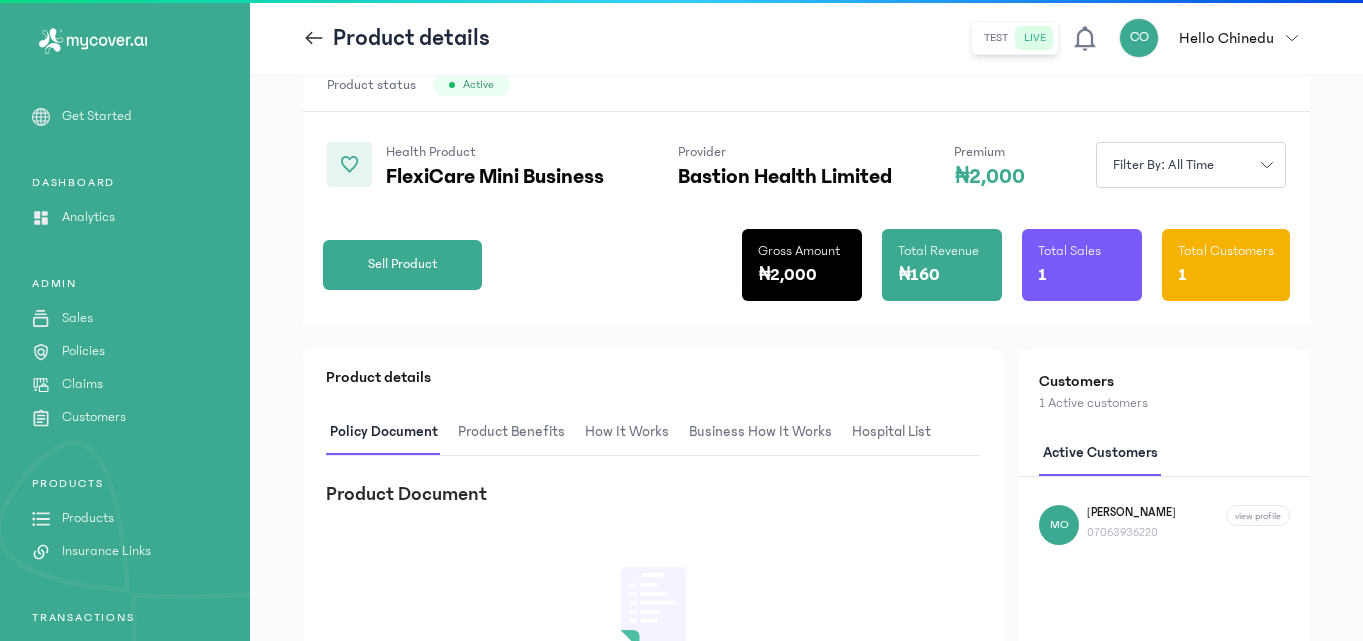 click on "Get Started" at bounding box center (97, 116) 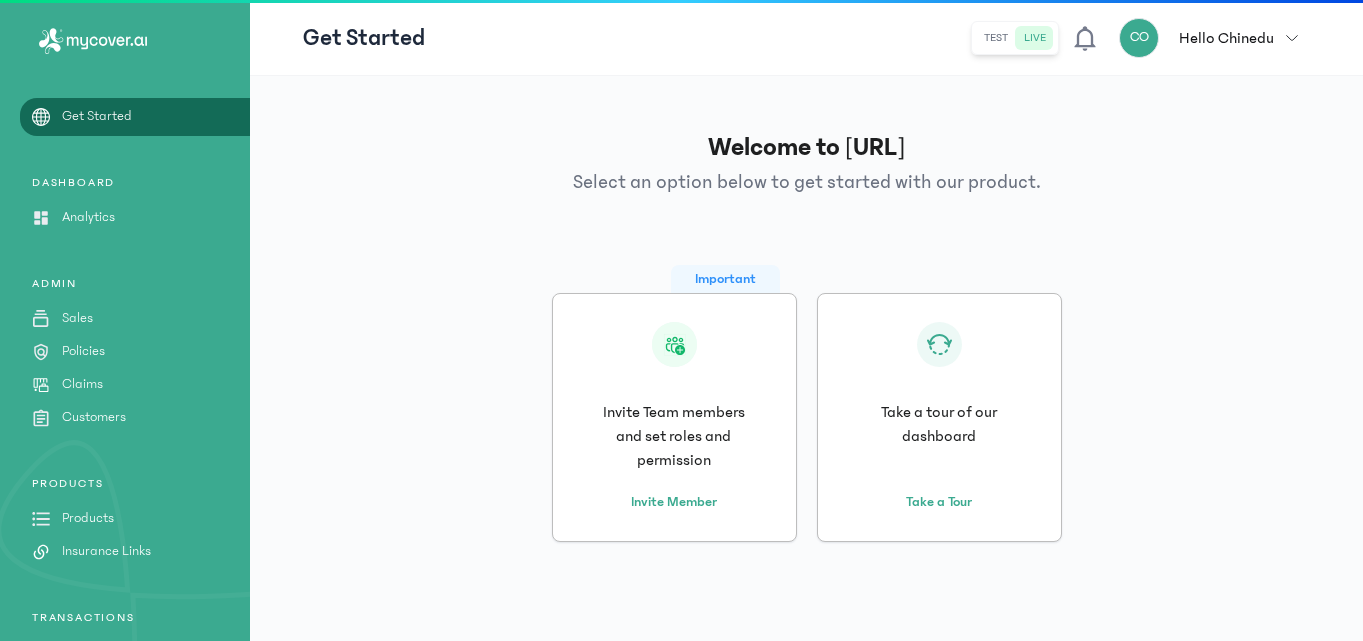 scroll, scrollTop: 0, scrollLeft: 0, axis: both 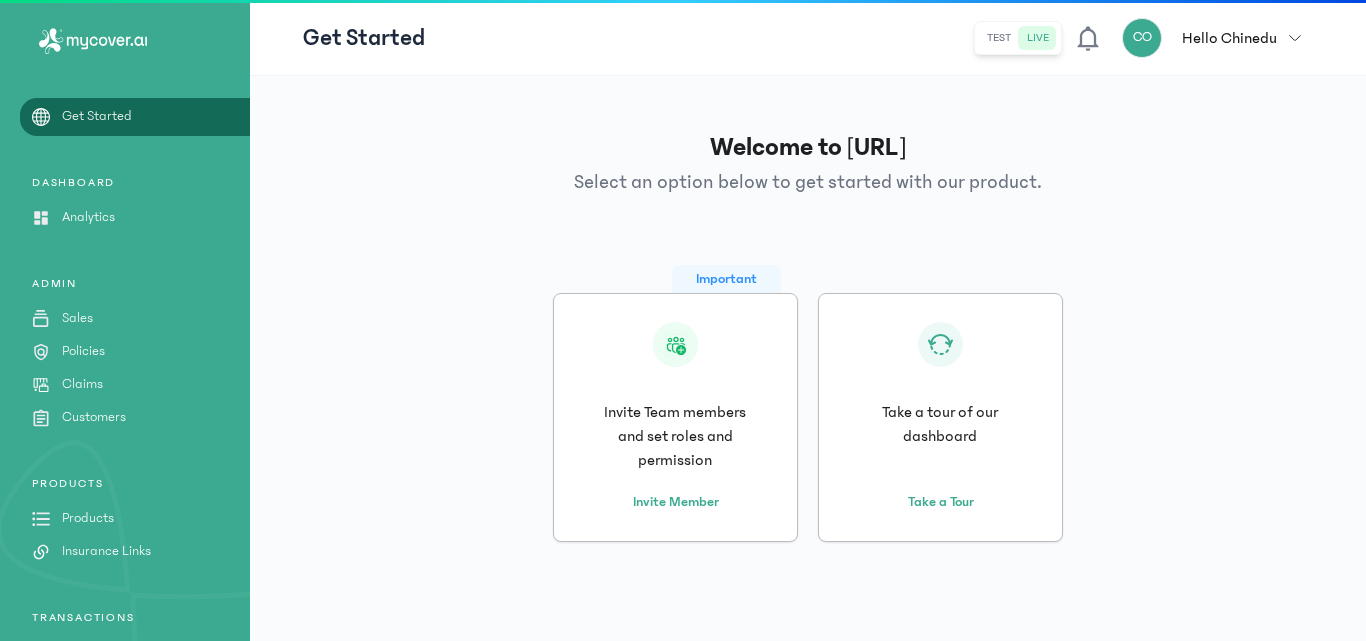 click on "Sales" 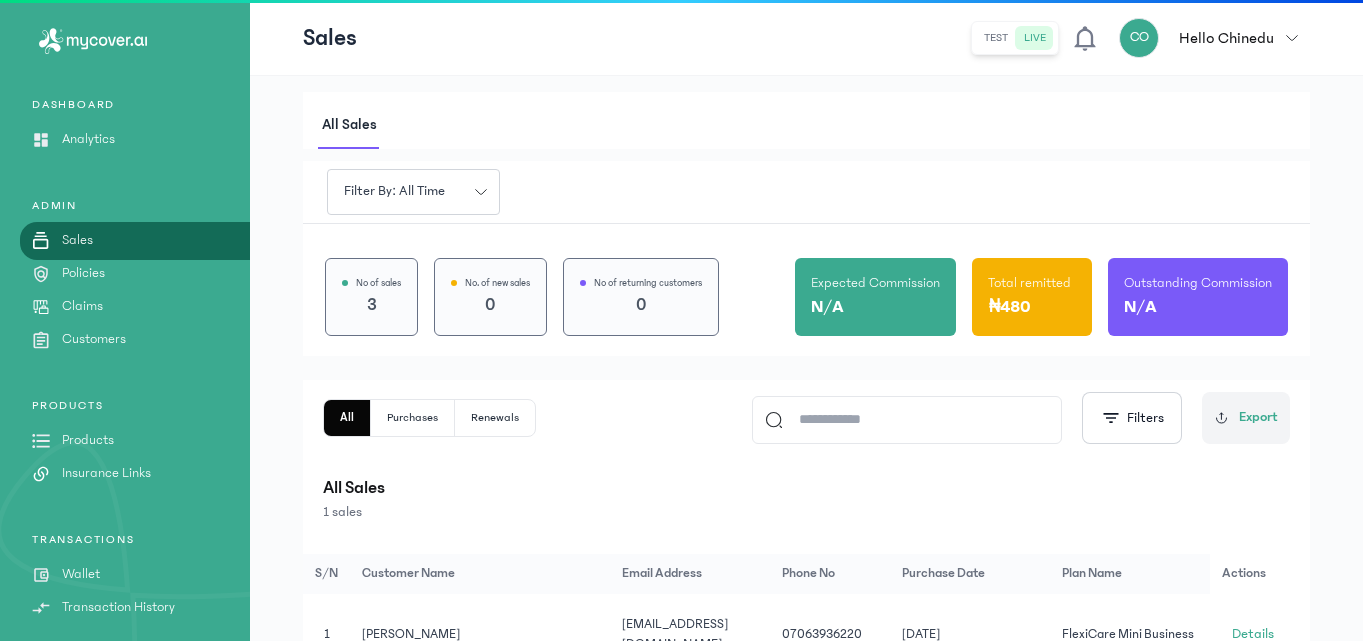 scroll, scrollTop: 84, scrollLeft: 0, axis: vertical 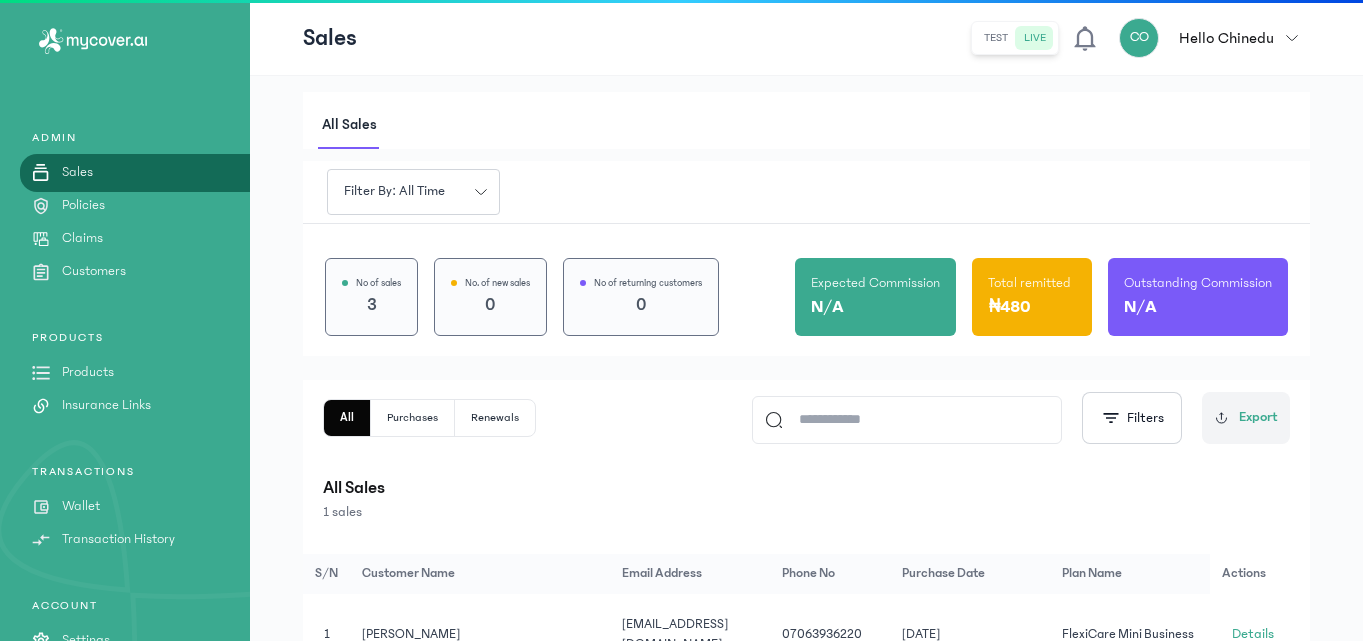 click on "Transaction History" at bounding box center [118, 539] 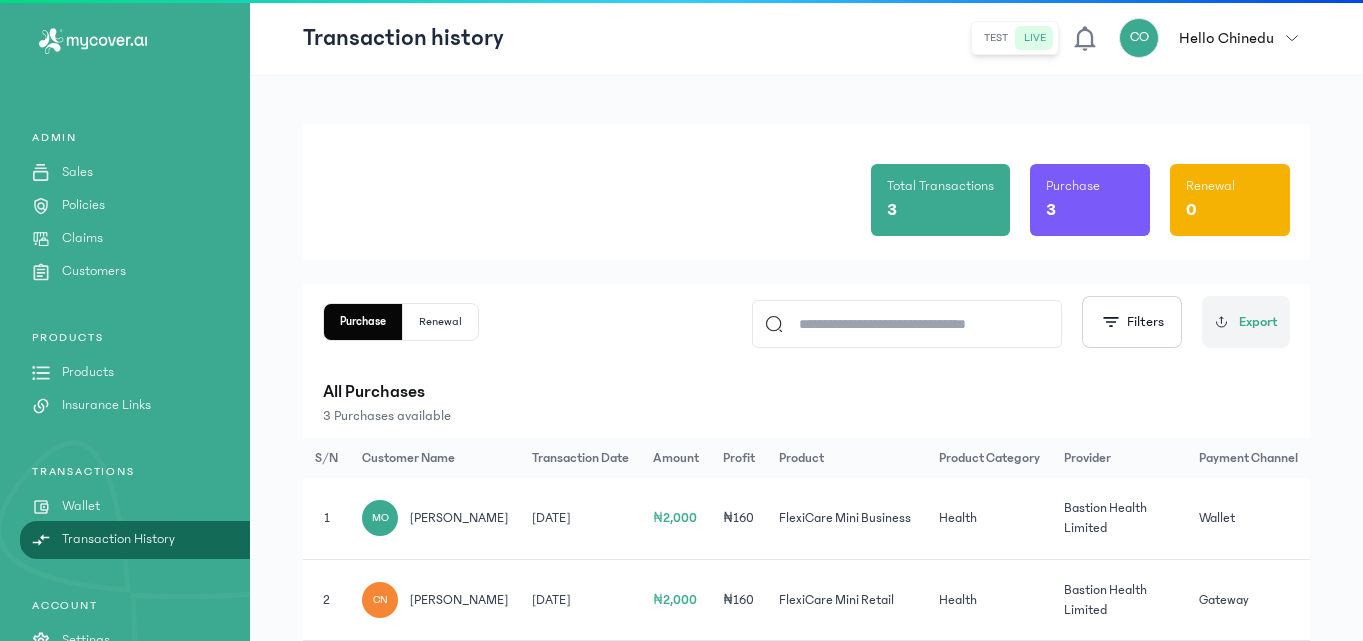 drag, startPoint x: 1358, startPoint y: 271, endPoint x: 1356, endPoint y: 317, distance: 46.043457 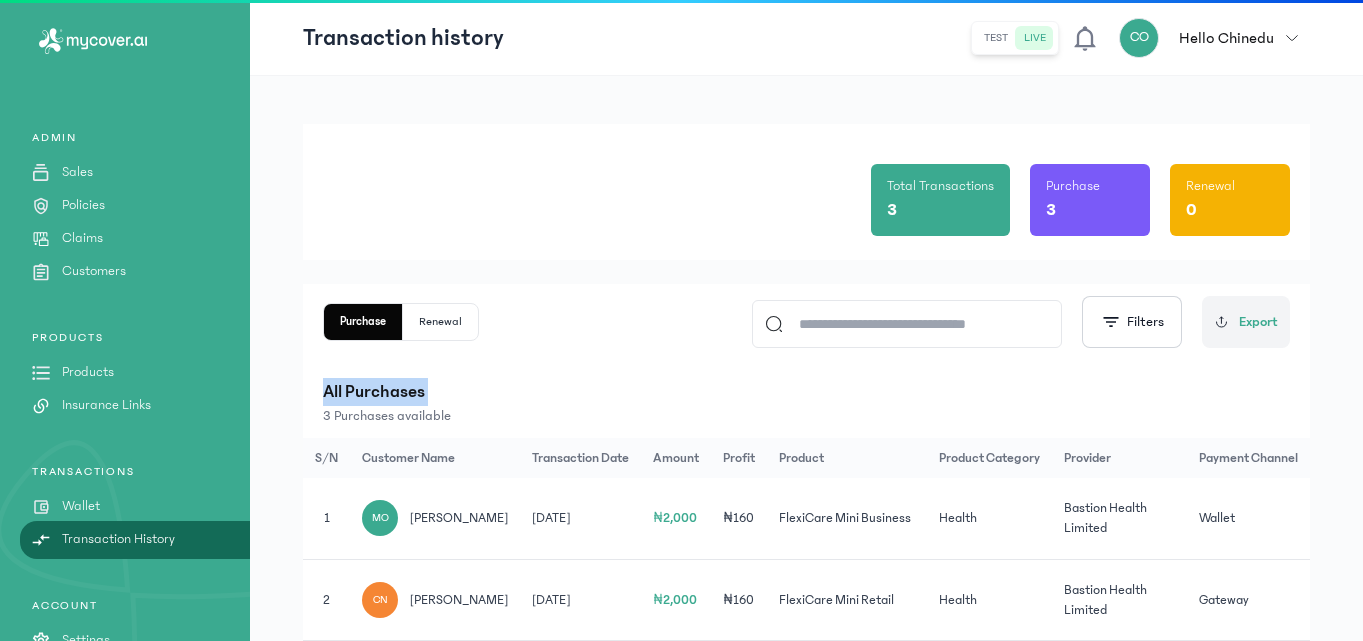 click on "Total Transactions 3 Purchase 3 Renewal 0 Purchase Renewal
Filters
Export All Purchases 3 Purchases available S/N Customer Name Transaction Date Amount Profit Product Product Category Provider Payment Channel 1 MO Moses Odah 01 Jul 2025 ₦2,000 ₦160 FlexiCare Mini Business Health Bastion Health Limited Wallet 2 CN Chibuzor Nkwocha 27 Jun 2025 ₦2,000 ₦160 FlexiCare Mini Retail Health Bastion Health Limited Gateway 3 EA Emmanuel Anthony 24 Jun 2025 ₦2,000 ₦160 FlexiCare Mini Retail Health Bastion Health Limited Gateway" at bounding box center [806, 437] 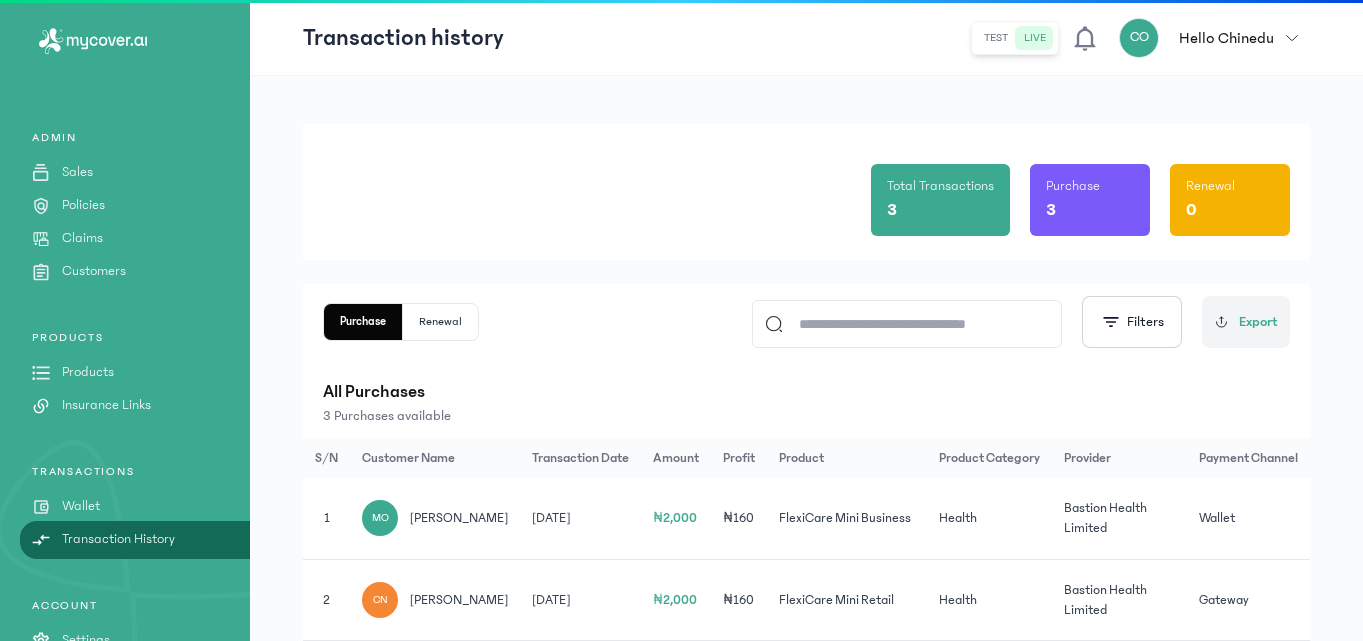 click on "Total Transactions 3 Purchase 3 Renewal 0 Purchase Renewal
Filters
Export All Purchases 3 Purchases available S/N Customer Name Transaction Date Amount Profit Product Product Category Provider Payment Channel 1 MO Moses Odah 01 Jul 2025 ₦2,000 ₦160 FlexiCare Mini Business Health Bastion Health Limited Wallet 2 CN Chibuzor Nkwocha 27 Jun 2025 ₦2,000 ₦160 FlexiCare Mini Retail Health Bastion Health Limited Gateway 3 EA Emmanuel Anthony 24 Jun 2025 ₦2,000 ₦160 FlexiCare Mini Retail Health Bastion Health Limited Gateway" at bounding box center [806, 437] 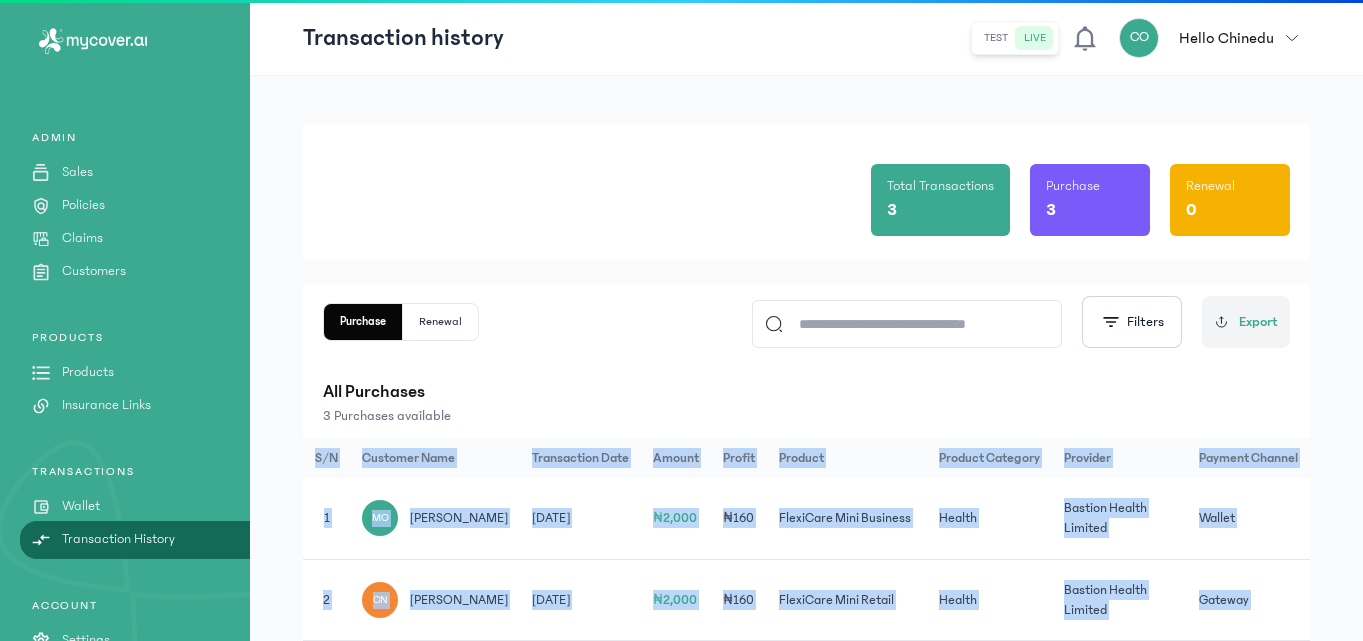 click on "Total Transactions 3 Purchase 3 Renewal 0 Purchase Renewal
Filters
Export All Purchases 3 Purchases available S/N Customer Name Transaction Date Amount Profit Product Product Category Provider Payment Channel 1 MO Moses Odah 01 Jul 2025 ₦2,000 ₦160 FlexiCare Mini Business Health Bastion Health Limited Wallet 2 CN Chibuzor Nkwocha 27 Jun 2025 ₦2,000 ₦160 FlexiCare Mini Retail Health Bastion Health Limited Gateway 3 EA Emmanuel Anthony 24 Jun 2025 ₦2,000 ₦160 FlexiCare Mini Retail Health Bastion Health Limited Gateway" at bounding box center [806, 437] 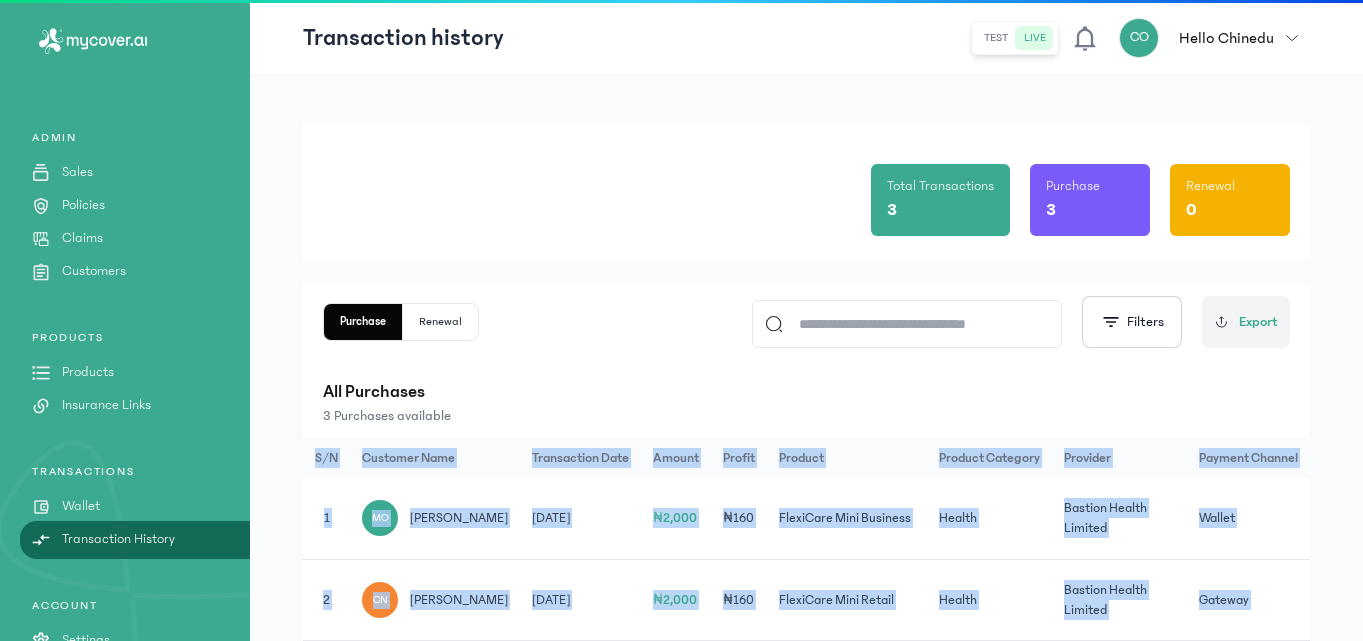 click on "Products" at bounding box center (88, 372) 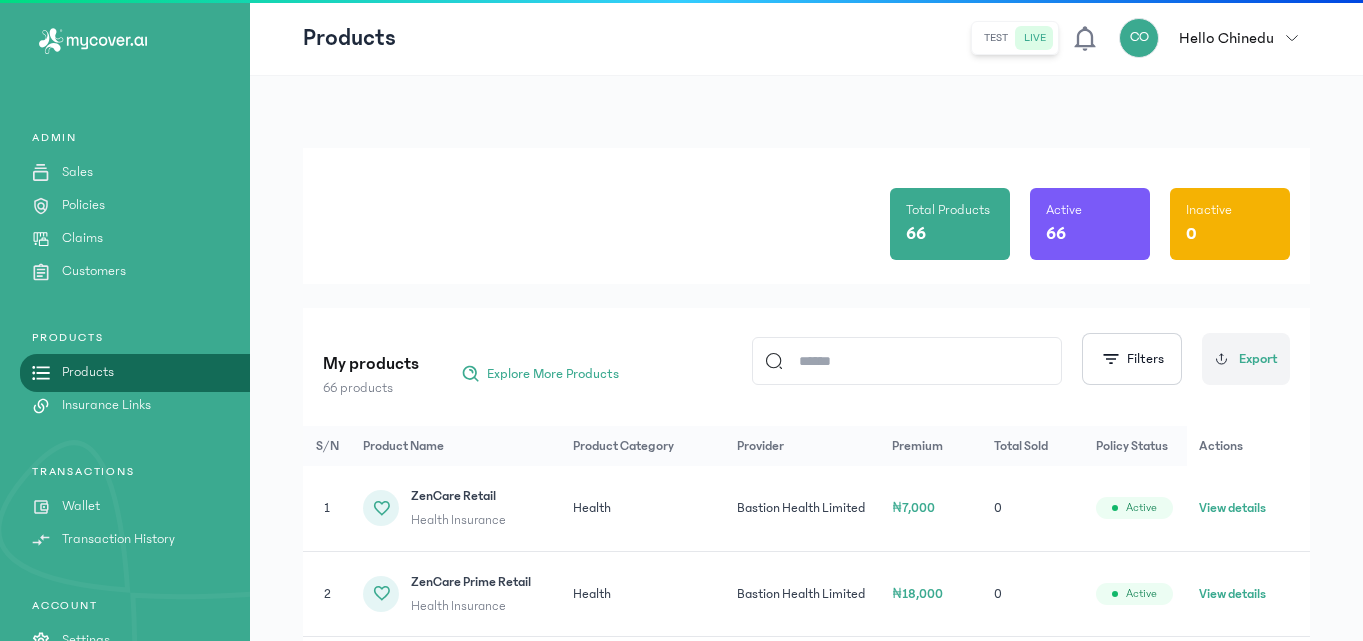 click 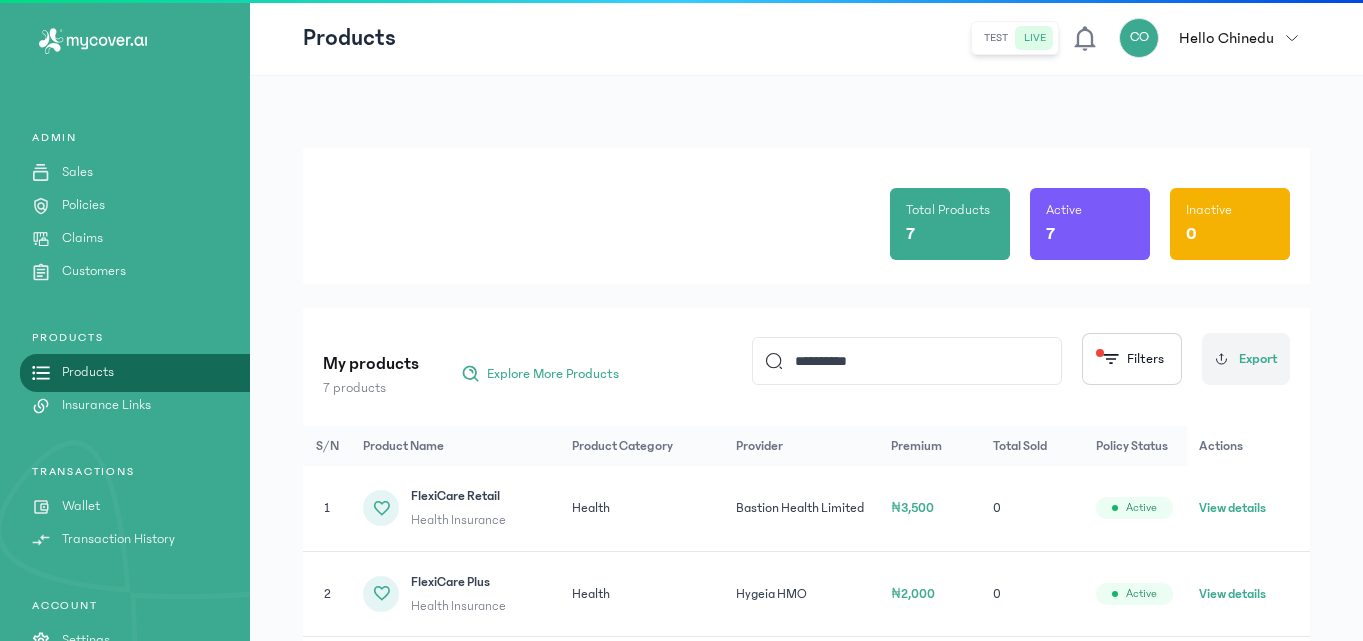 click on "Total Products 7 Active 7 Inactive 0 My products 7 products  Explore More Products
*********  Filters
Export S/N Product Name Product Category Provider Premium Total Sold Policy Status Actions 1
FlexiCare Retail Health Insurance Health Bastion Health Limited ₦3,500 0  Active  View details  2
FlexiCare Plus Health Insurance Health Hygeia HMO ₦2,000 0  Active  View details  3
FlexiCare Mini Retail Health Insurance Health Bastion Health Limited ₦2,000 2  Active  View details  4
FlexiCare Mini Business Health Insurance Health Bastion Health Limited ₦2,000 1  Active  View details  5
FlexiCare Mini Business Health Insurance Health Hygeia HMO ₦2,000 0  Active  View details  6
FlexiCare Business Health Insurance Health Hygeia HMO ₦3,500 0  Active  View details  7
FlexiCare Business Health Insurance Health Bastion Health Limited ₦3,500 0  Active  View details" at bounding box center (806, 608) 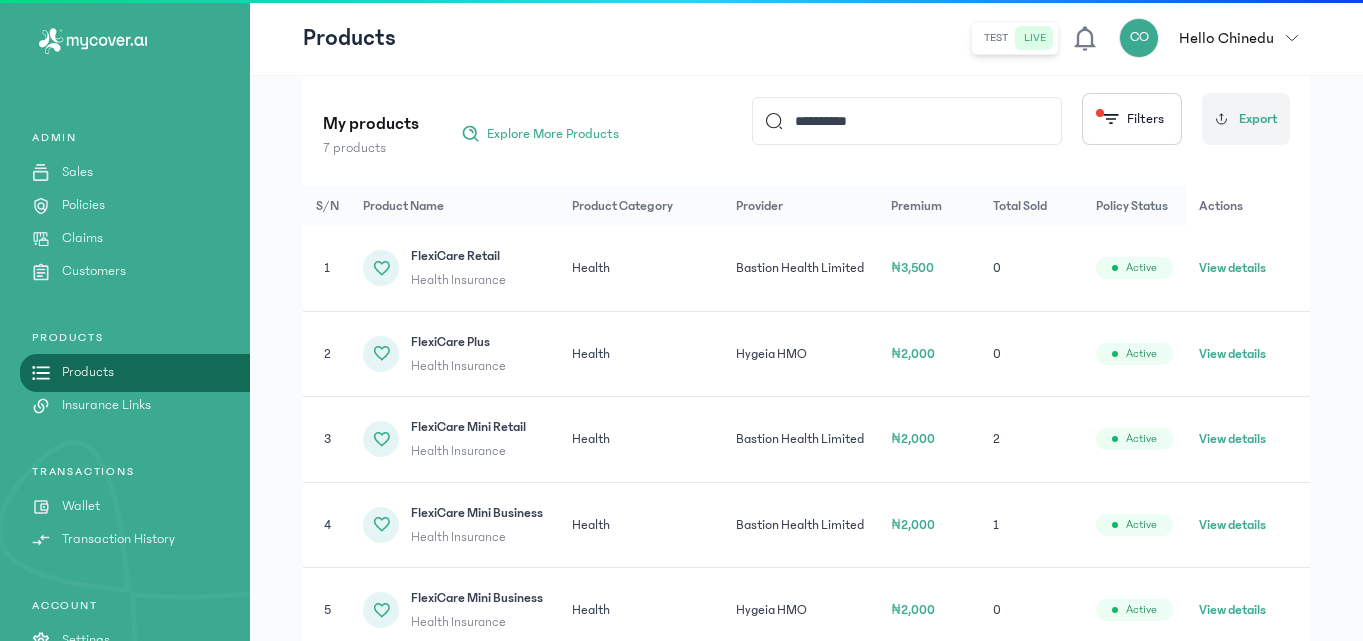 scroll, scrollTop: 280, scrollLeft: 0, axis: vertical 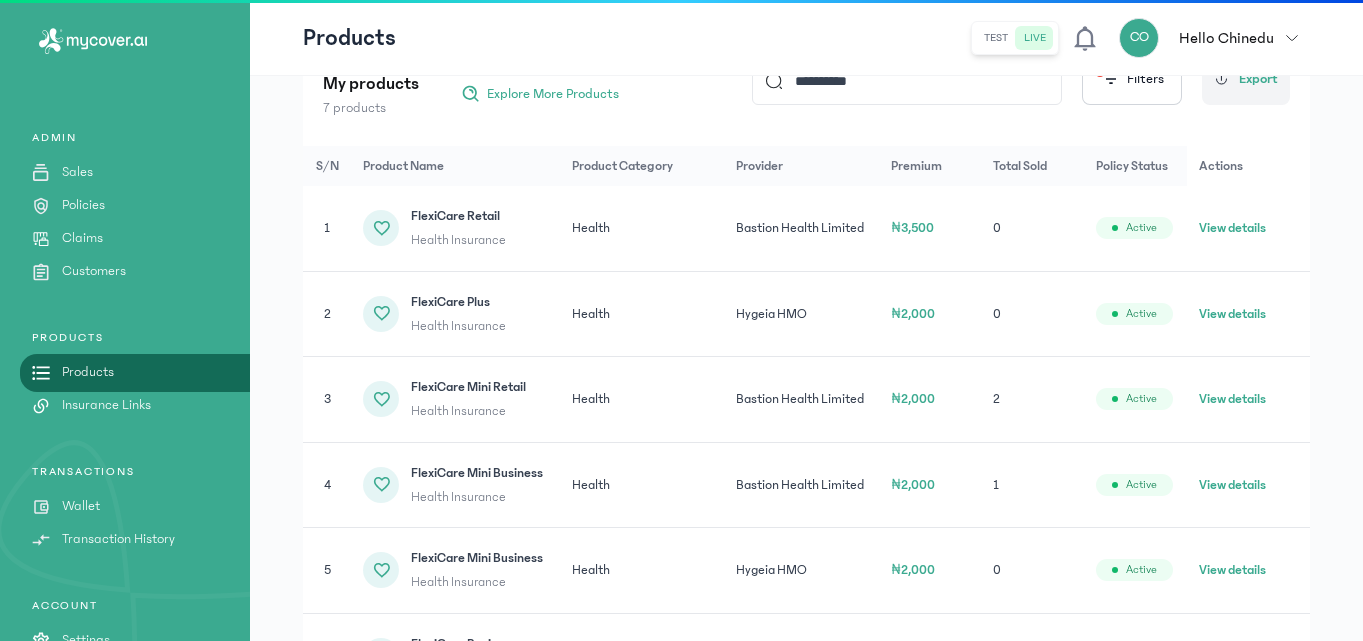 click on "View details" 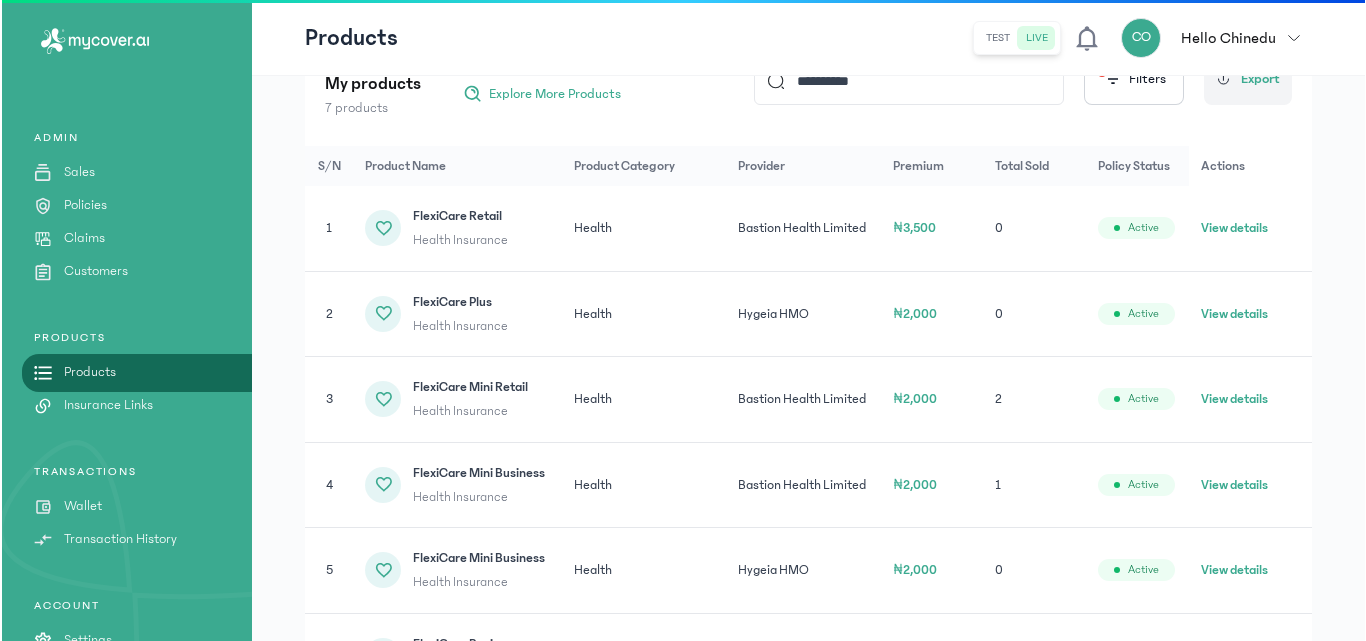 scroll, scrollTop: 0, scrollLeft: 0, axis: both 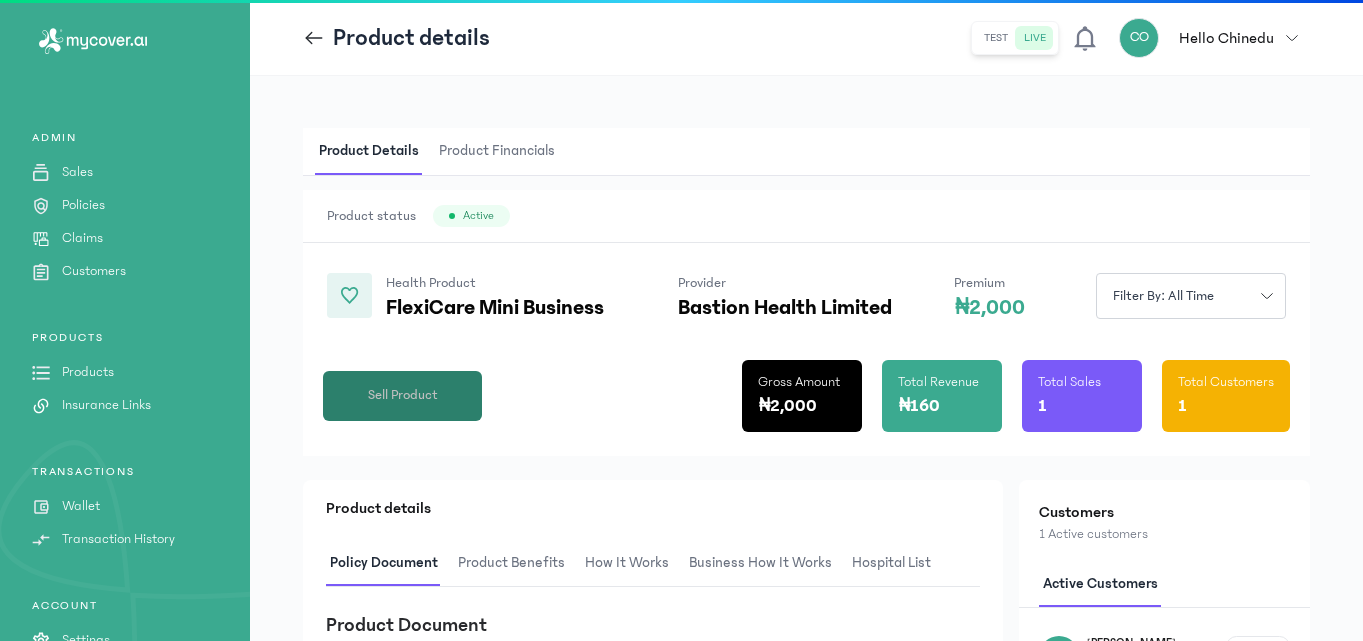 click on "Sell Product" 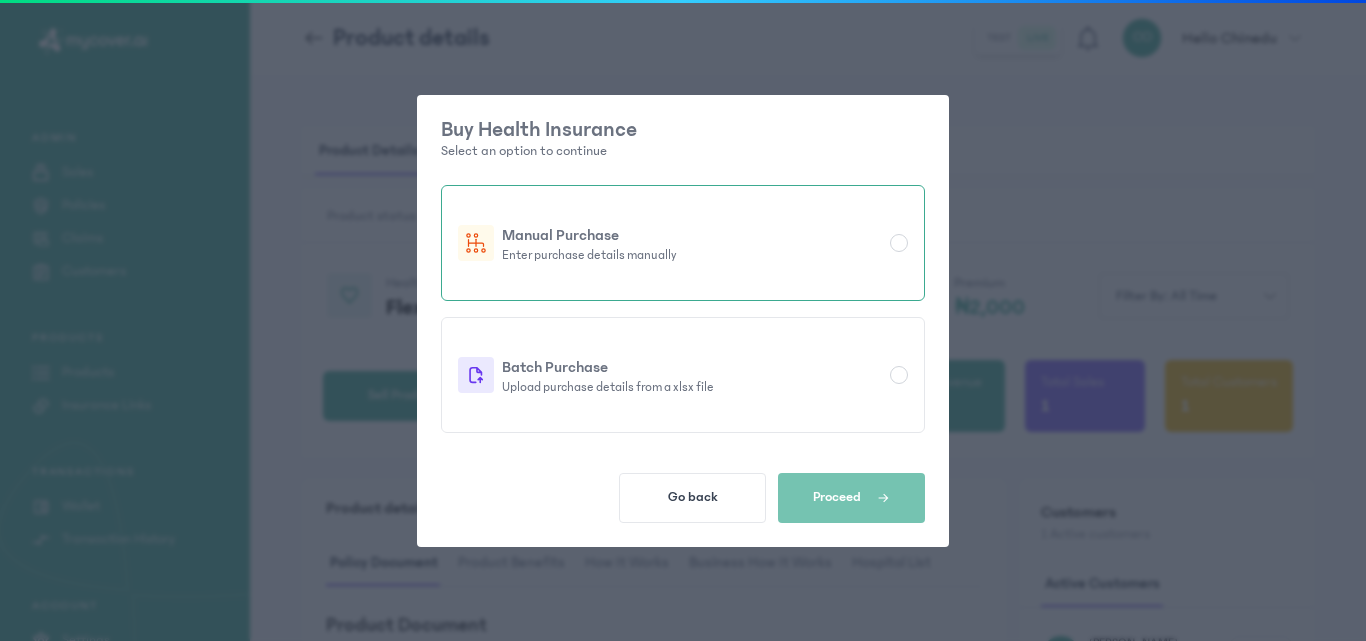 click at bounding box center [899, 243] 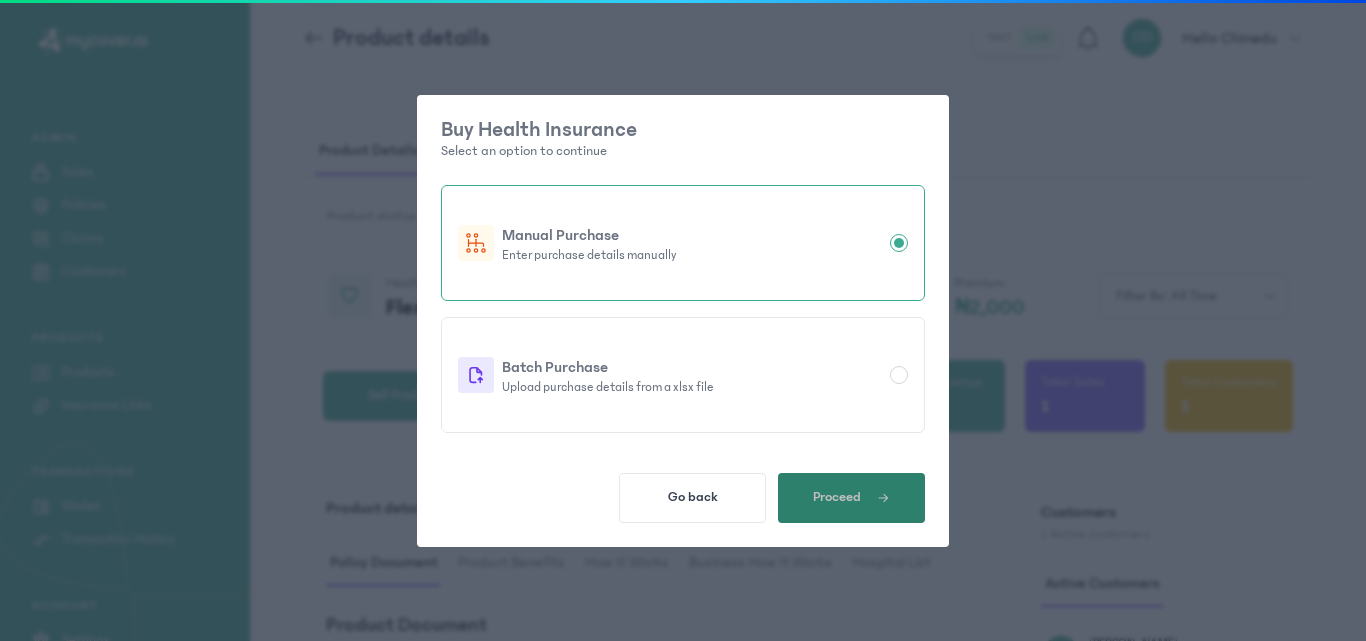 click on "Proceed" at bounding box center [851, 498] 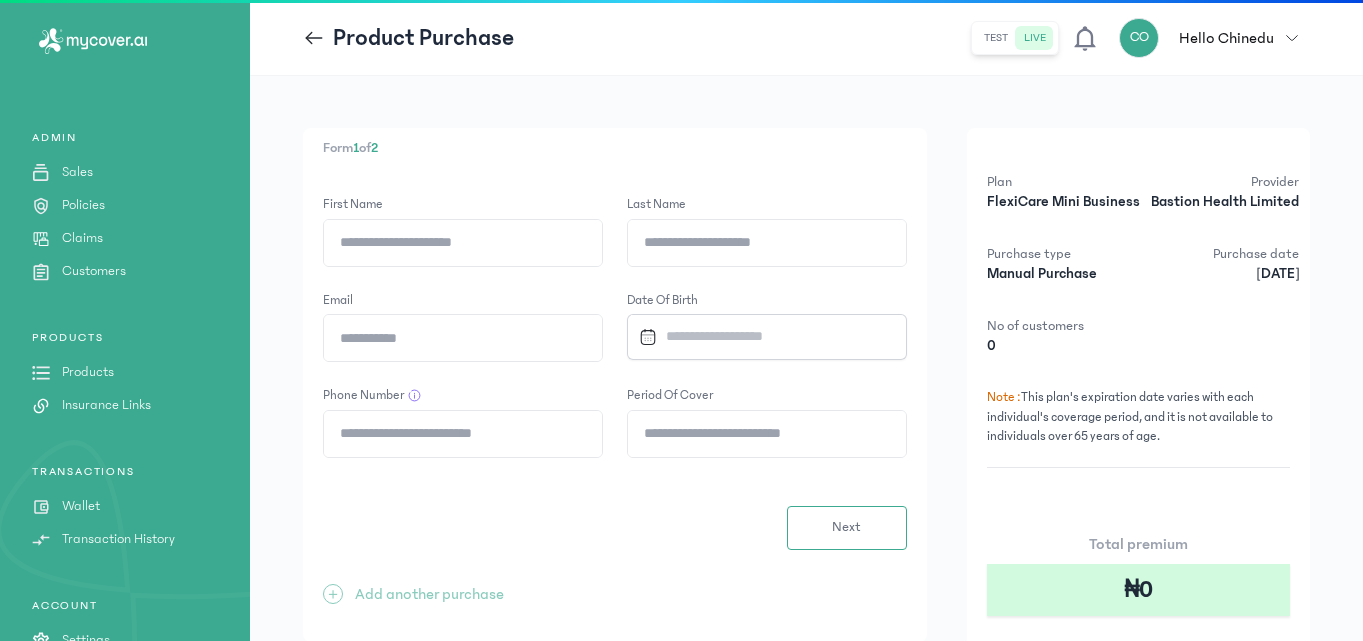 click on "Transaction History" at bounding box center [118, 539] 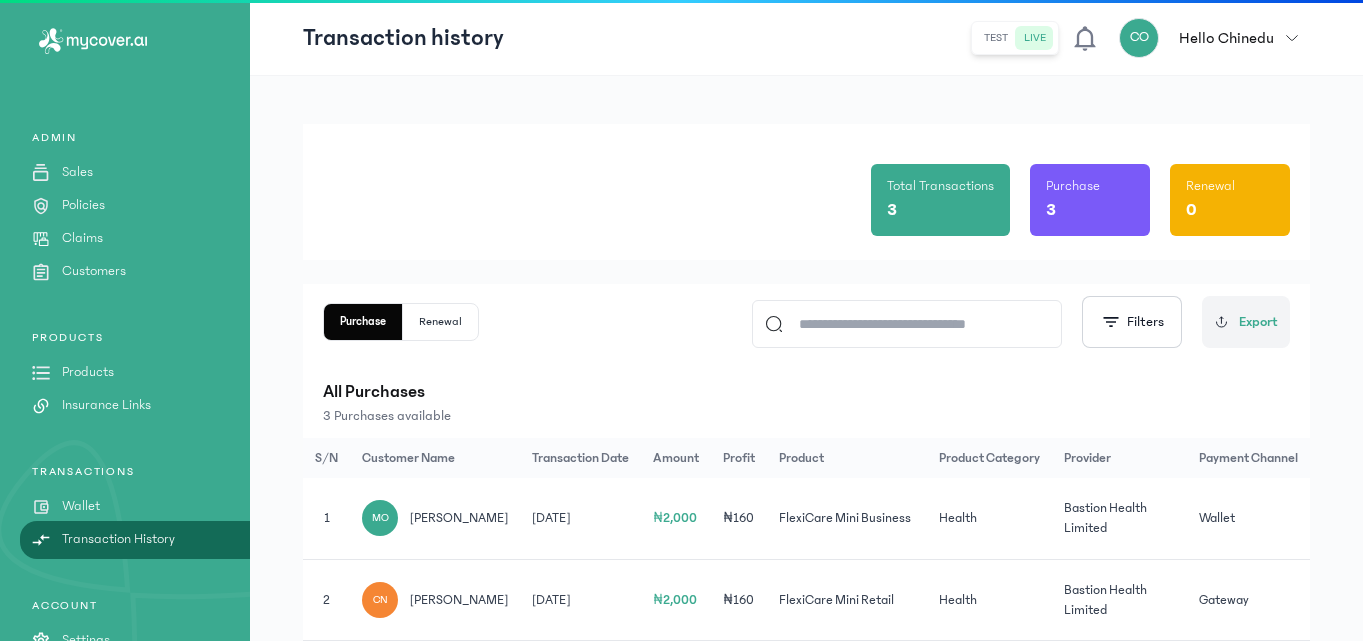 click on "Wallet" 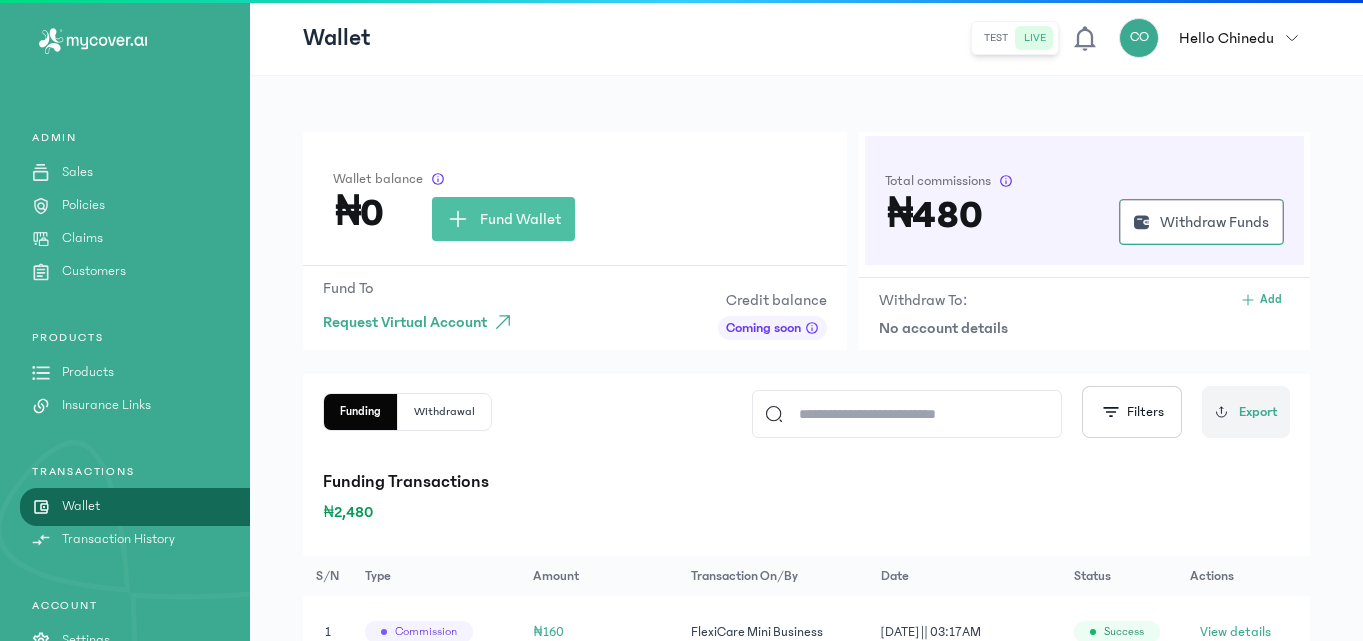 click on "Products" at bounding box center (88, 372) 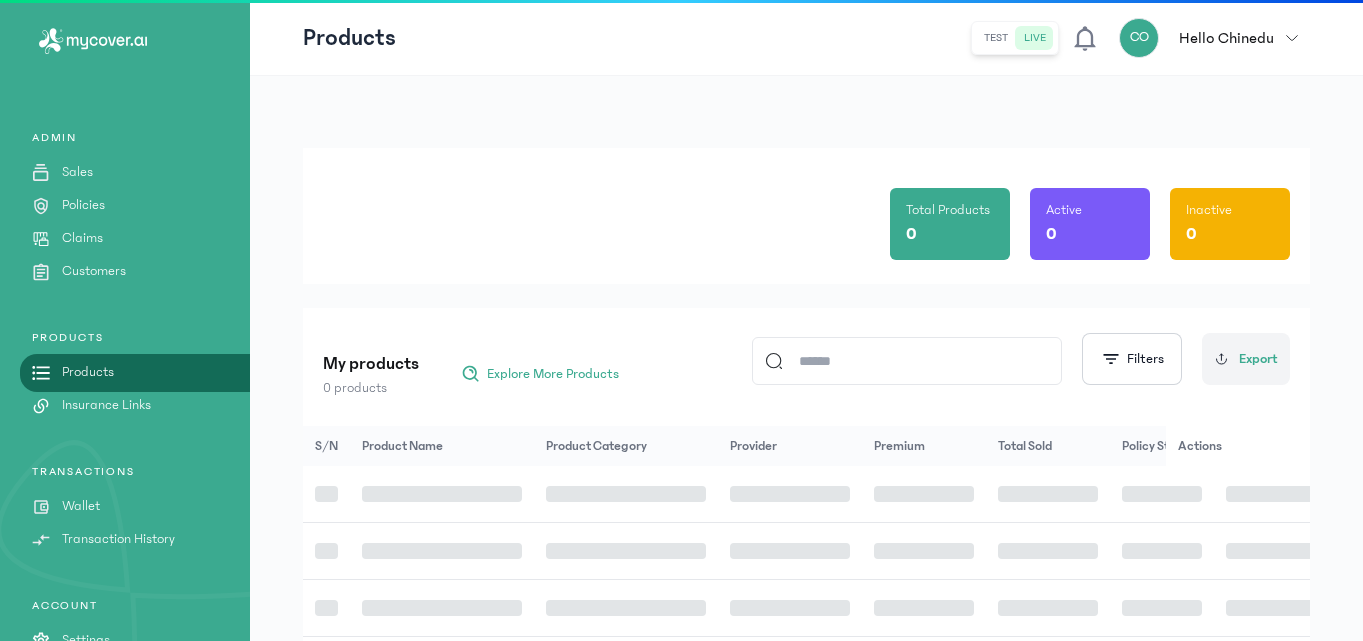 click 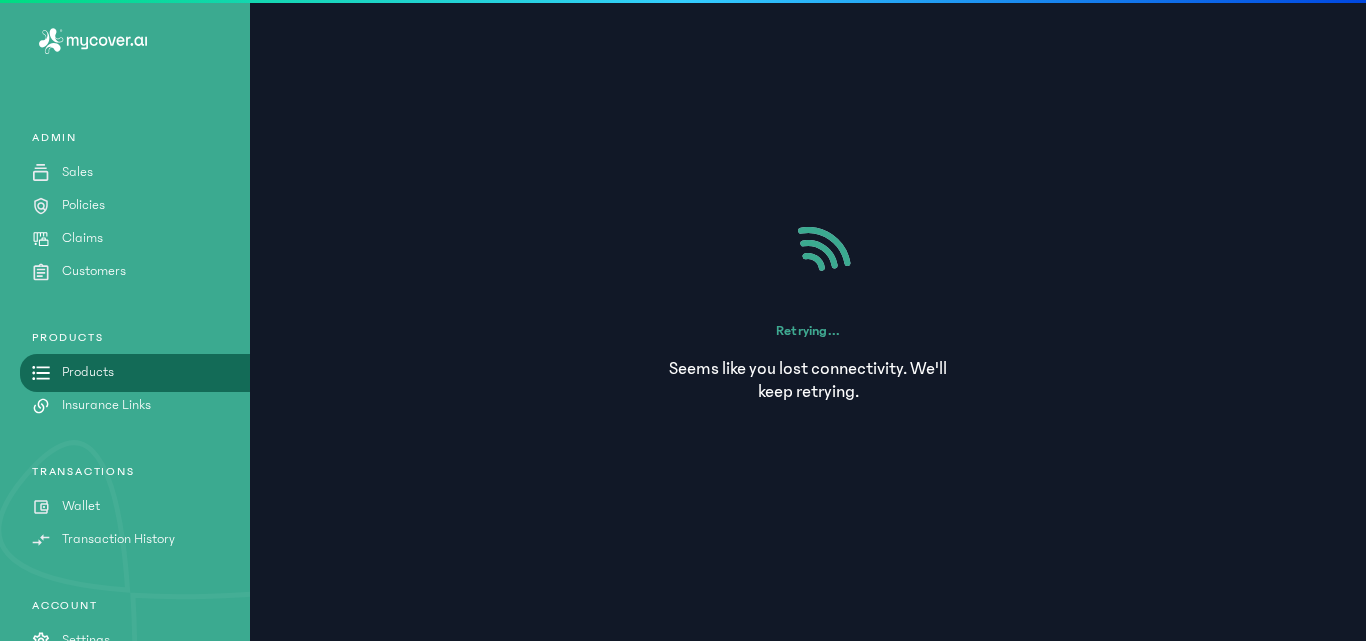 click on "Seems like you lost connectivity. We'll keep retrying." 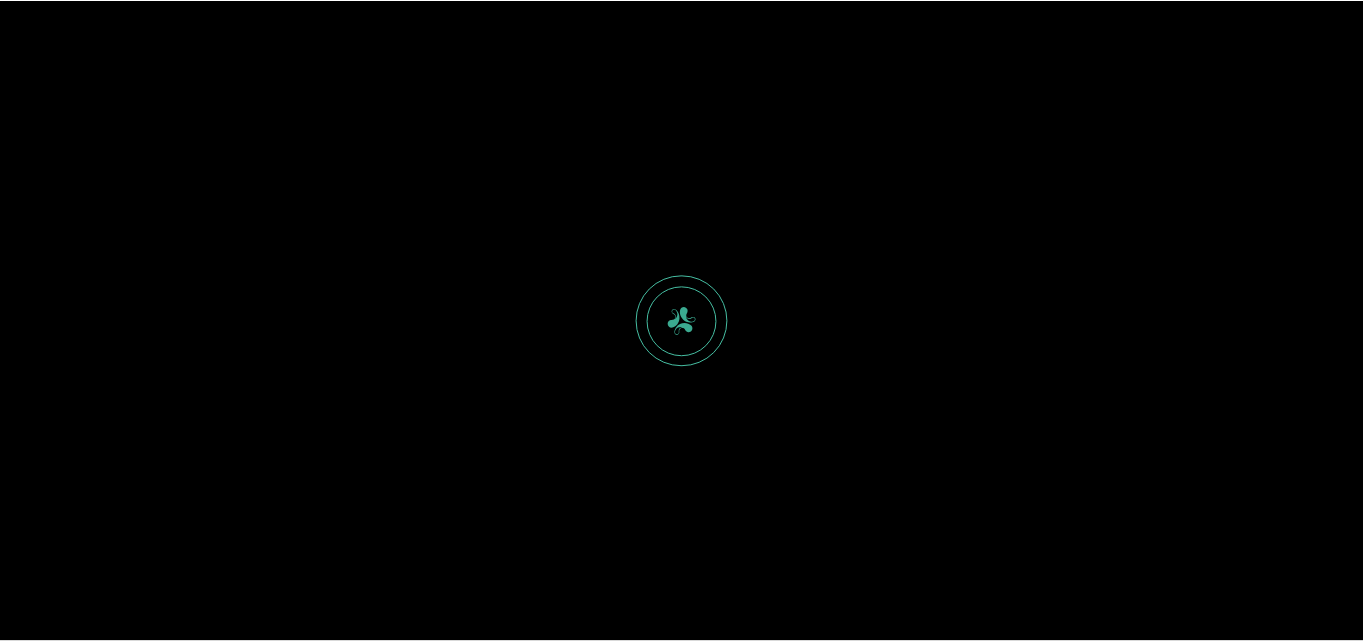 scroll, scrollTop: 0, scrollLeft: 0, axis: both 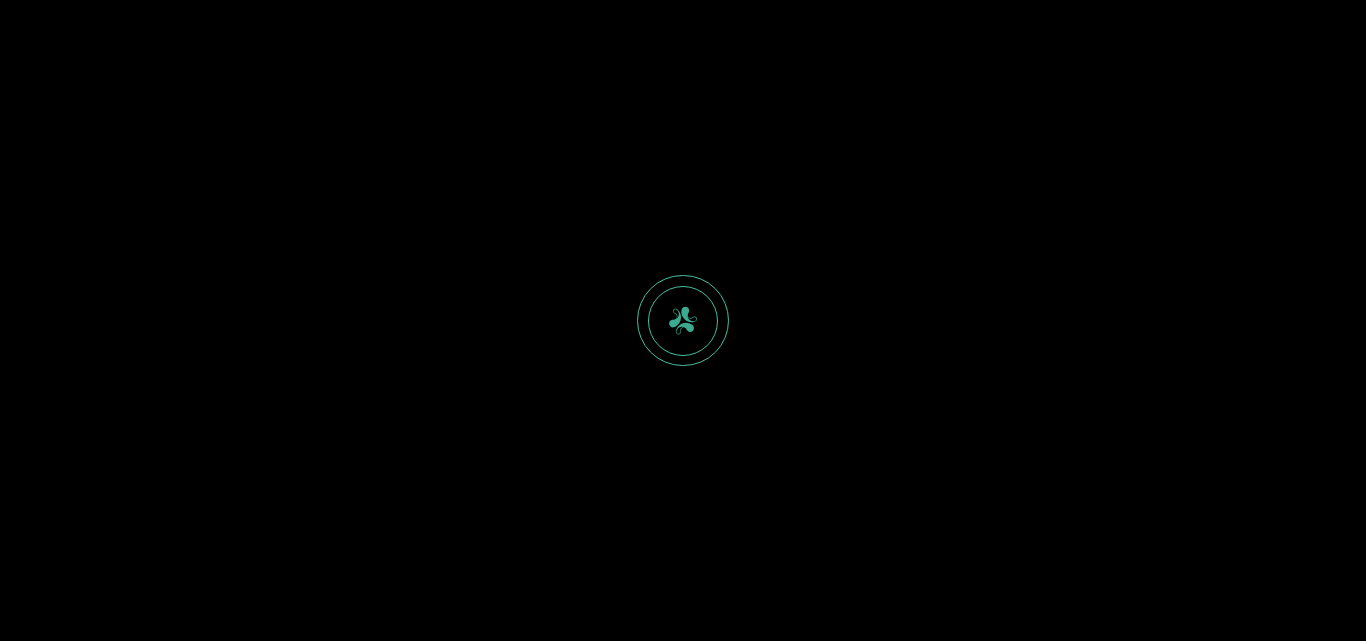 click at bounding box center [683, 320] 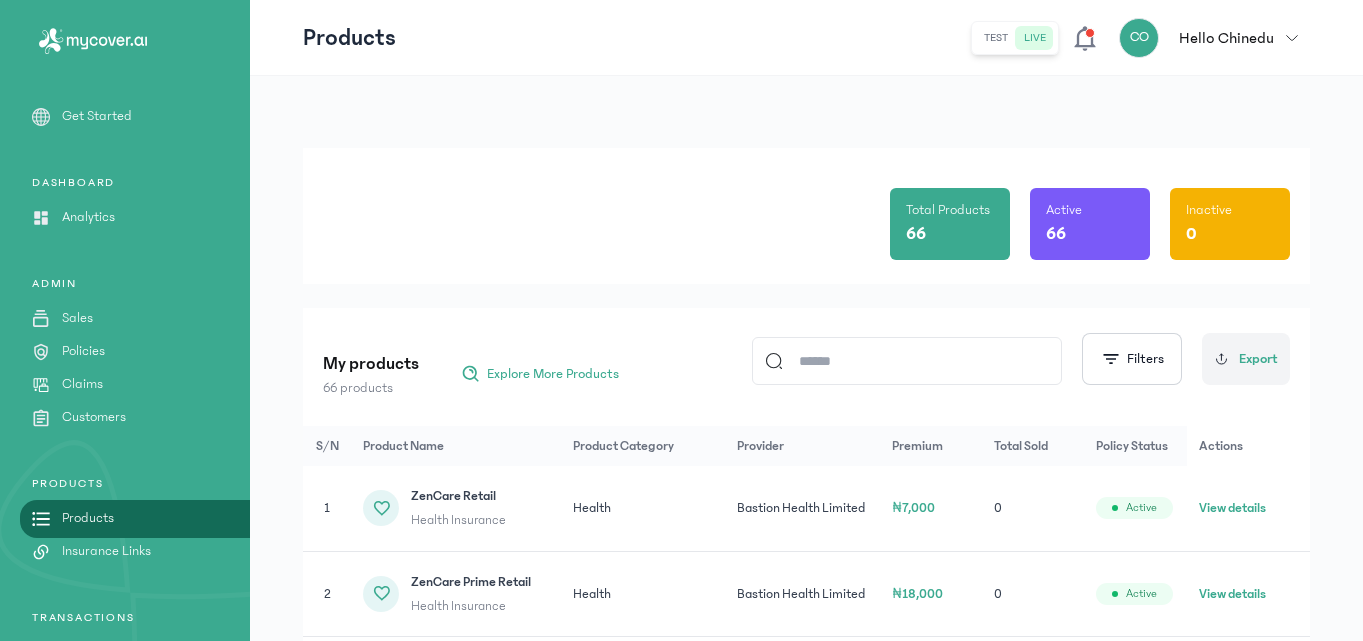 click on "Total Products 66 Active 66 Inactive 0 My products 66 products  Explore More Products
Filters
Export S/N Product Name Product Category Provider Premium Total Sold Policy Status Actions 1
ZenCare Retail Health Insurance Health Bastion Health Limited ₦7,000 0  Active  View details  2
ZenCare Prime Retail Health Insurance Health Bastion Health Limited ₦18,000 0  Active  View details  3
ZenCare Plus Retail Health Insurance Health Bastion Health Limited ₦9,000 0  Active  View details  4
VitalGuard Weekly Health Insurance Health Bastion Health Limited ₦380 0  Active  View details  5
VitalGuard Plus Weekly Health Insurance Health Bastion Health Limited ₦500 0  Active  View details  6
VitalGuard Plus Monthly Health Insurance Health Bastion Health Limited ₦1,200 0  Active  View details  Showing 10 items per page  Jump to  * 1 2 3 ... 5 6 7 Next" at bounding box center [806, 609] 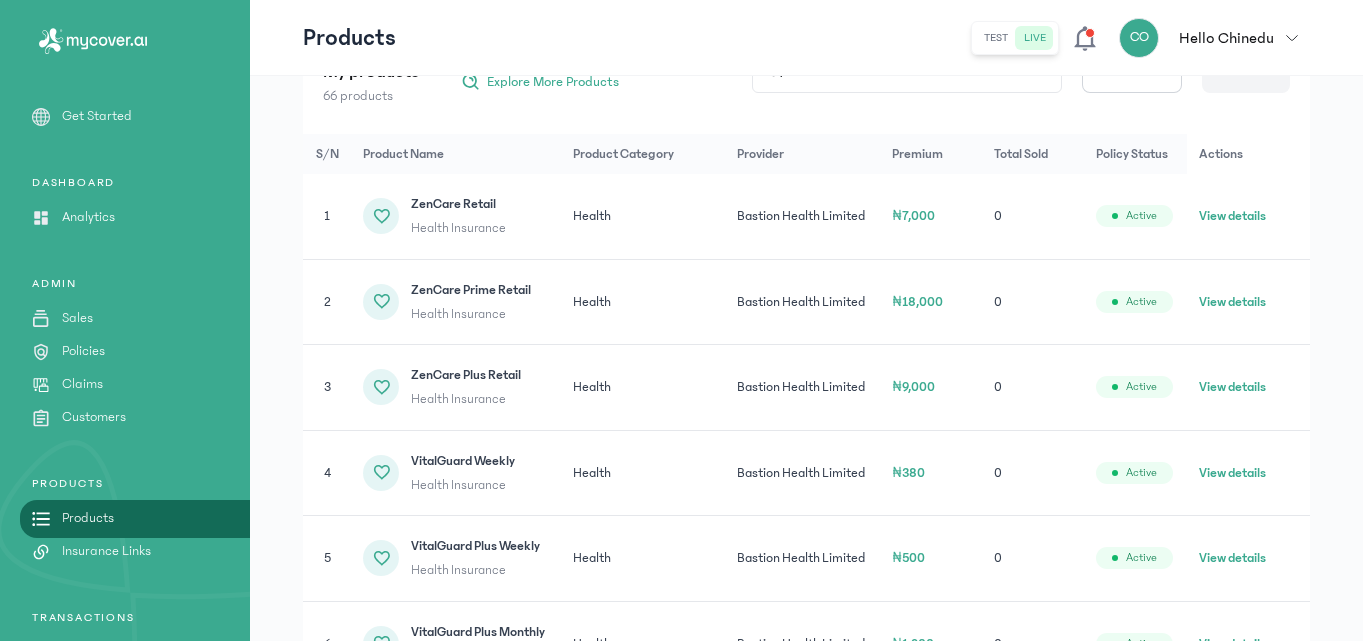 scroll, scrollTop: 306, scrollLeft: 0, axis: vertical 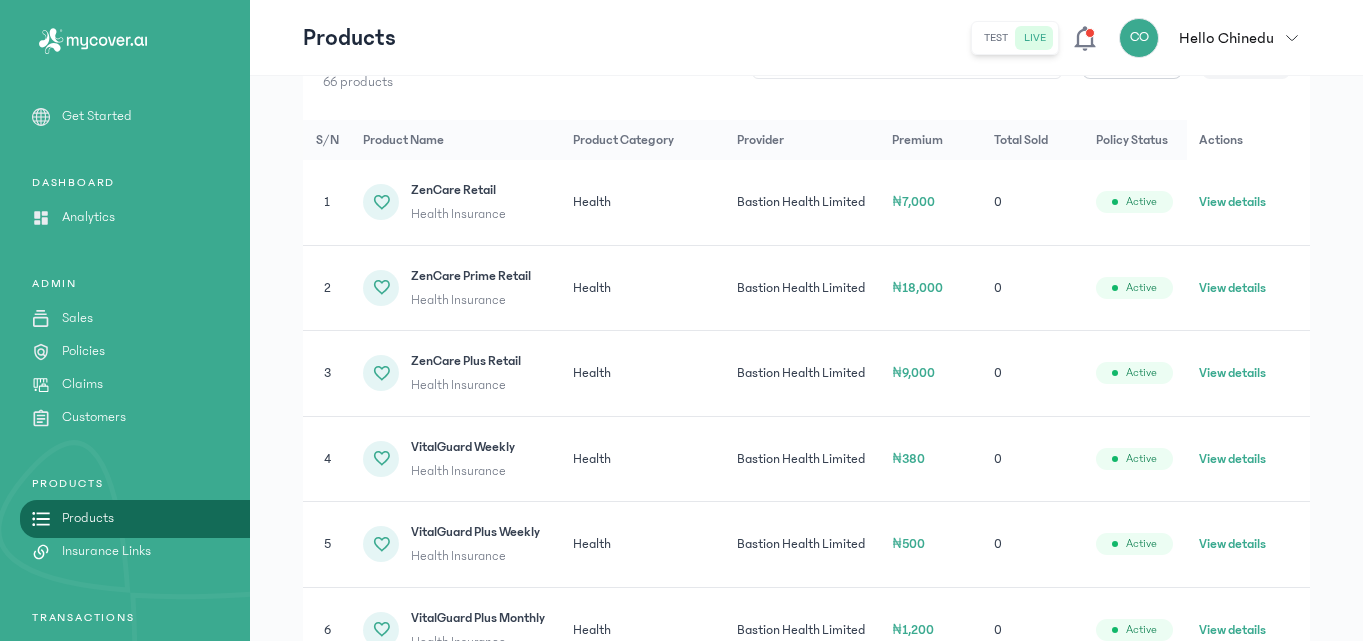 drag, startPoint x: 1361, startPoint y: 497, endPoint x: 1362, endPoint y: 517, distance: 20.024984 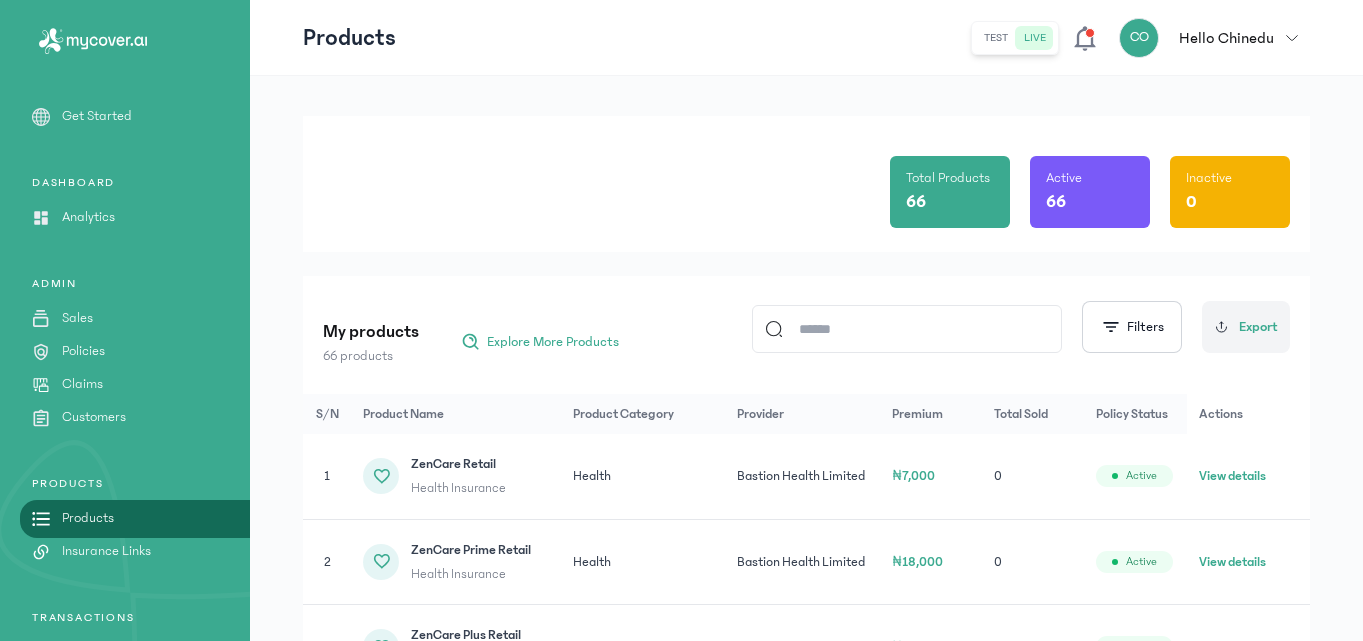 scroll, scrollTop: 0, scrollLeft: 0, axis: both 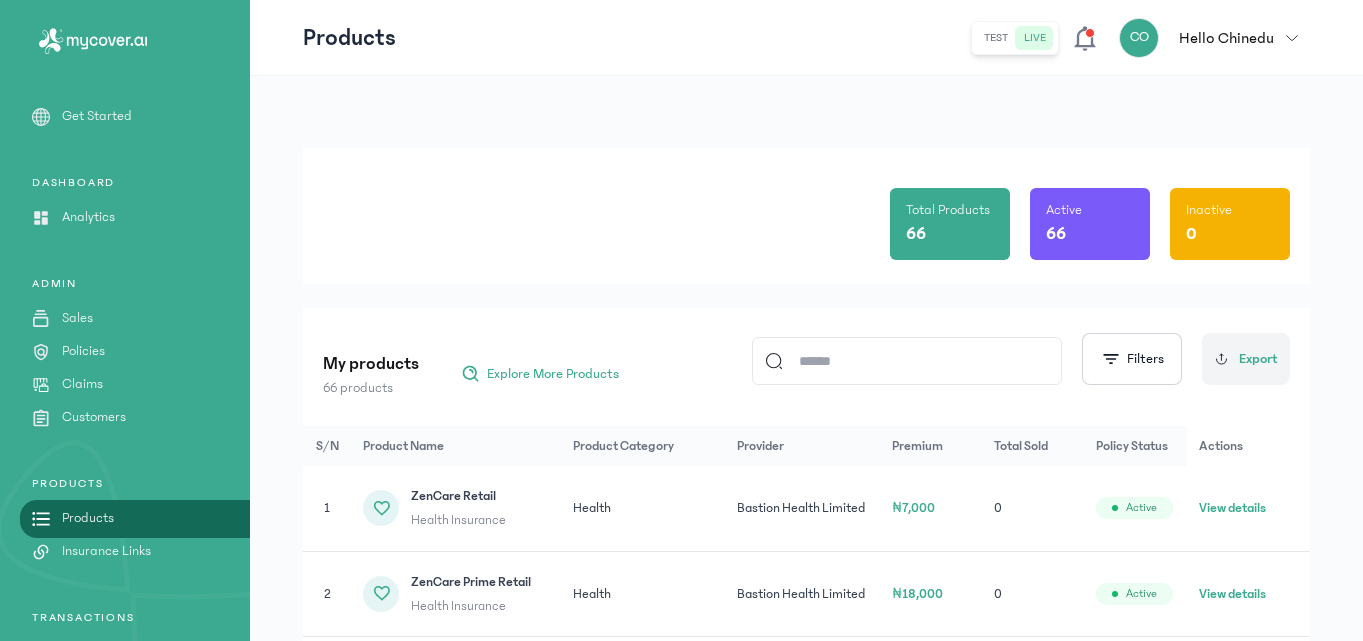click 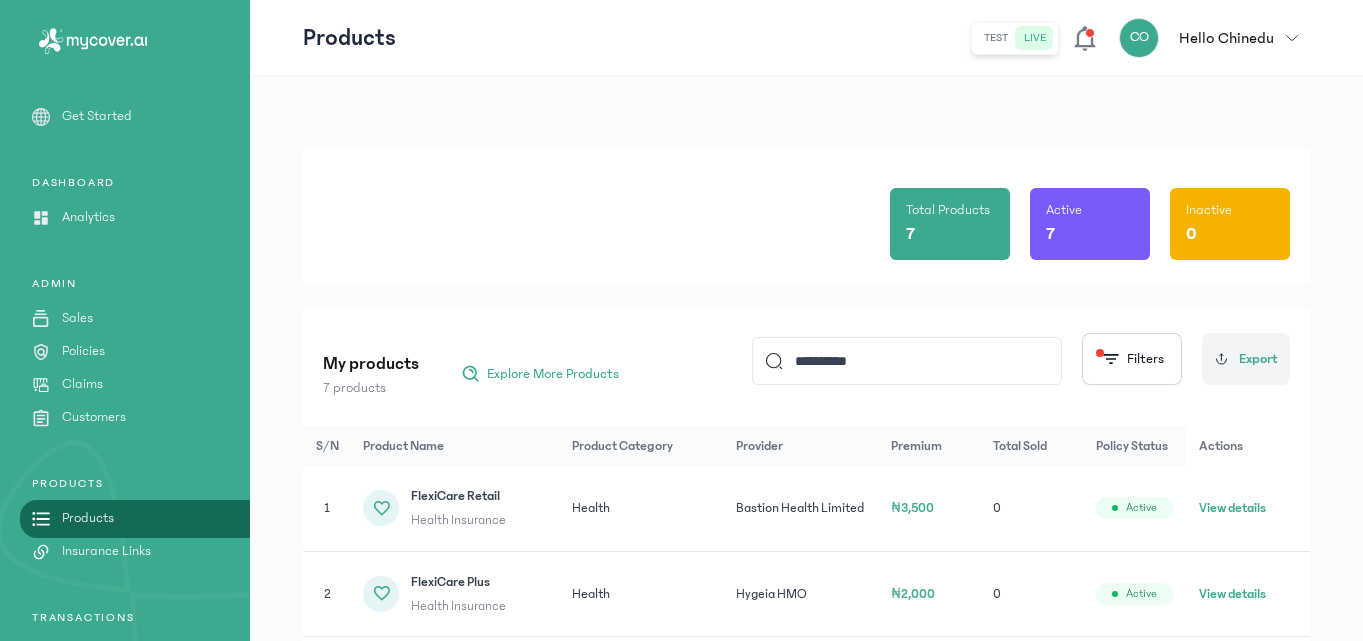 scroll, scrollTop: 499, scrollLeft: 0, axis: vertical 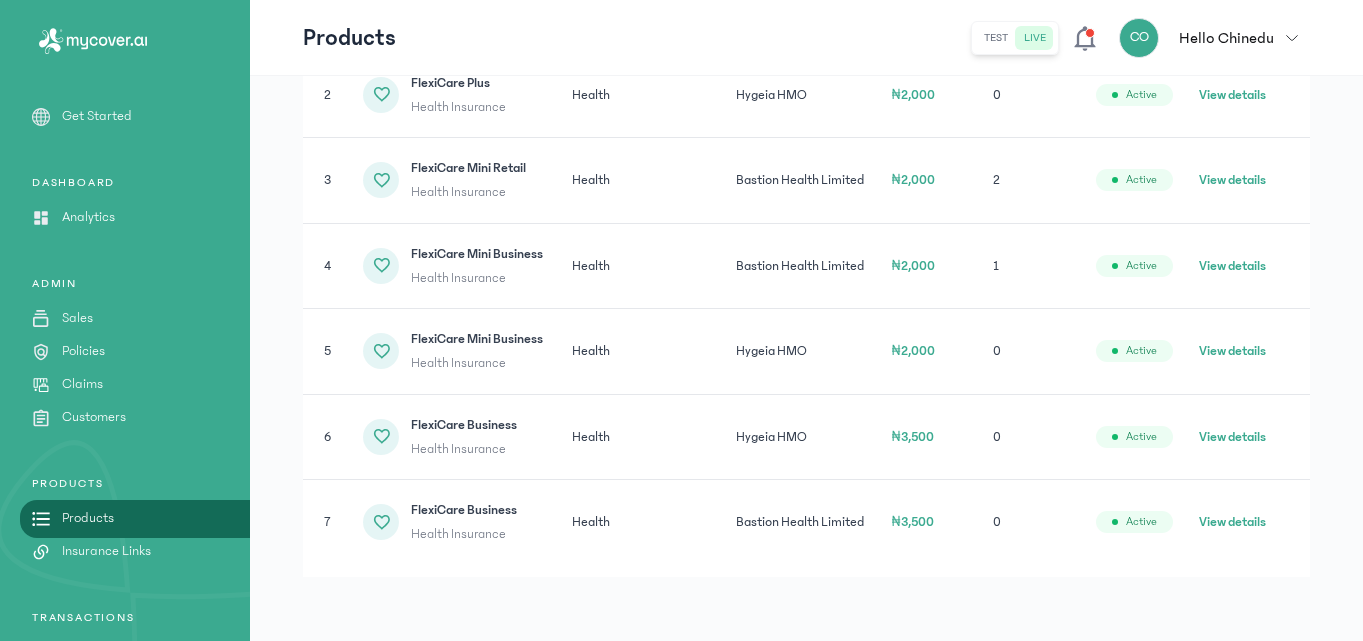 drag, startPoint x: 1361, startPoint y: 373, endPoint x: 1357, endPoint y: 329, distance: 44.181442 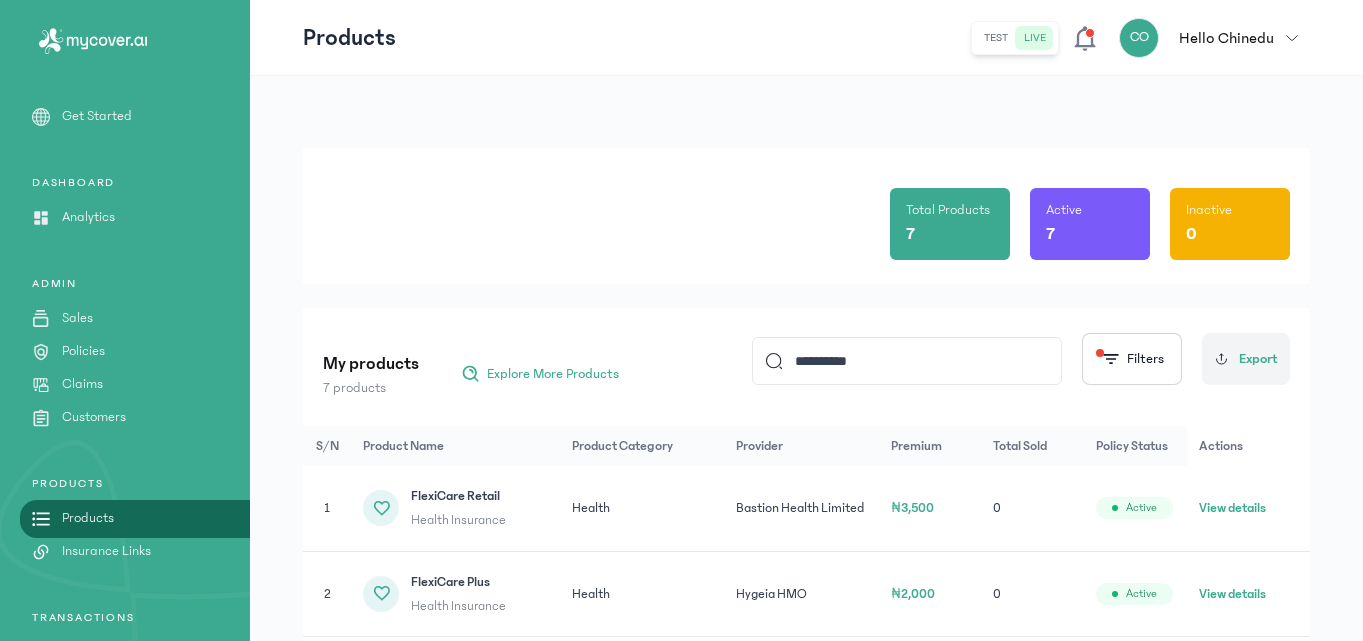 click on "Total Products 7 Active 7 Inactive 0 My products 7 products  Explore More Products
*********  Filters
Export S/N Product Name Product Category Provider Premium Total Sold Policy Status Actions 1
FlexiCare Retail Health Insurance Health Bastion Health Limited ₦3,500 0  Active  View details  2
FlexiCare Plus Health Insurance Health Hygeia HMO ₦2,000 0  Active  View details  3
FlexiCare Mini Retail Health Insurance Health Bastion Health Limited ₦2,000 2  Active  View details  4
FlexiCare Mini Business Health Insurance Health Bastion Health Limited ₦2,000 1  Active  View details  5
FlexiCare Mini Business Health Insurance Health Hygeia HMO ₦2,000 0  Active  View details  6
FlexiCare Business Health Insurance Health Hygeia HMO ₦3,500 0  Active  View details  7
FlexiCare Business Health Insurance Health Bastion Health Limited ₦3,500 0  Active  View details" at bounding box center [806, 608] 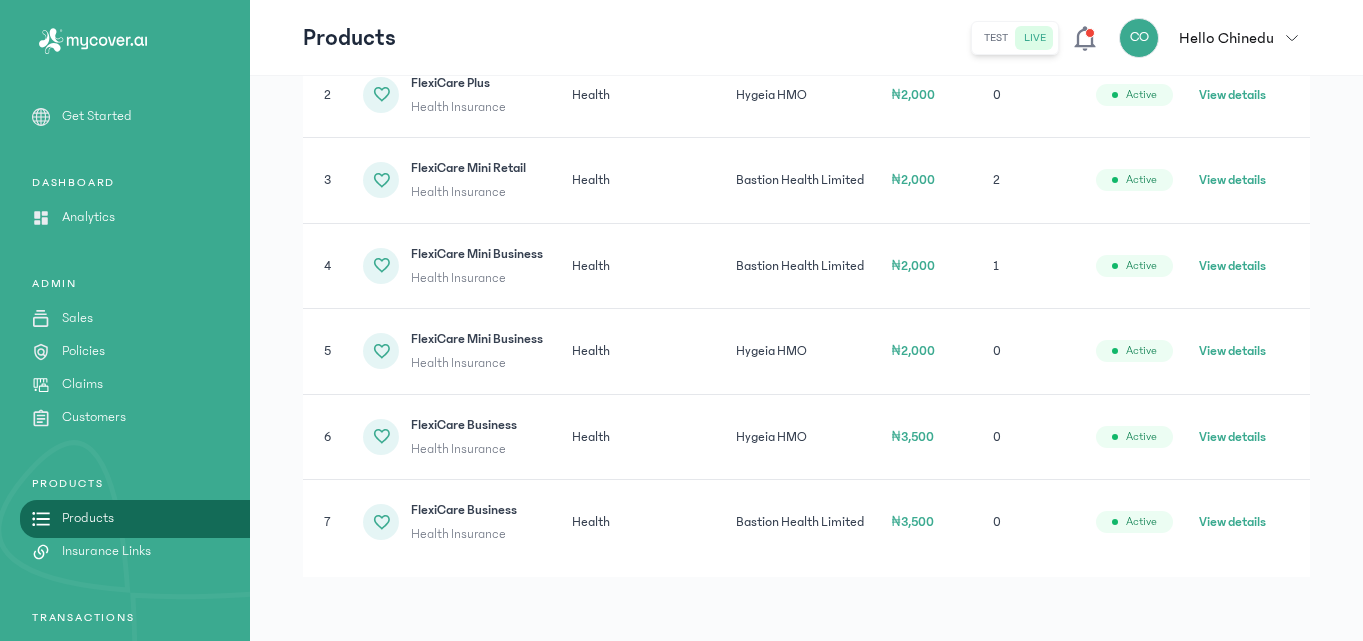 click on "View details" 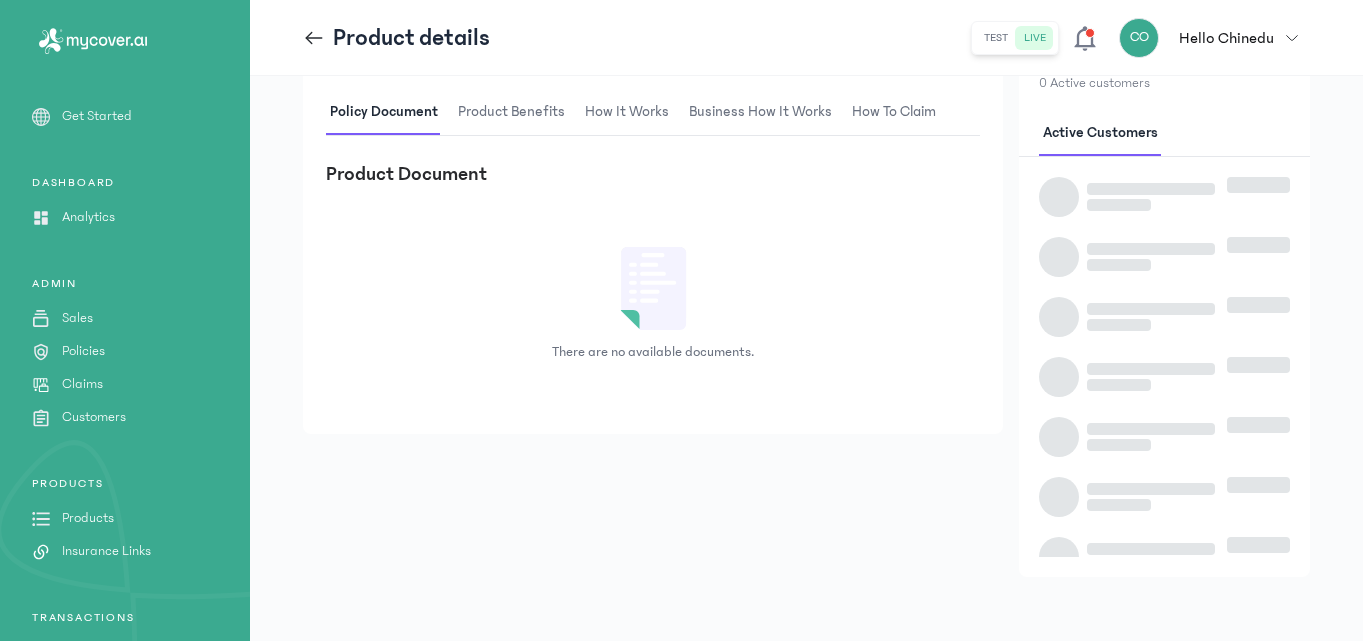 scroll, scrollTop: 0, scrollLeft: 0, axis: both 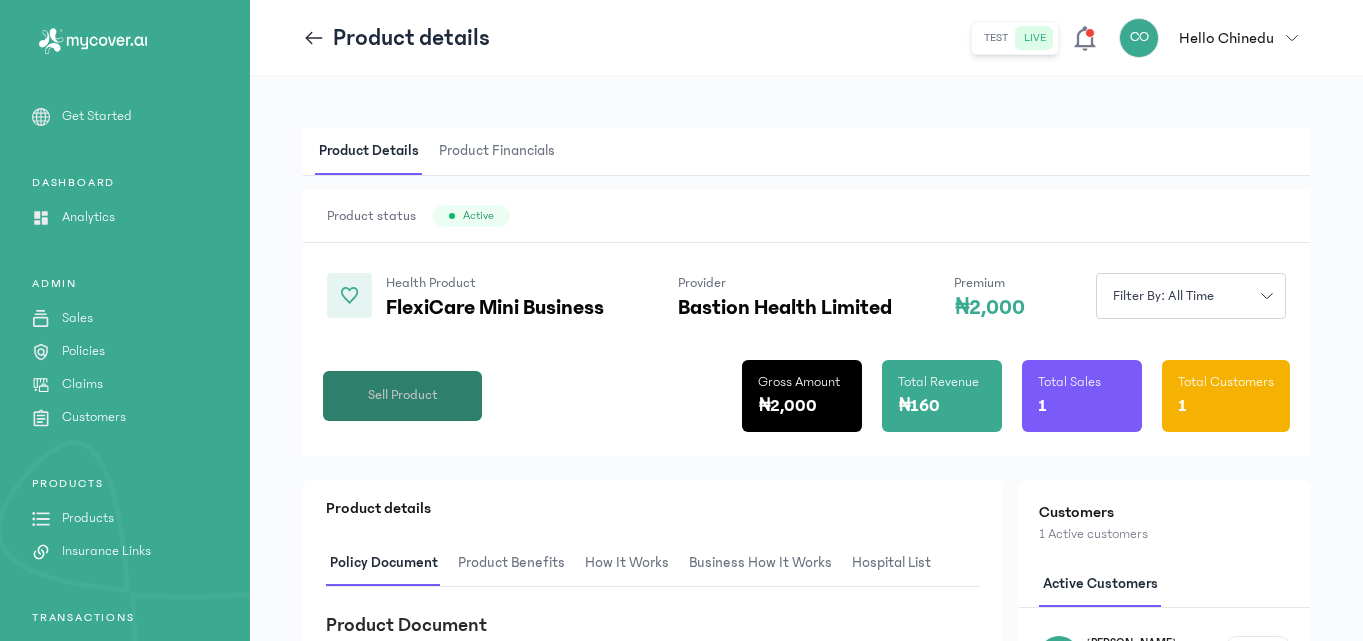 click on "Sell Product" at bounding box center [403, 395] 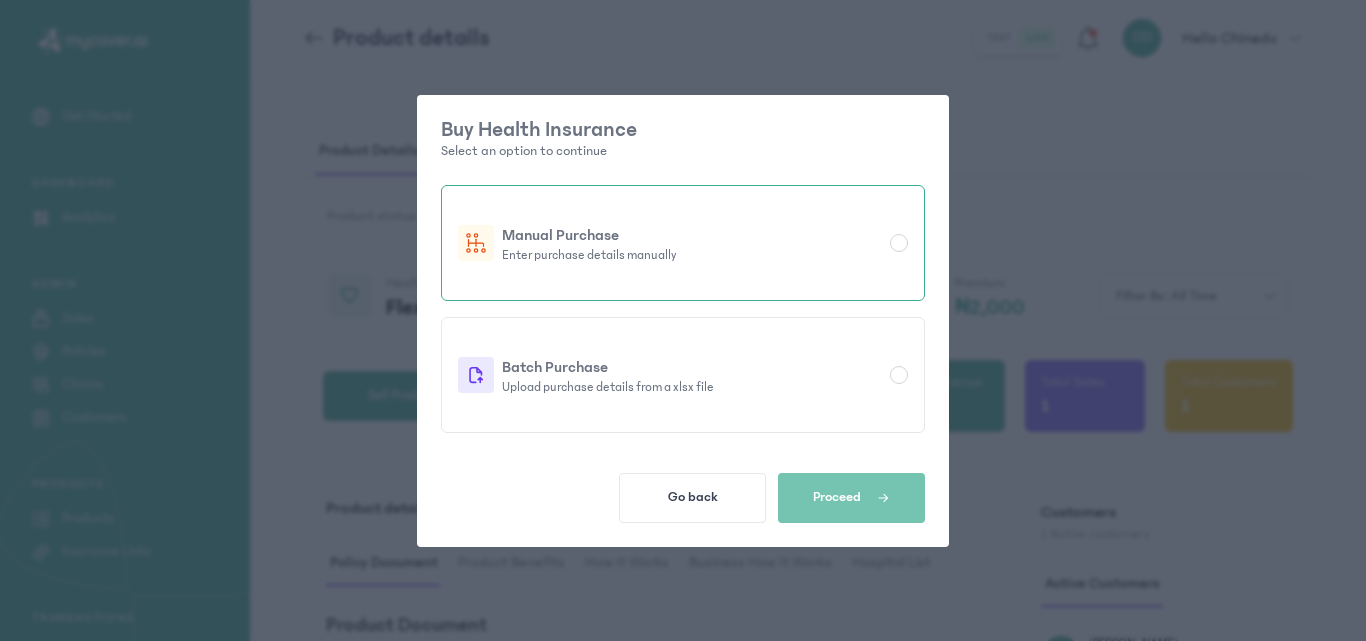 click on "Manual Purchase" at bounding box center [692, 235] 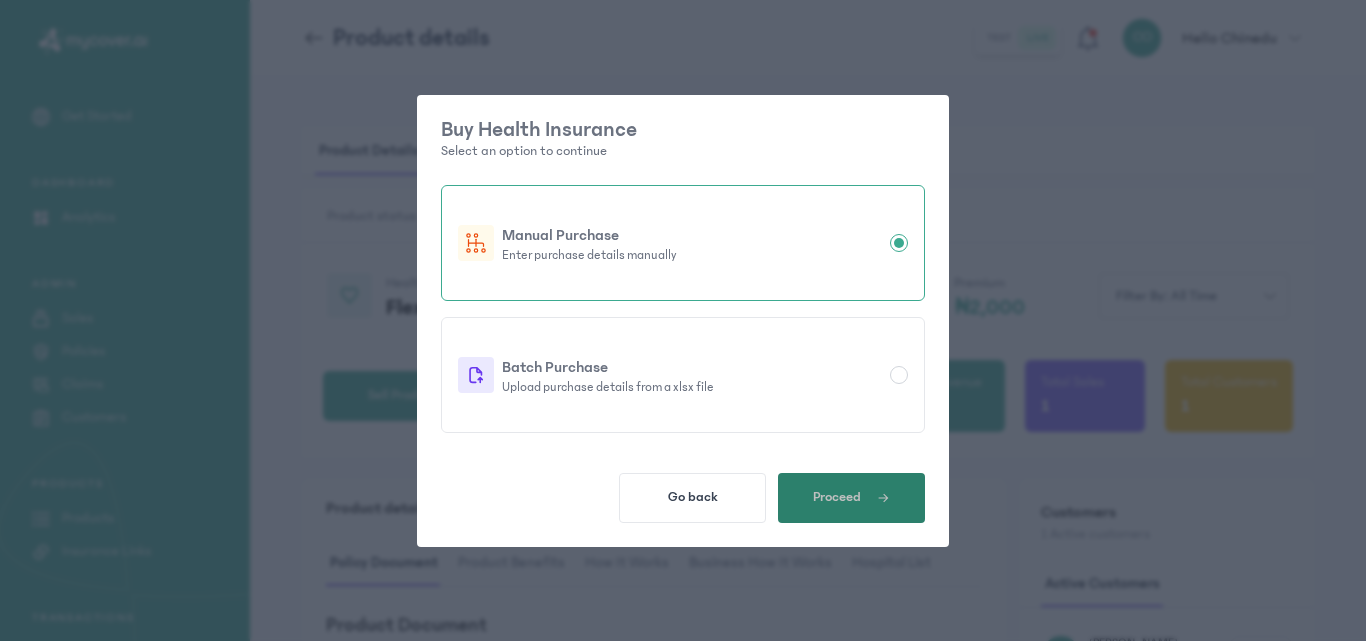 click on "Proceed" 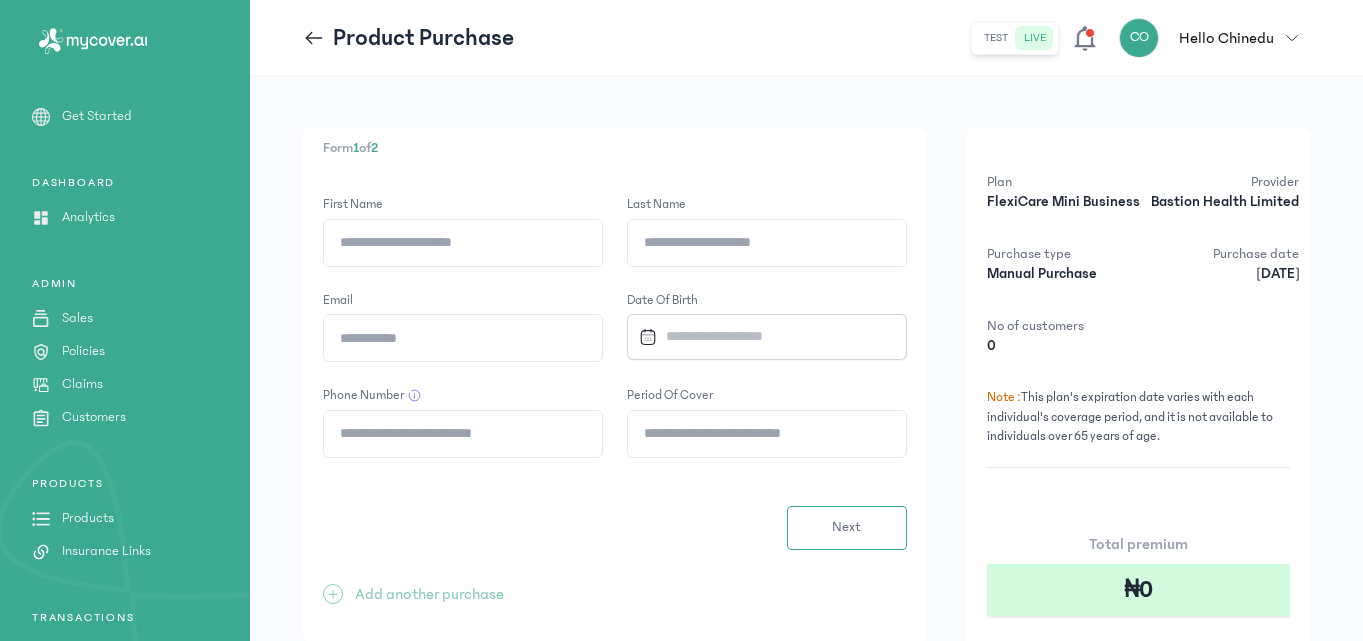 click on "First Name" 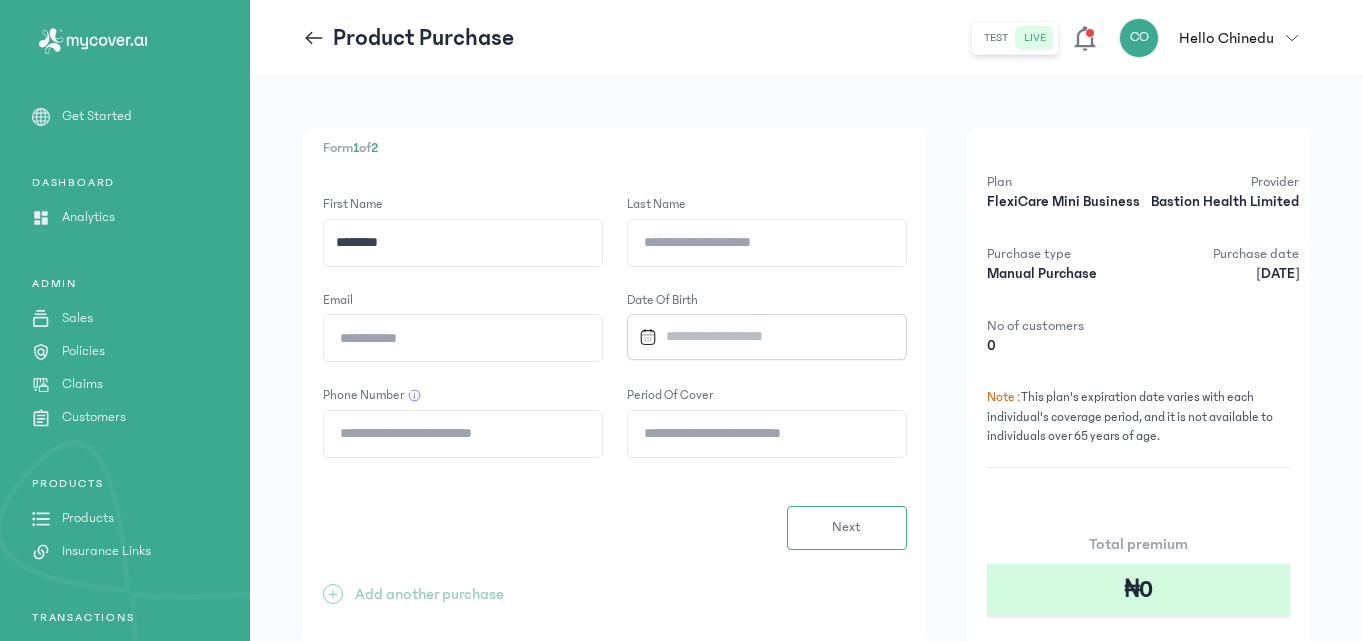type on "********" 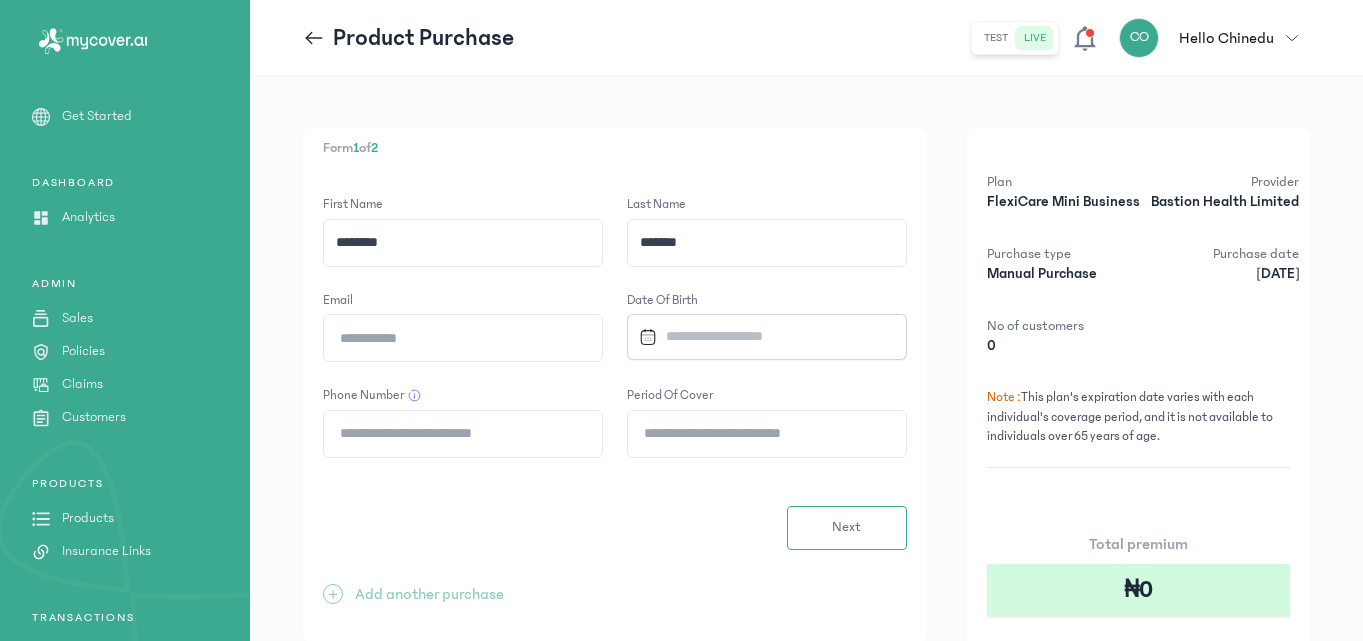 click on "*******" 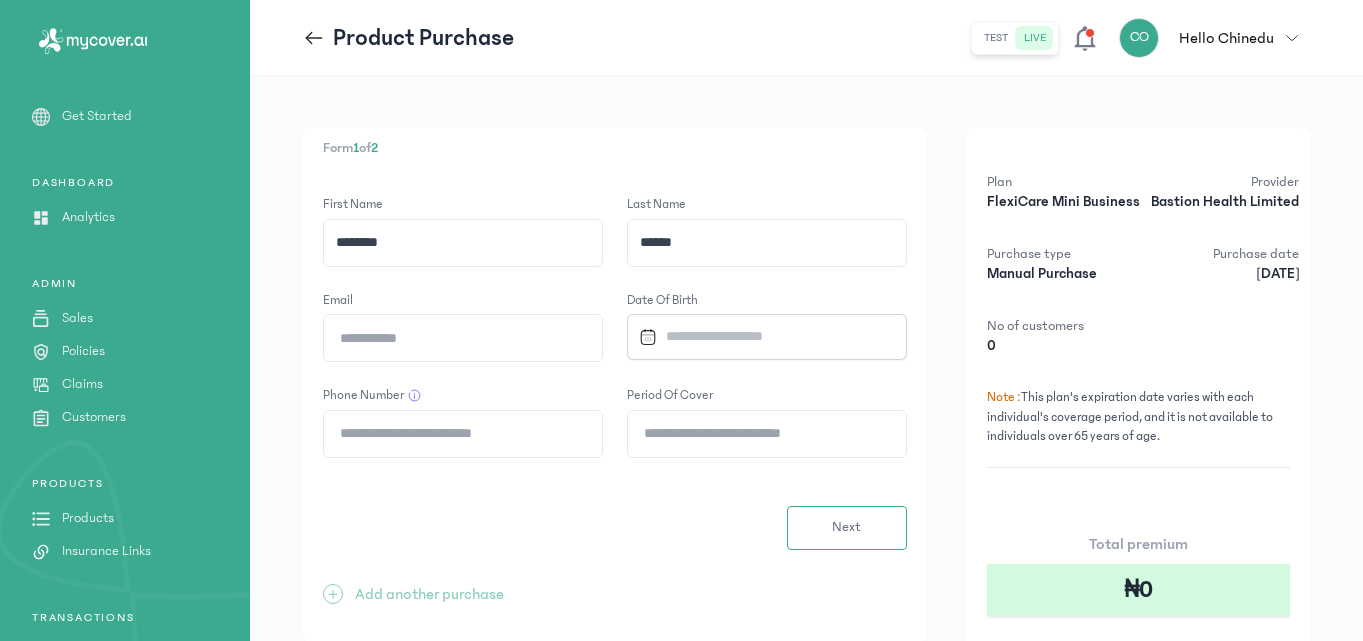 type on "******" 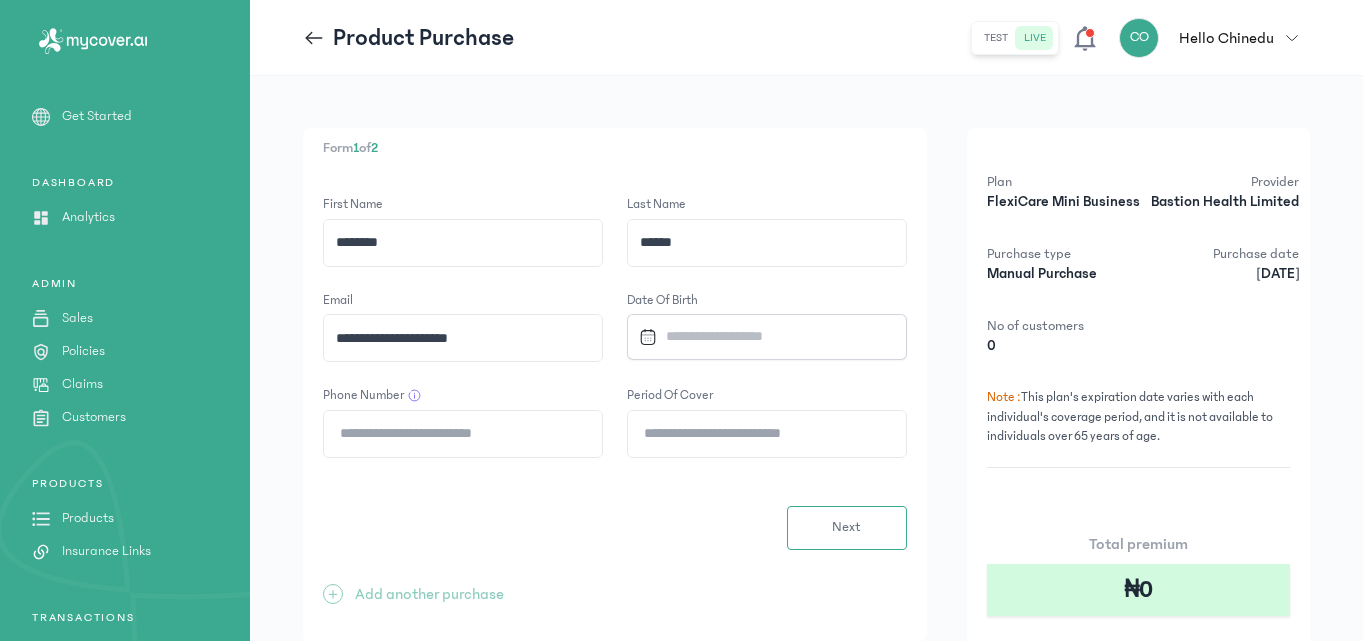 type on "**********" 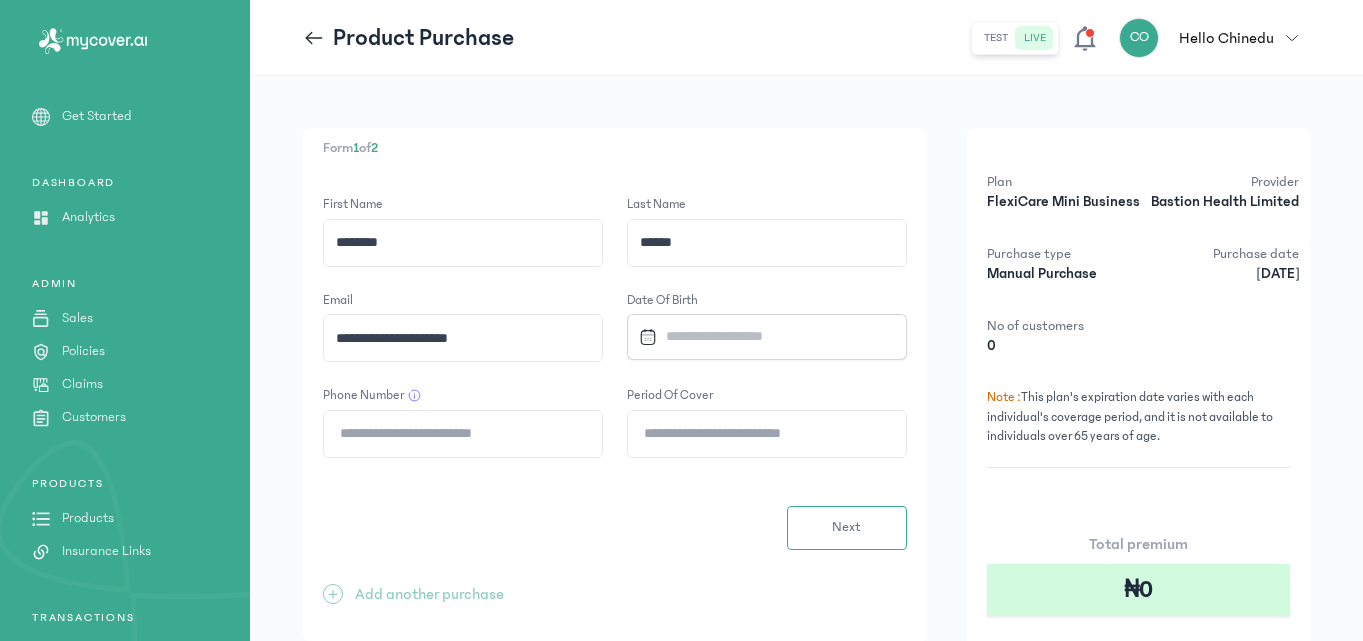 click at bounding box center [760, 336] 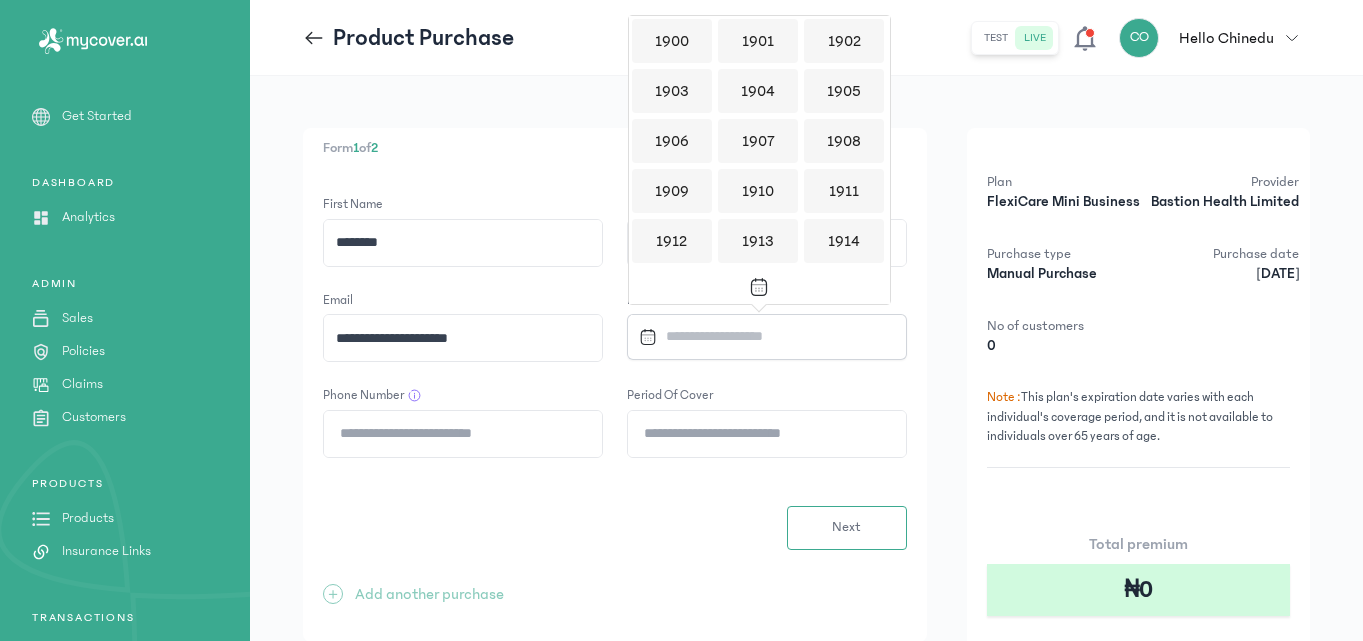 scroll, scrollTop: 1939, scrollLeft: 0, axis: vertical 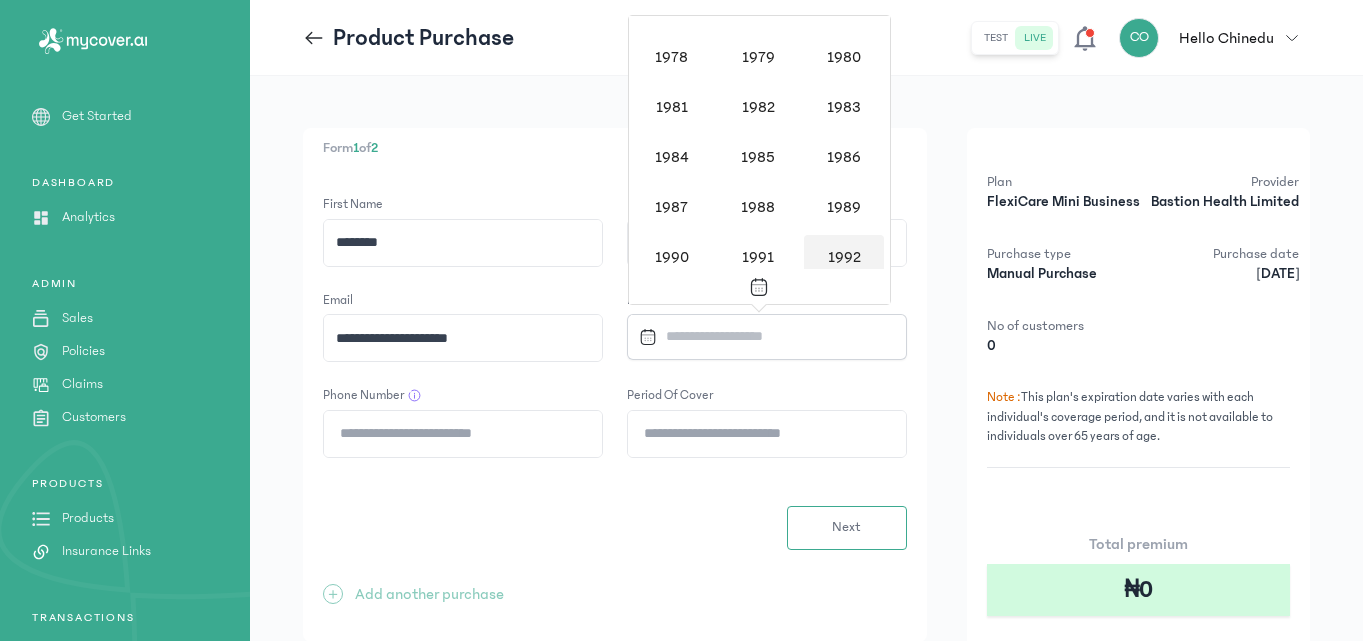 click on "1992" at bounding box center [844, 257] 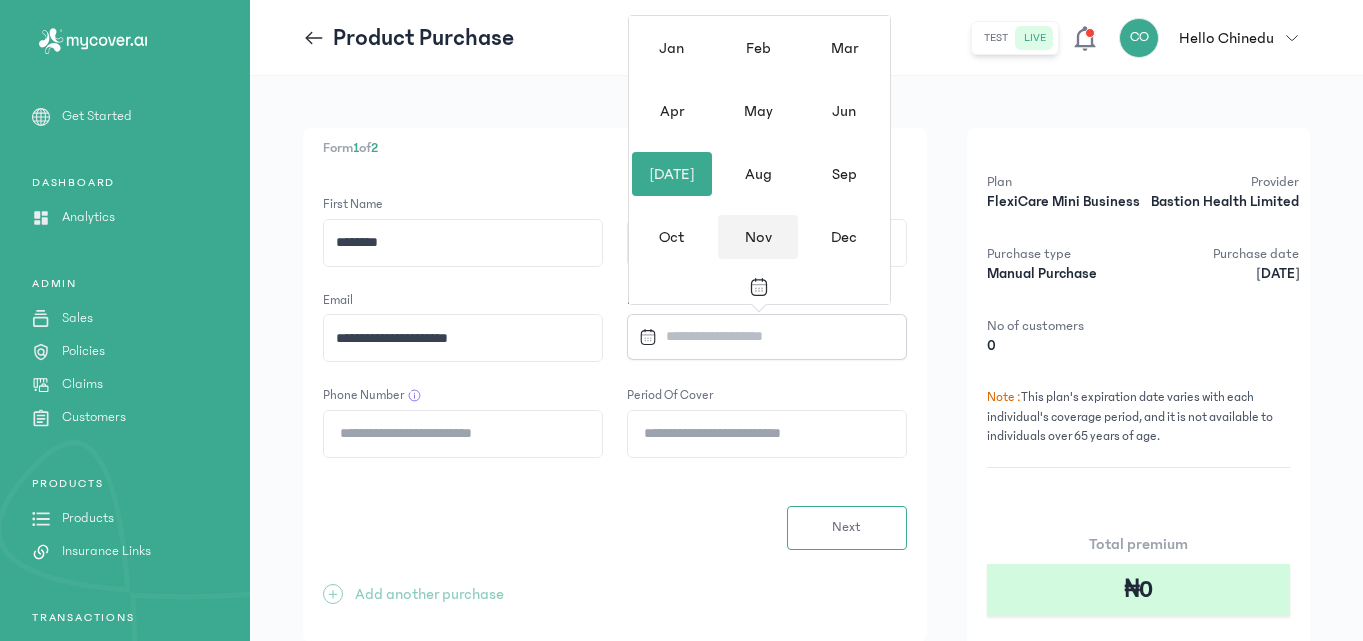 click on "Nov" at bounding box center (758, 237) 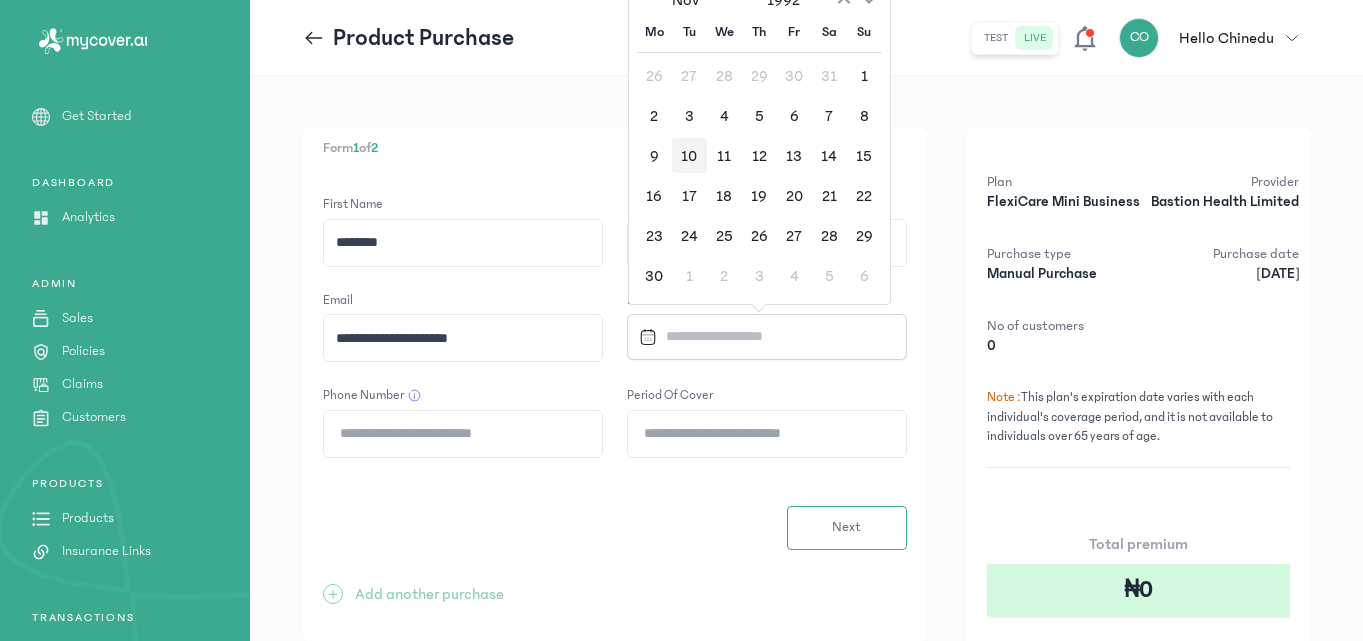 click on "10" at bounding box center [689, 155] 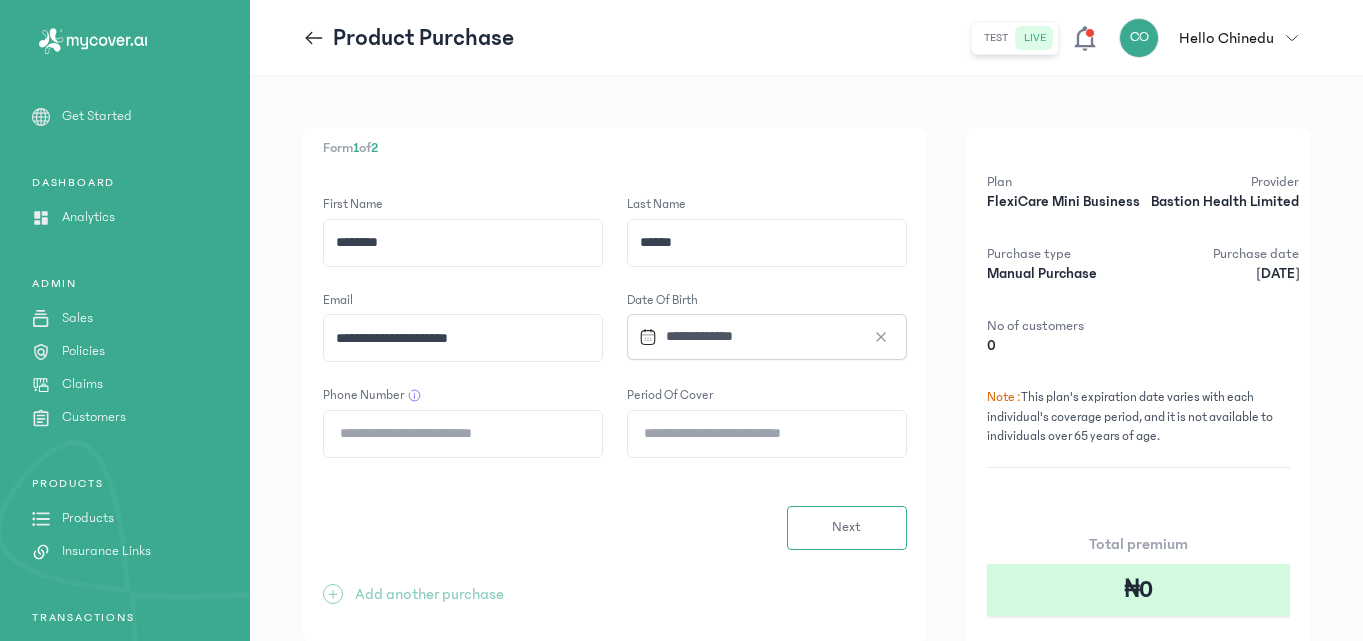 click on "Phone Number" 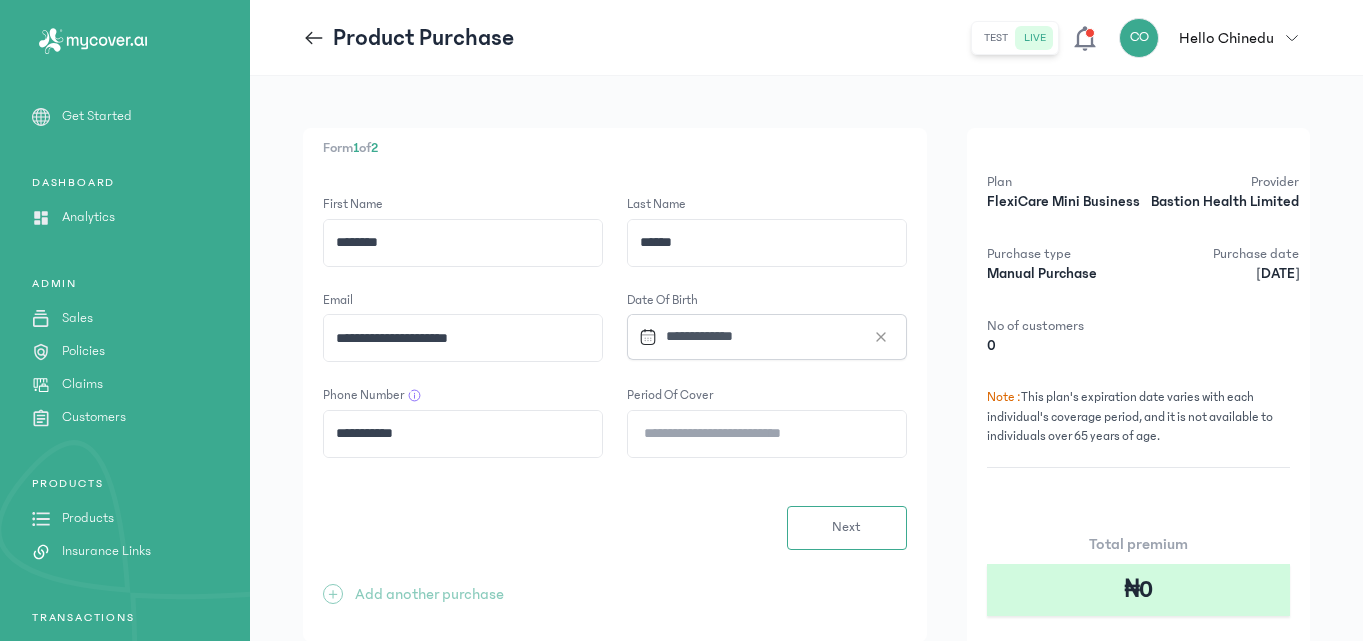 type on "**********" 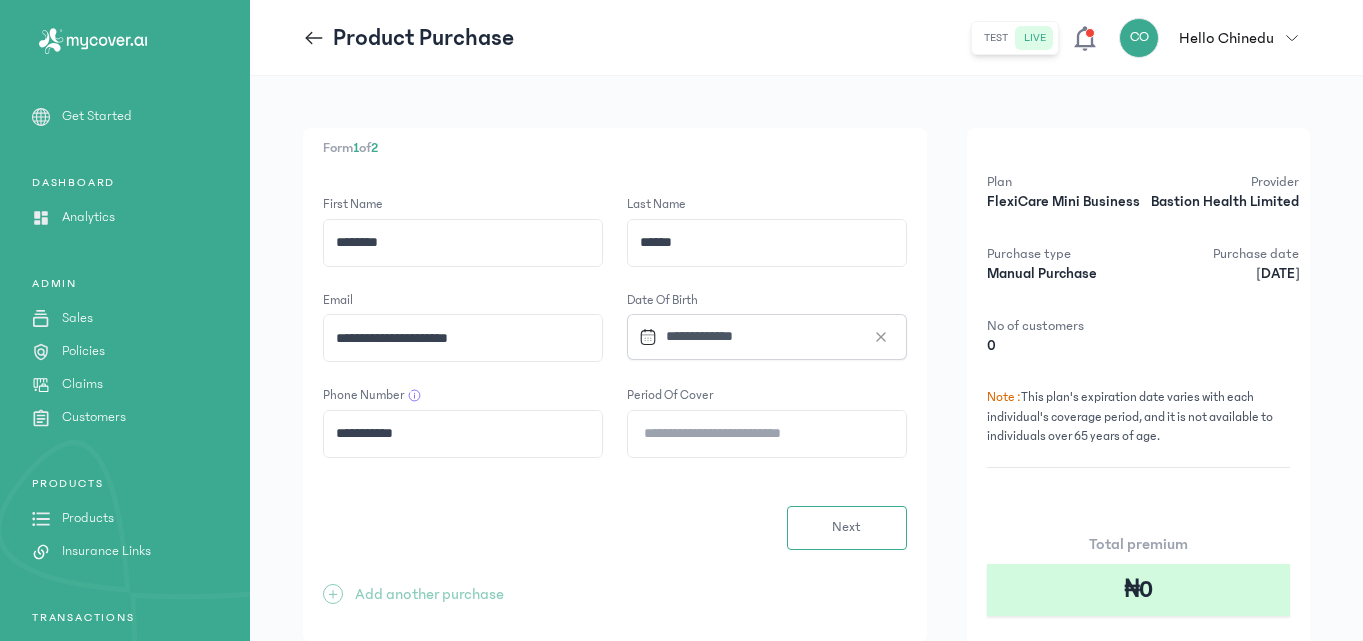 type on "*" 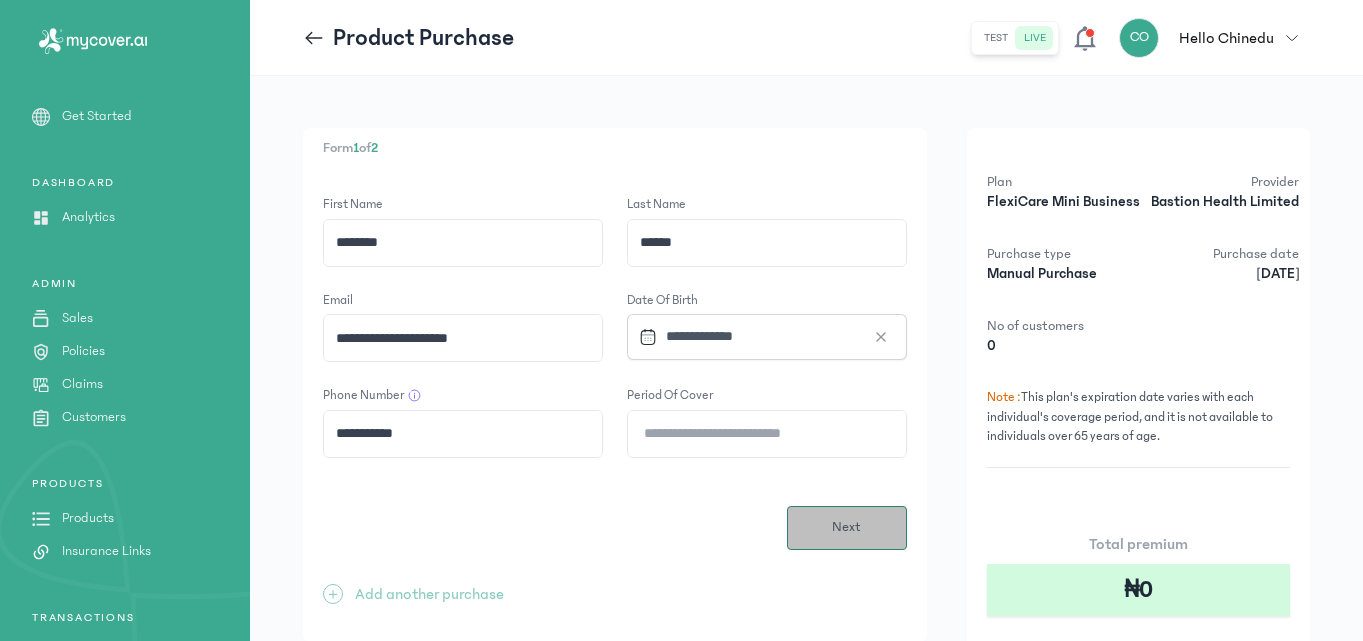 click on "Next" at bounding box center [847, 528] 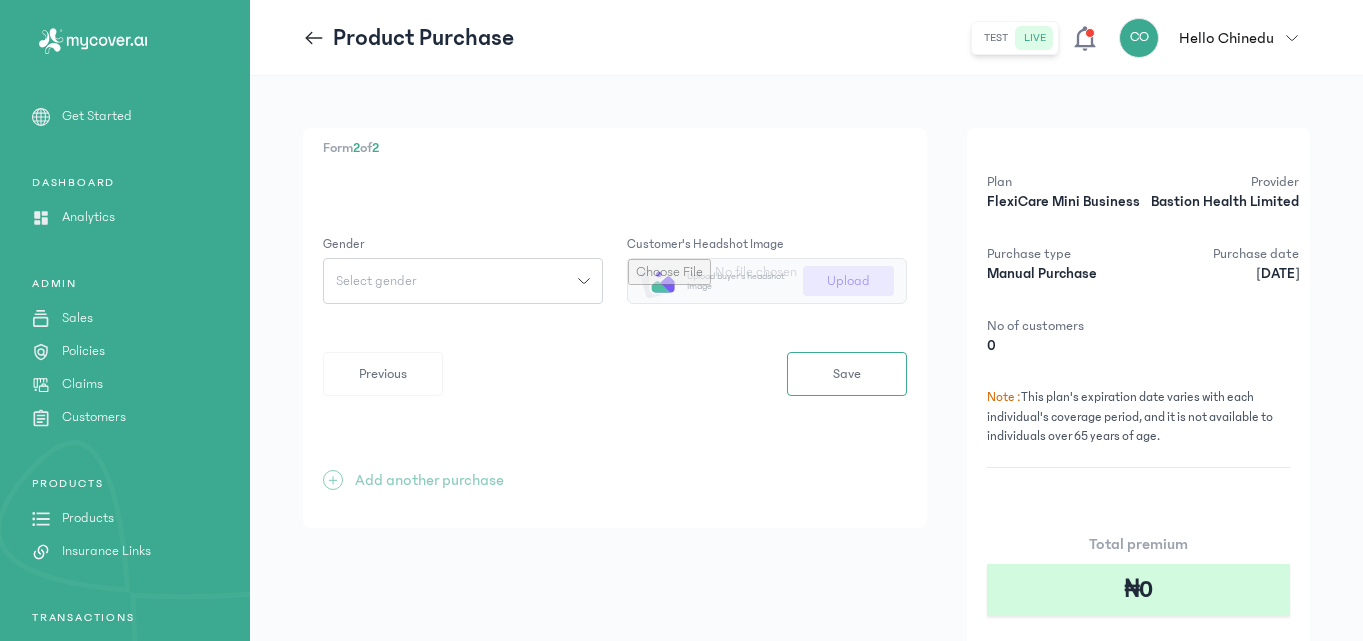 click on "Form  2  of  2 Gender Select gender
Customer's headshot image
Upload buyer's headshot image Upload  Previous  Save  +  Add another purchase Plan FlexiCare Mini Business Provider Bastion Health Limited Purchase type Manual Purchase Purchase date [DATE] No of customers 0 Note :  This plan's expiration date varies with each individual's coverage period, and it is not available to individuals over 65 years of age. Total premium ₦0  Purchase" 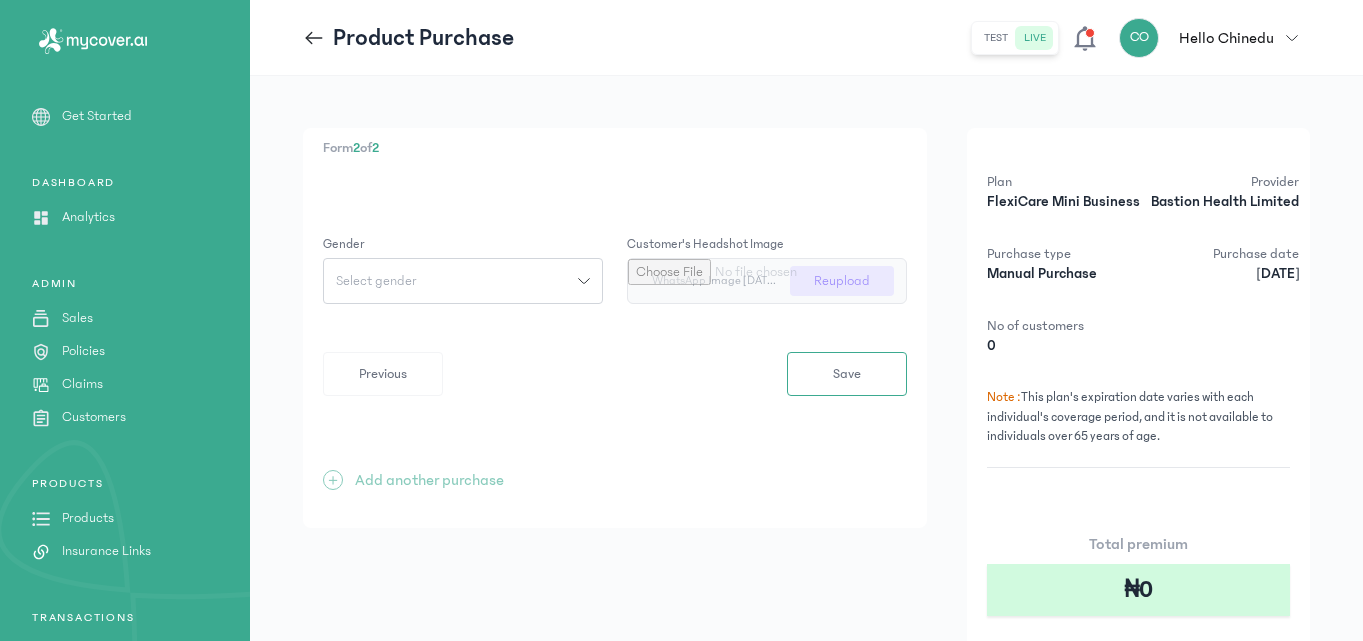 click on "Select gender" 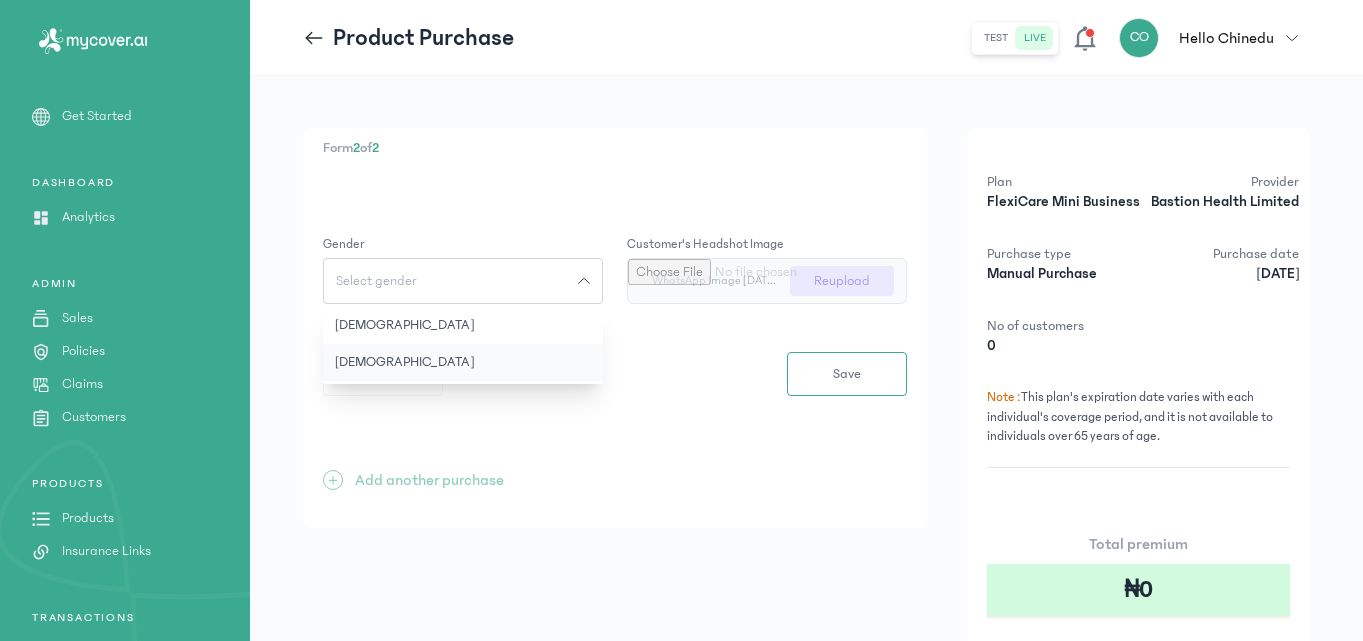 click on "[DEMOGRAPHIC_DATA]" 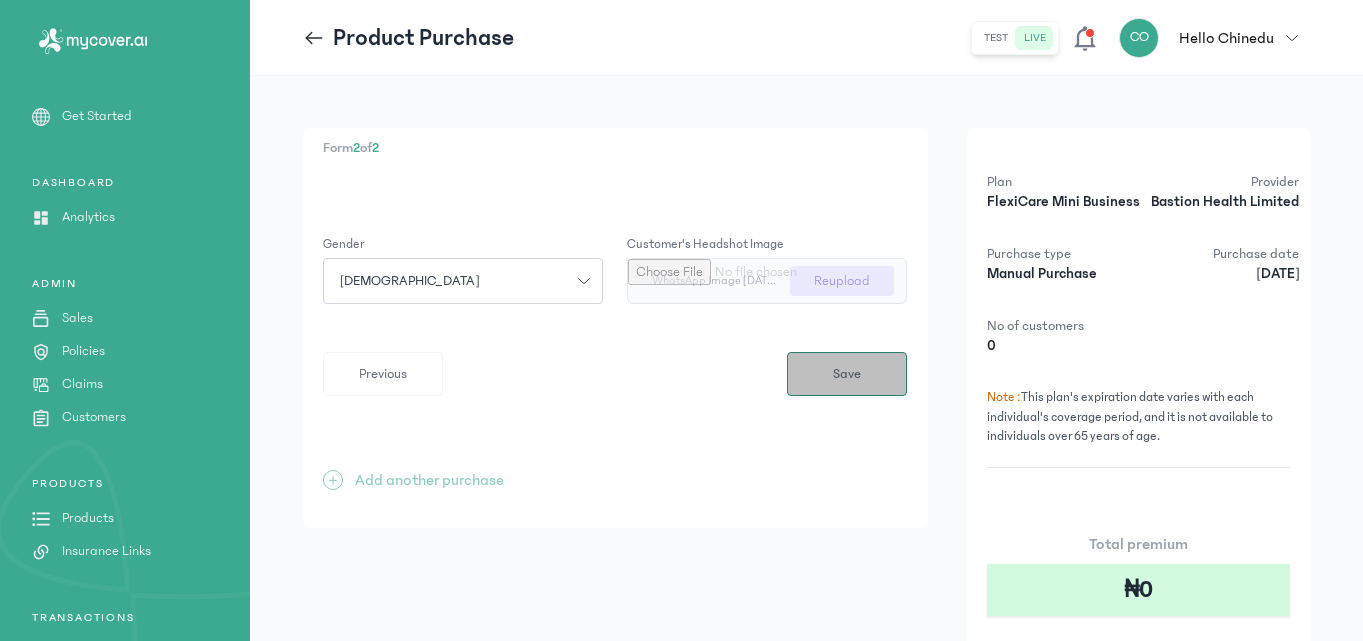 click on "Save" at bounding box center [847, 374] 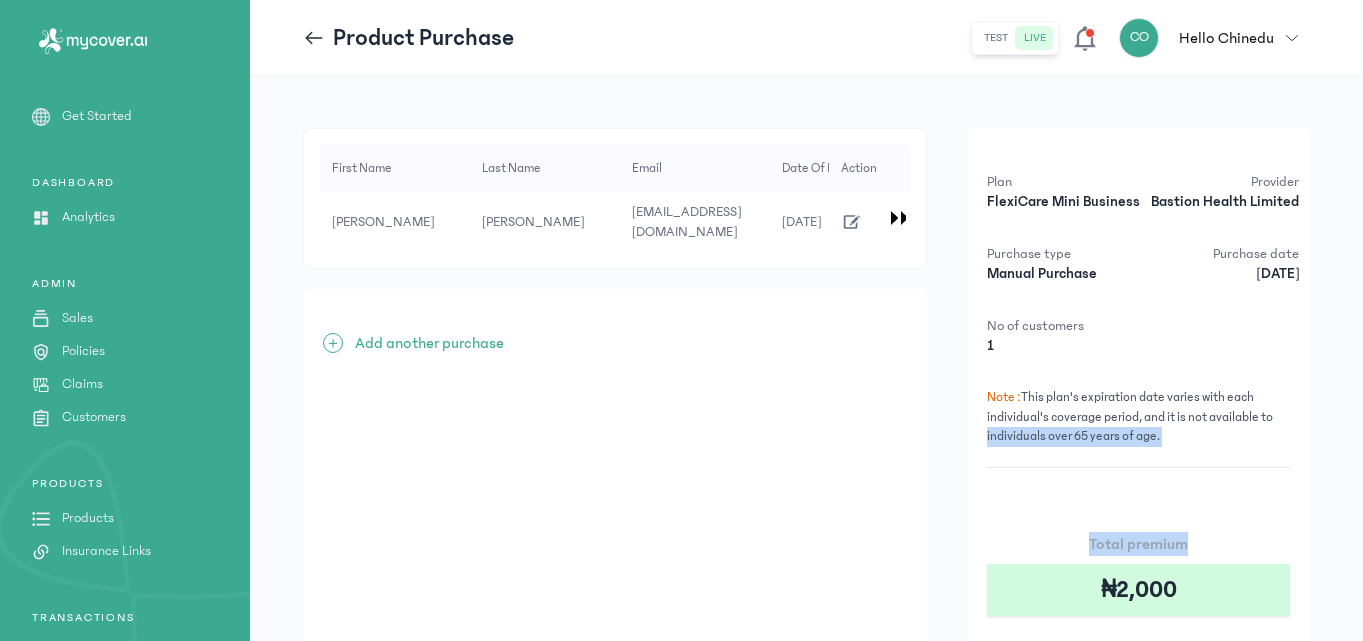 drag, startPoint x: 1361, startPoint y: 425, endPoint x: 1358, endPoint y: 491, distance: 66.068146 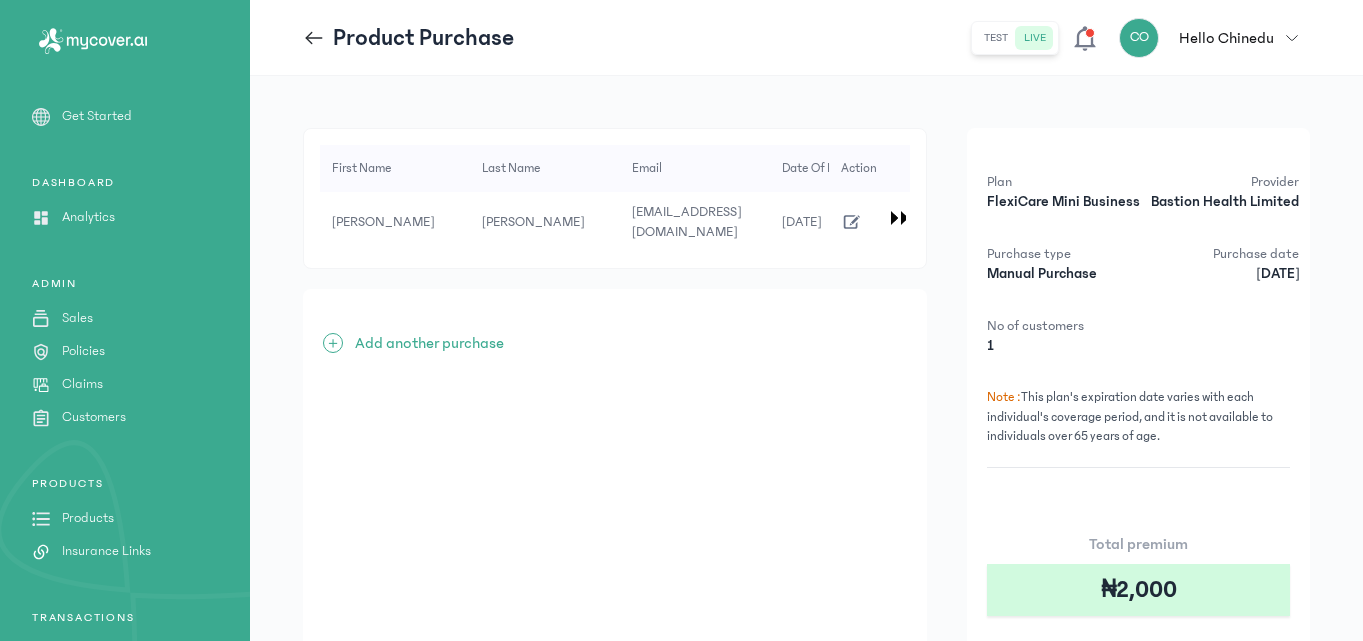 click on "First Name Last Name Email Date of Birth Phone Number Period of cover Gender Customer's headshot image Action [PERSON_NAME] [PERSON_NAME][EMAIL_ADDRESS][DOMAIN_NAME] [DATE] 07013647867 1 [DEMOGRAPHIC_DATA]
+  Add another purchase Plan FlexiCare Mini Business Provider Bastion Health Limited Purchase type Manual Purchase Purchase date [DATE] No of customers 1 Note :  This plan's expiration date varies with each individual's coverage period, and it is not available to individuals over 65 years of age. Total premium ₦2,000  Purchase" at bounding box center [806, 453] 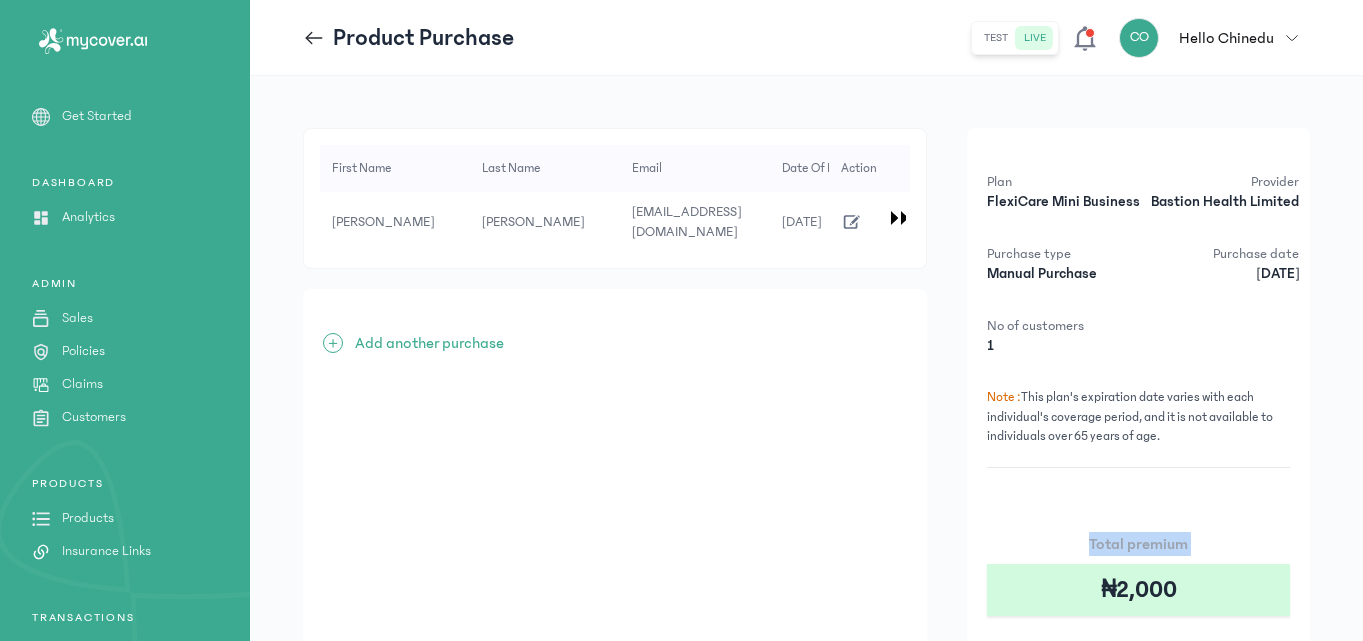 click on "First Name Last Name Email Date of Birth Phone Number Period of cover Gender Customer's headshot image Action [PERSON_NAME] [PERSON_NAME][EMAIL_ADDRESS][DOMAIN_NAME] [DATE] 07013647867 1 [DEMOGRAPHIC_DATA]
+  Add another purchase Plan FlexiCare Mini Business Provider Bastion Health Limited Purchase type Manual Purchase Purchase date [DATE] No of customers 1 Note :  This plan's expiration date varies with each individual's coverage period, and it is not available to individuals over 65 years of age. Total premium ₦2,000  Purchase" at bounding box center [806, 453] 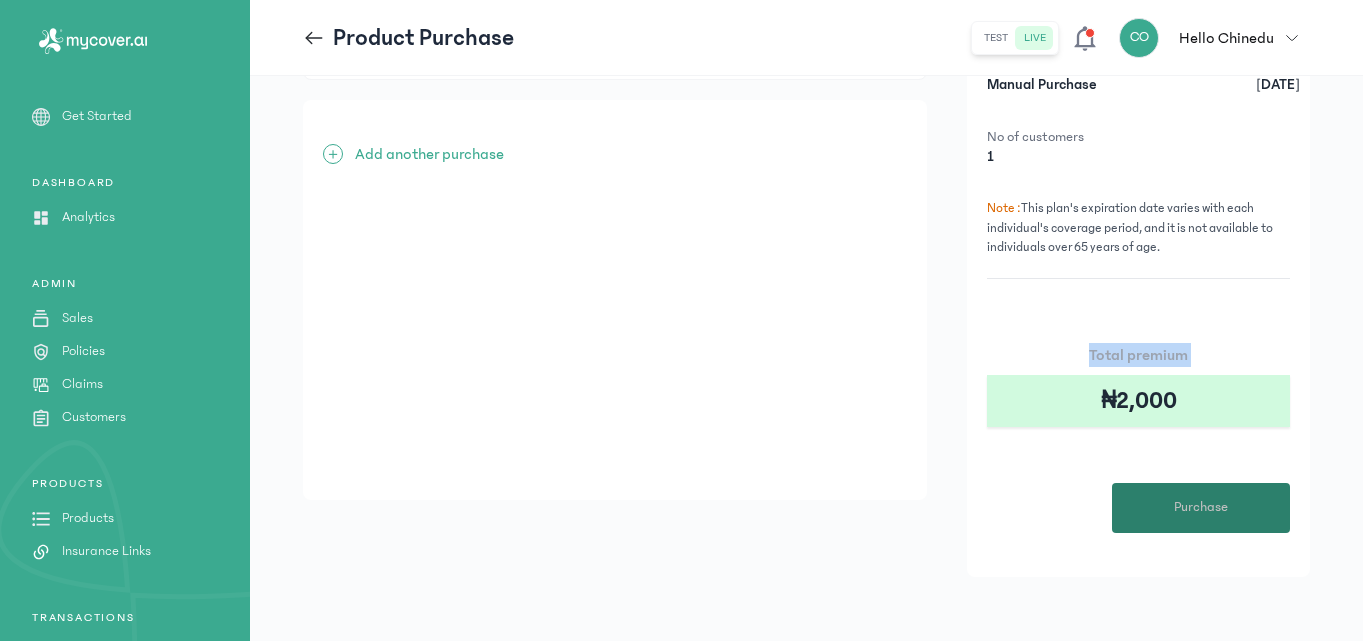 click on "Purchase" at bounding box center [1201, 508] 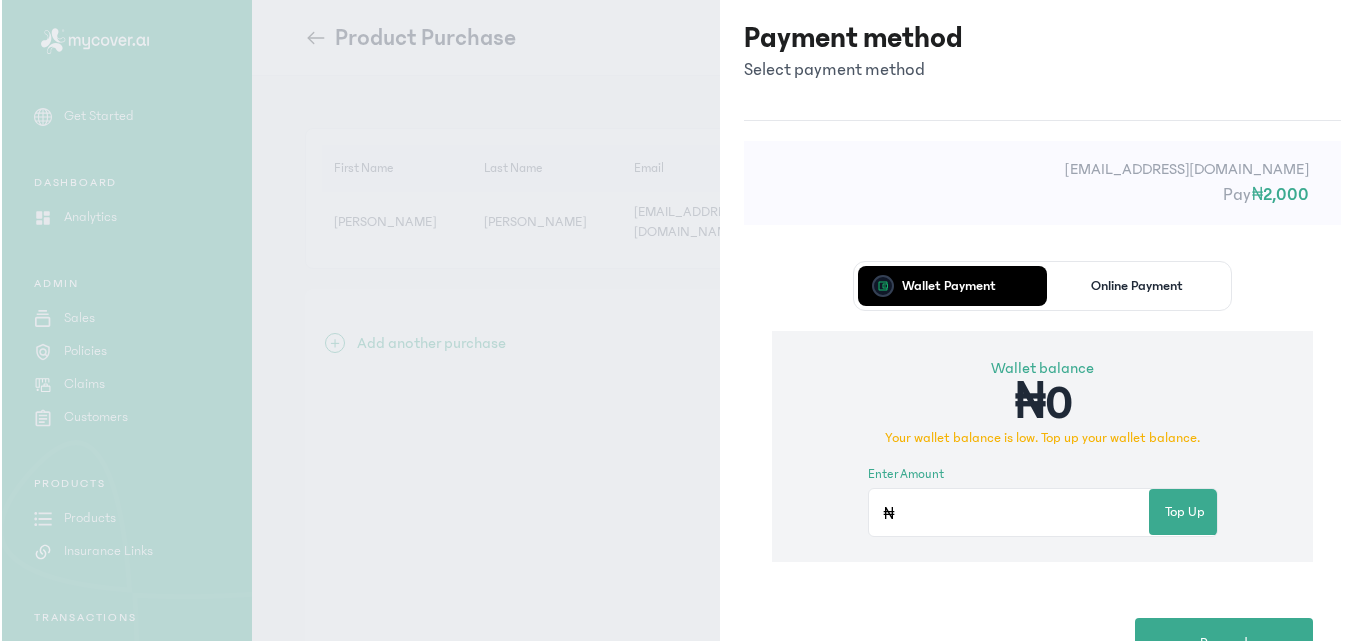 scroll, scrollTop: 0, scrollLeft: 0, axis: both 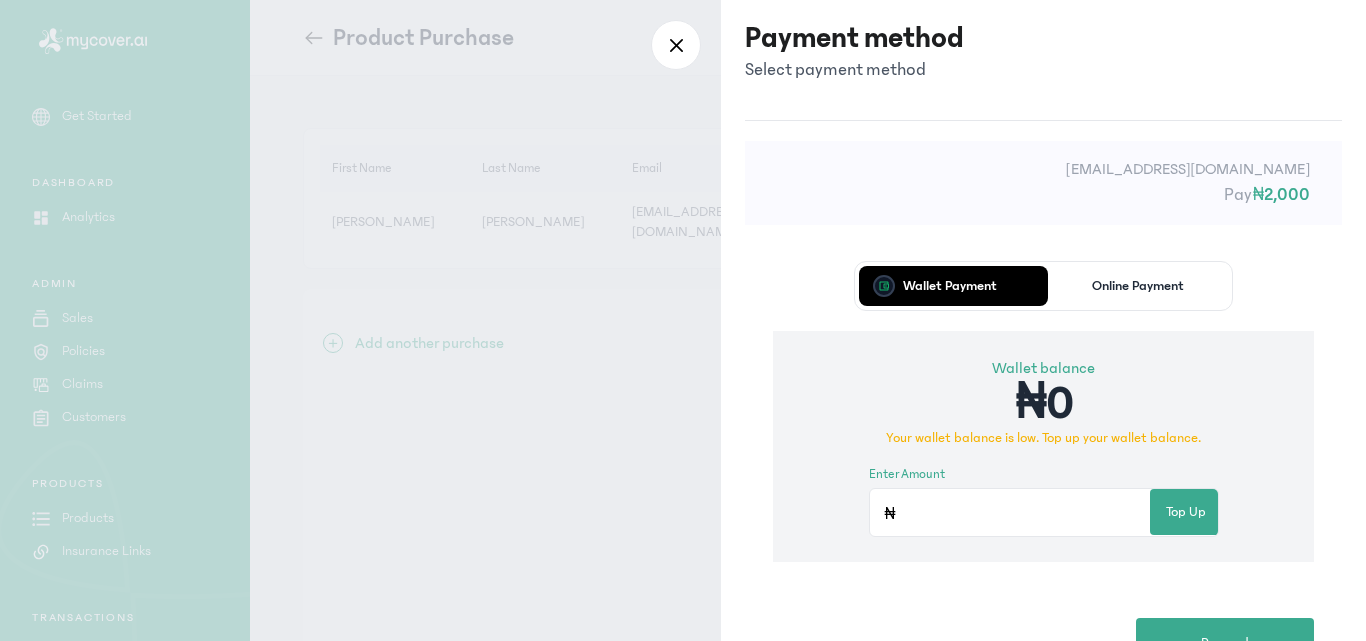 click on "Online Payment" at bounding box center [1138, 286] 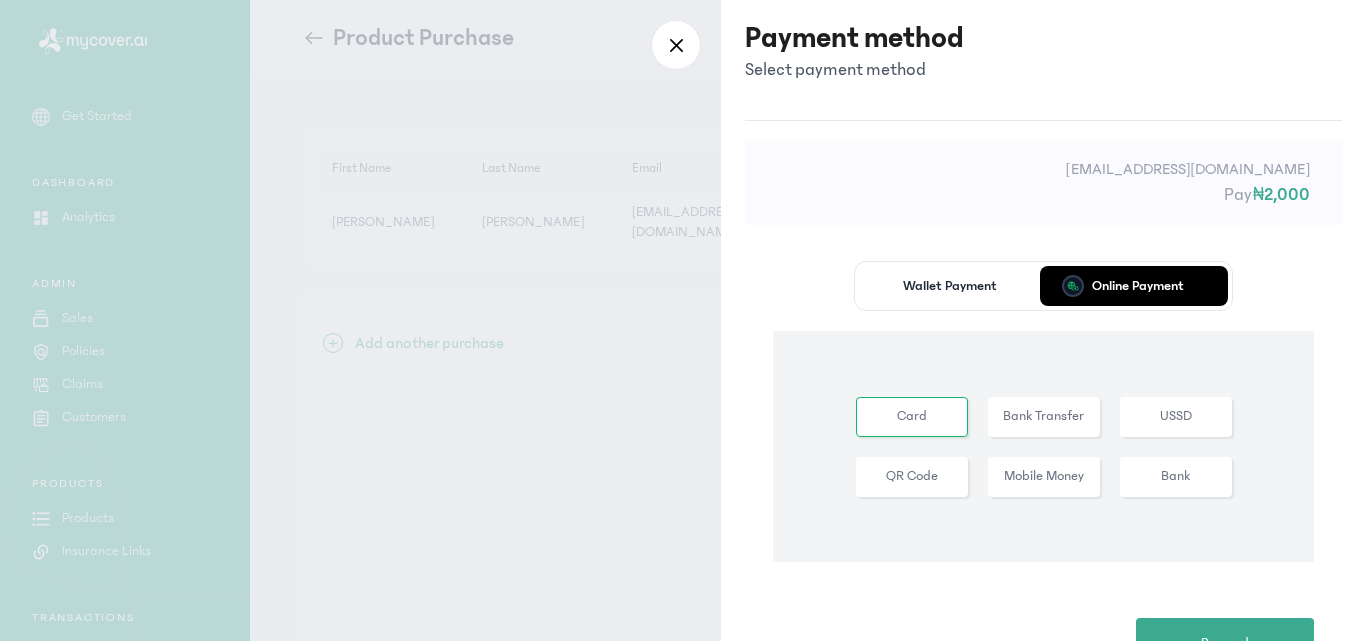 click on "Online Payment" at bounding box center (1138, 286) 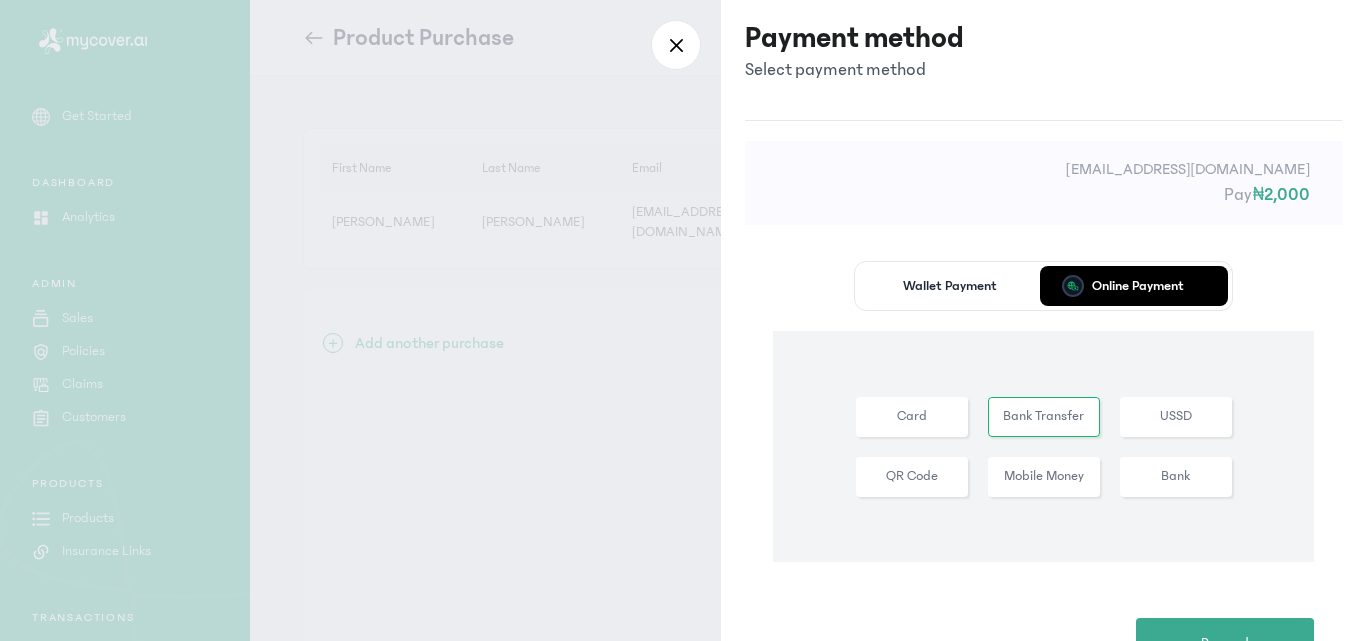 click on "Bank Transfer" 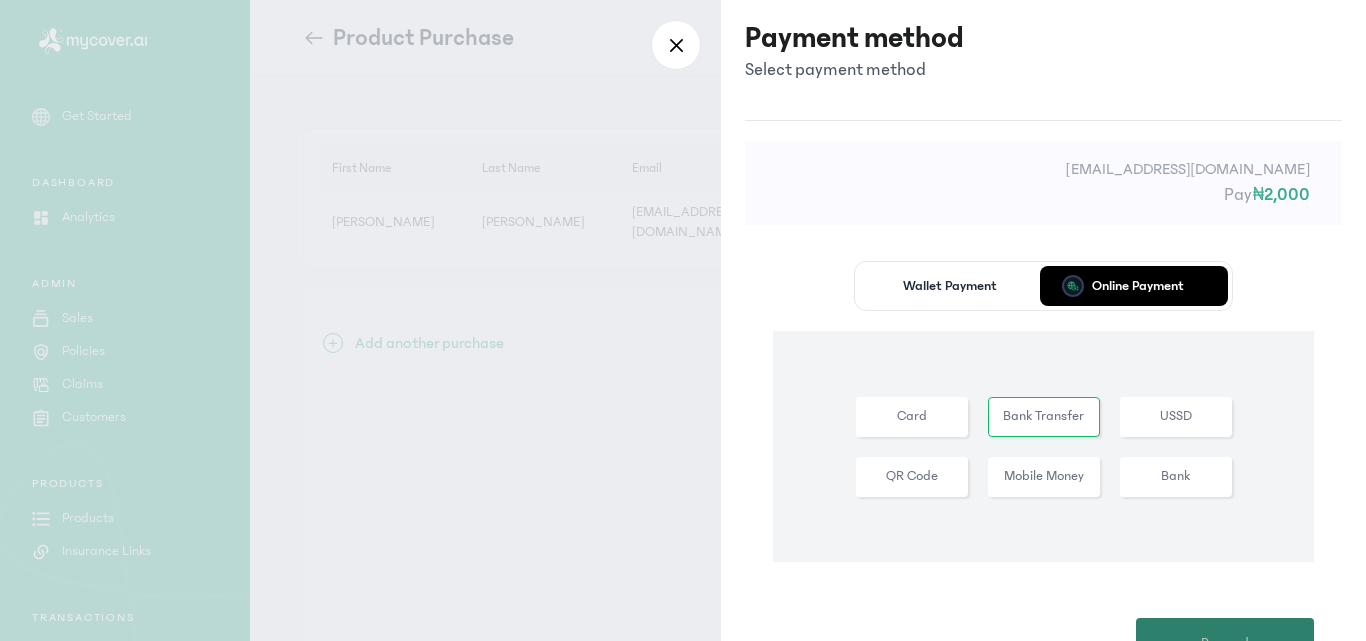 click on "Proceed" at bounding box center (1225, 643) 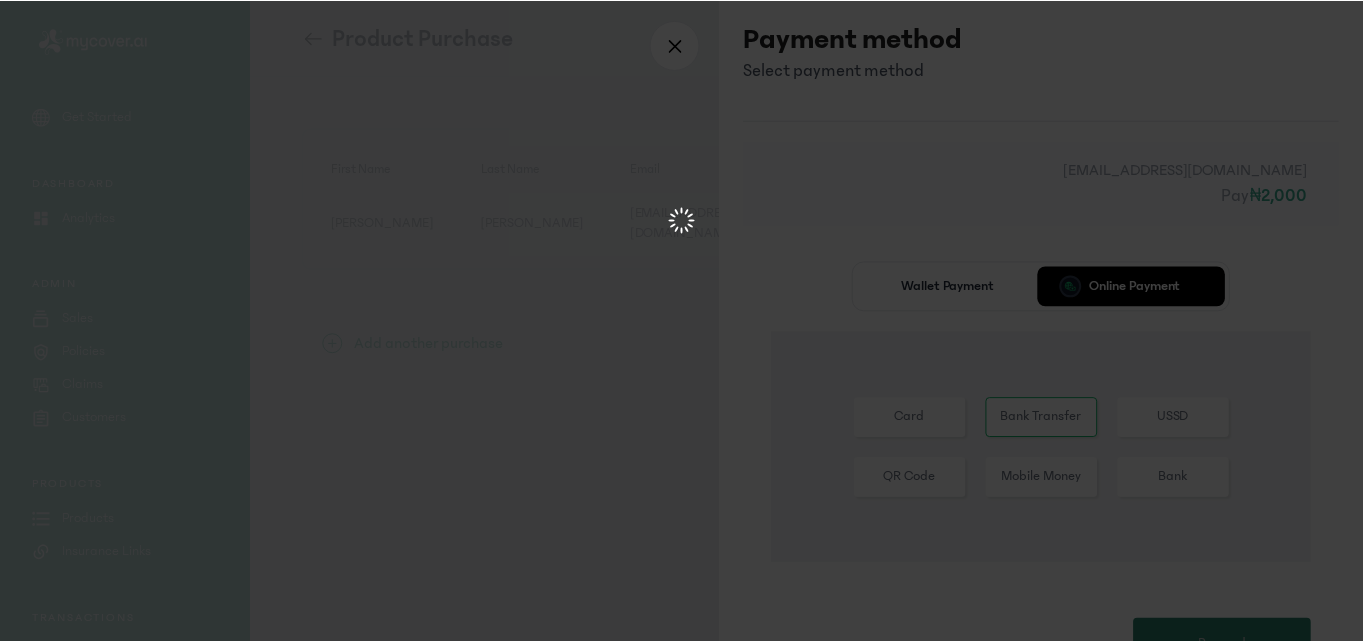 scroll, scrollTop: 0, scrollLeft: 0, axis: both 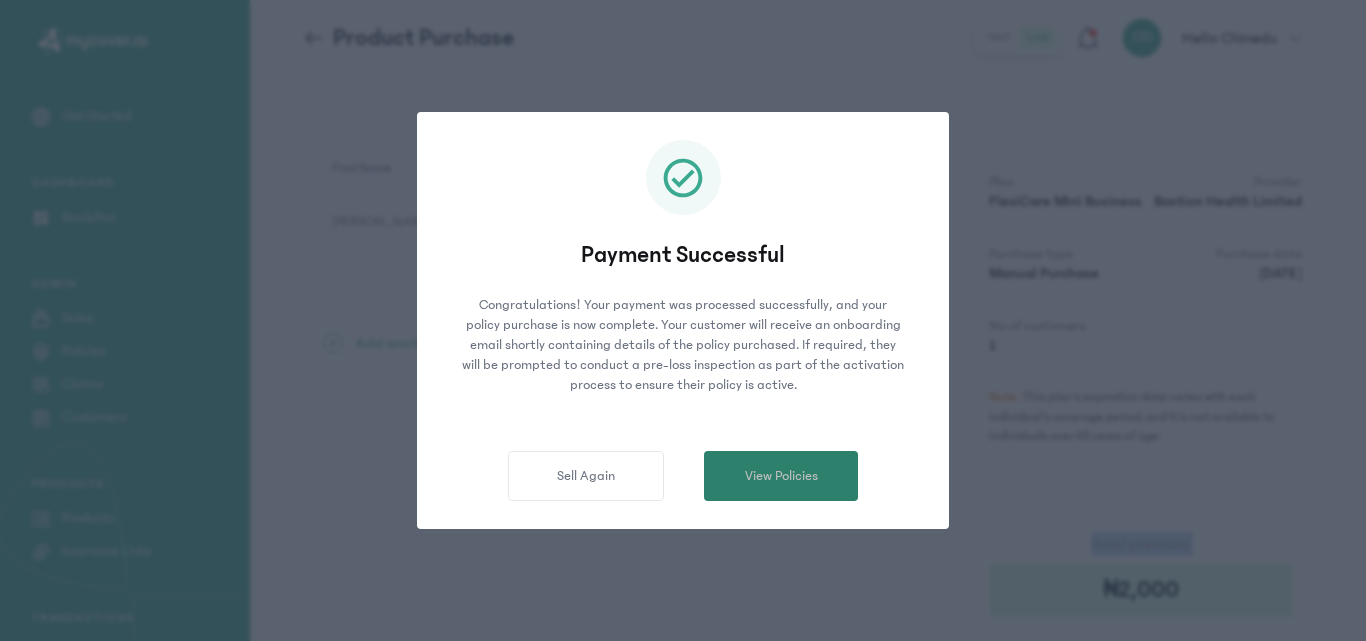 click on "View Policies" at bounding box center [781, 476] 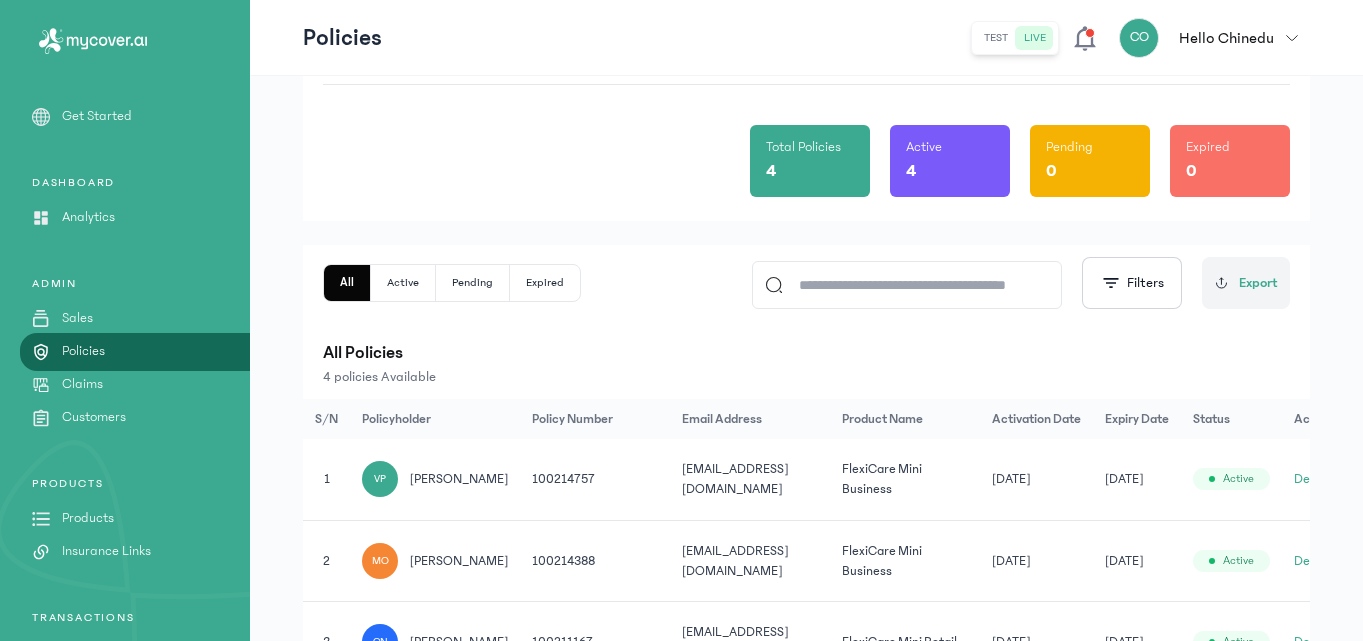 scroll, scrollTop: 132, scrollLeft: 0, axis: vertical 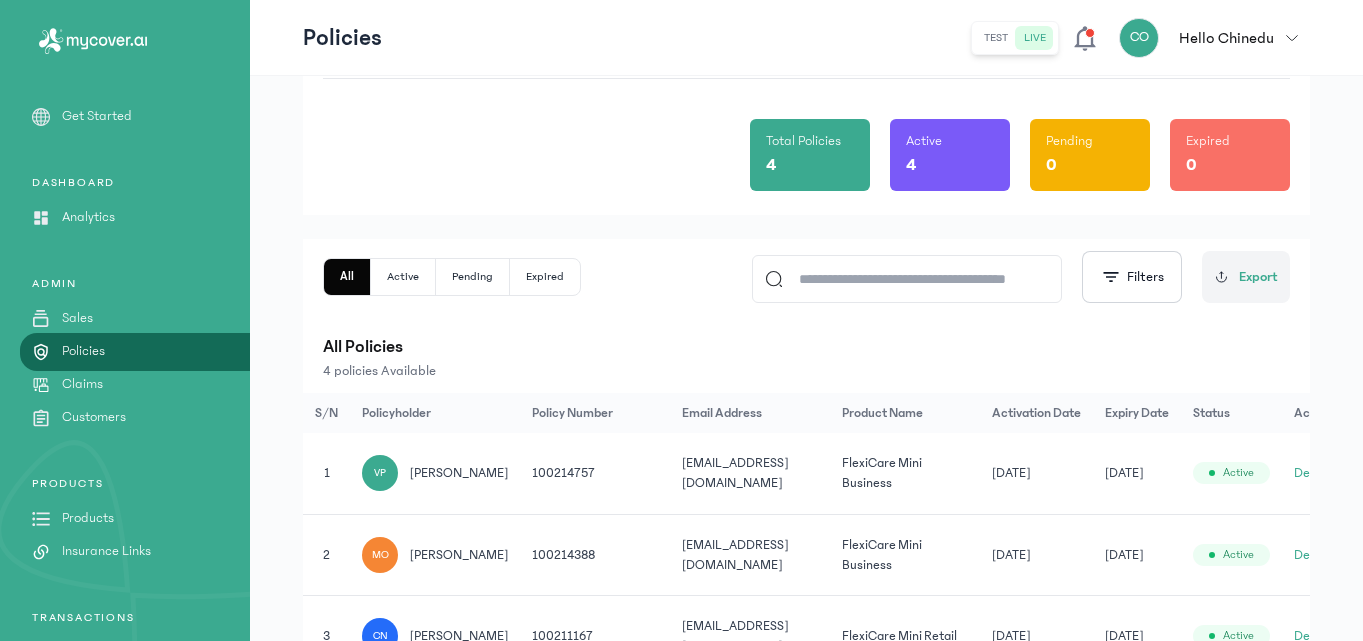 click on "Details" 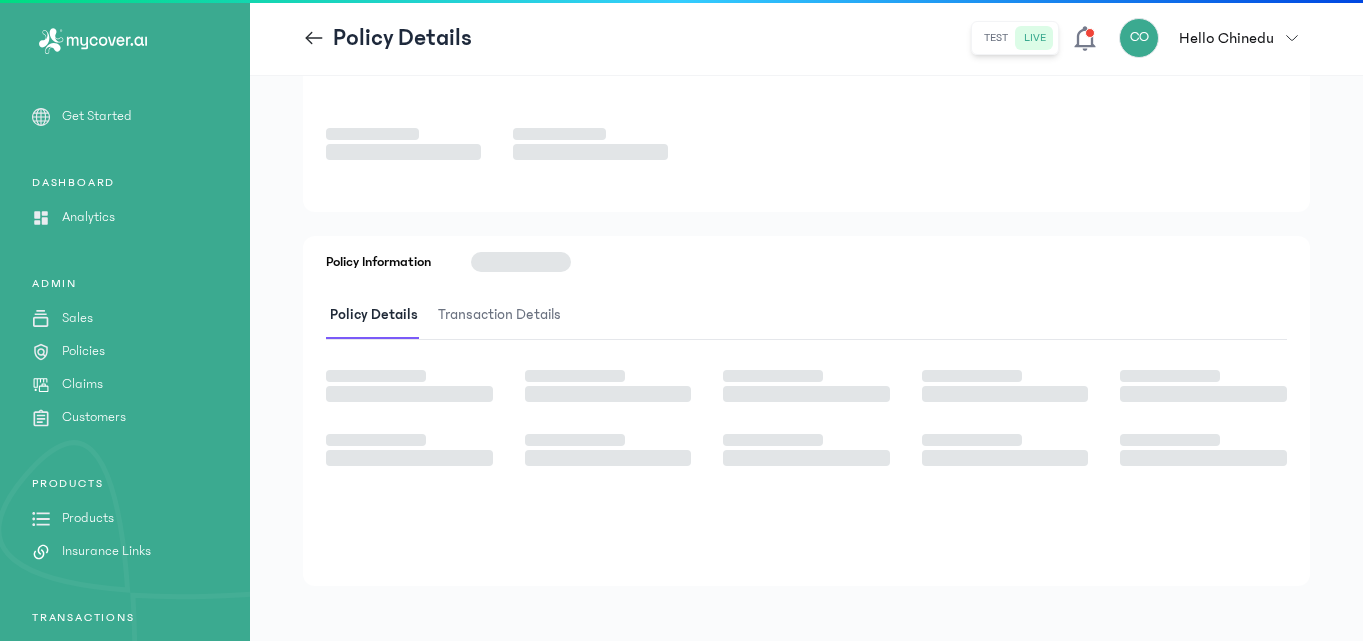 scroll, scrollTop: 0, scrollLeft: 0, axis: both 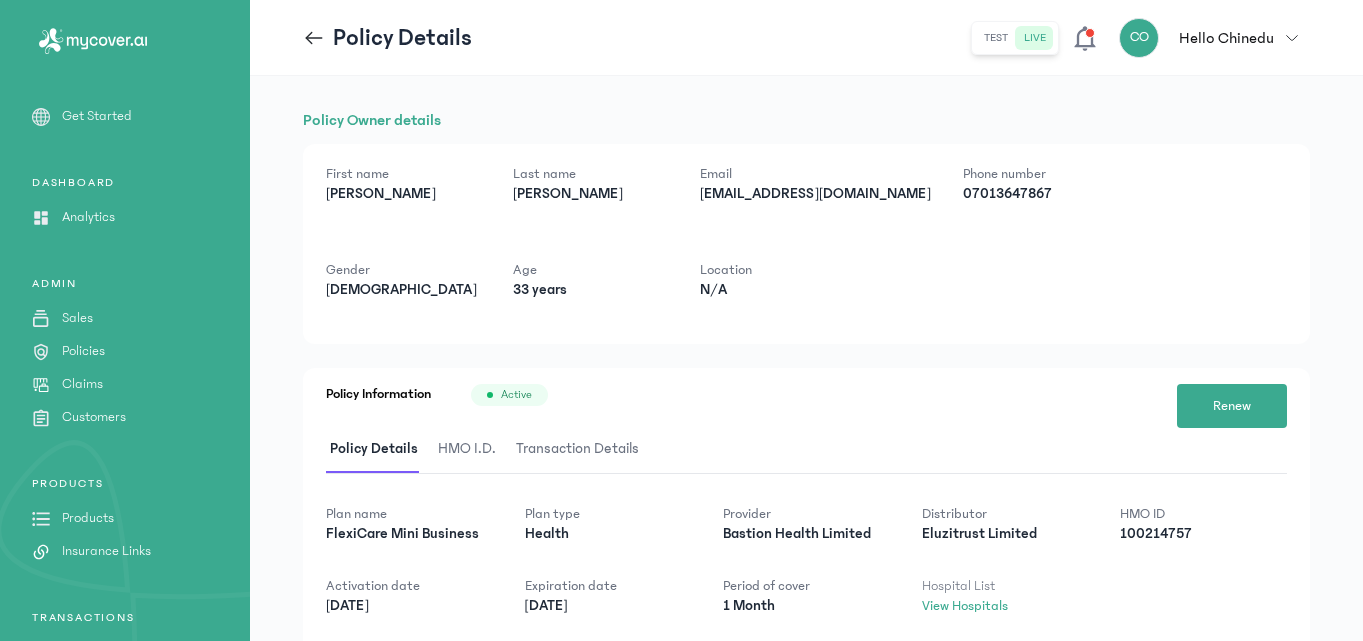 click on "HMO I.D." at bounding box center (467, 449) 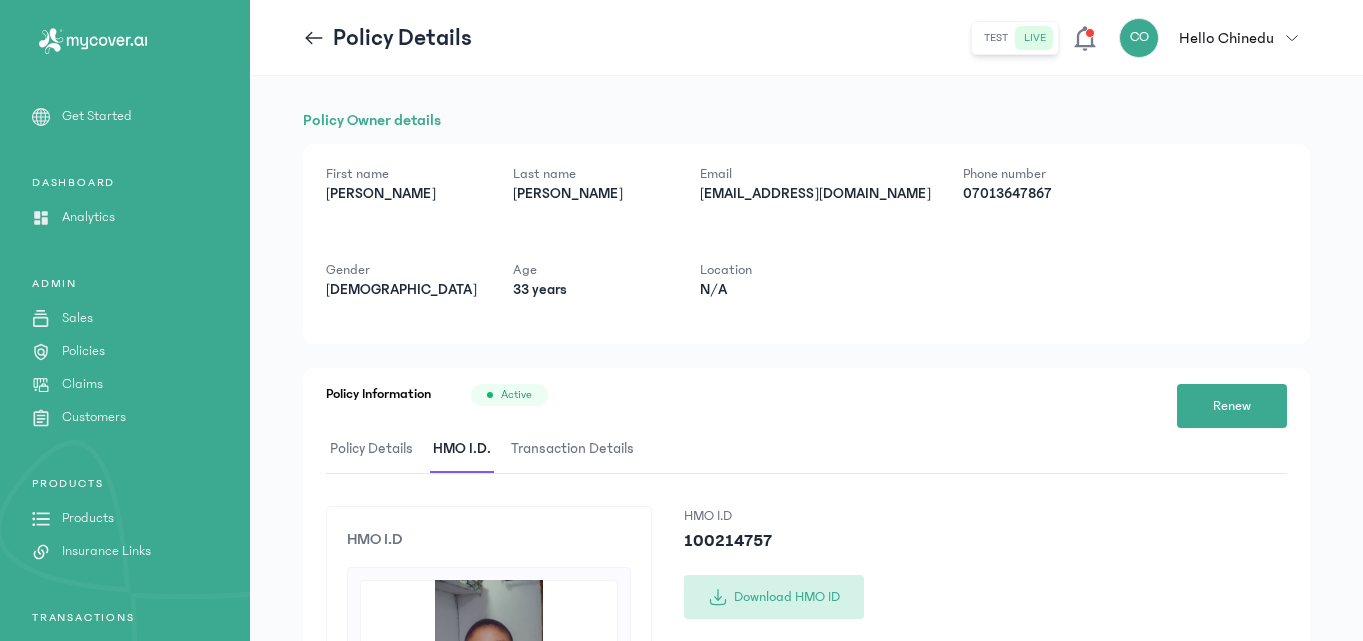 click on "Download HMO ID" at bounding box center [774, 597] 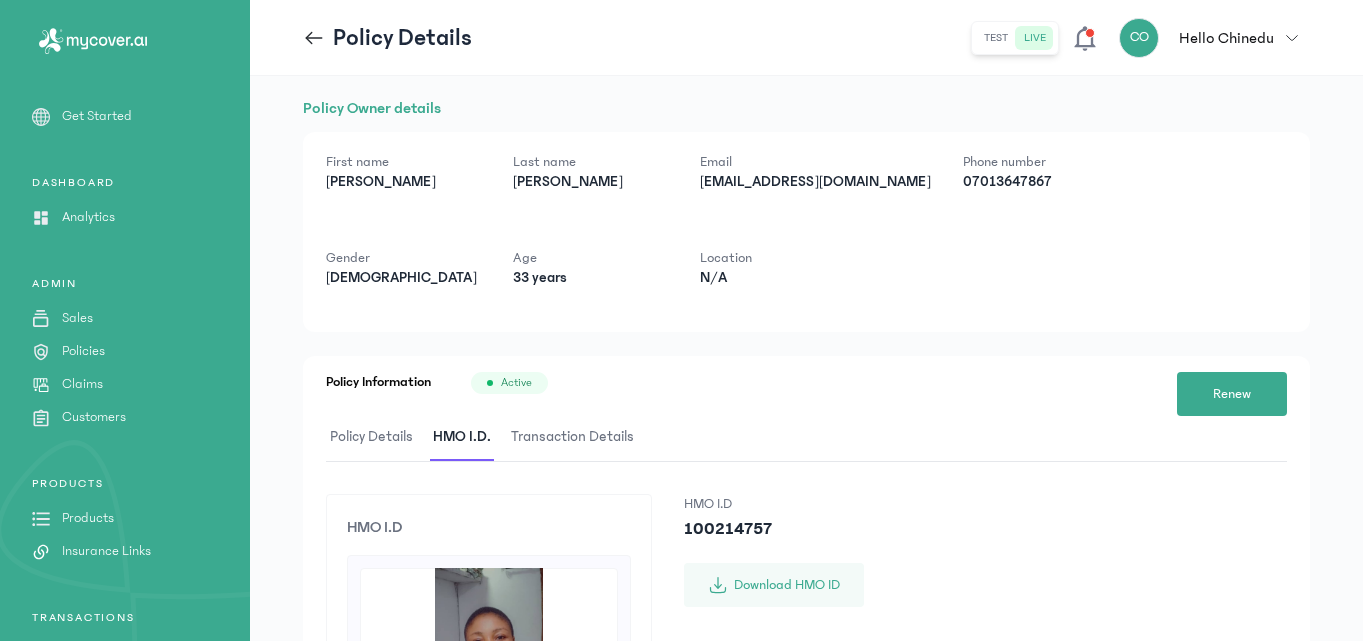 drag, startPoint x: 1362, startPoint y: 570, endPoint x: 1362, endPoint y: 631, distance: 61 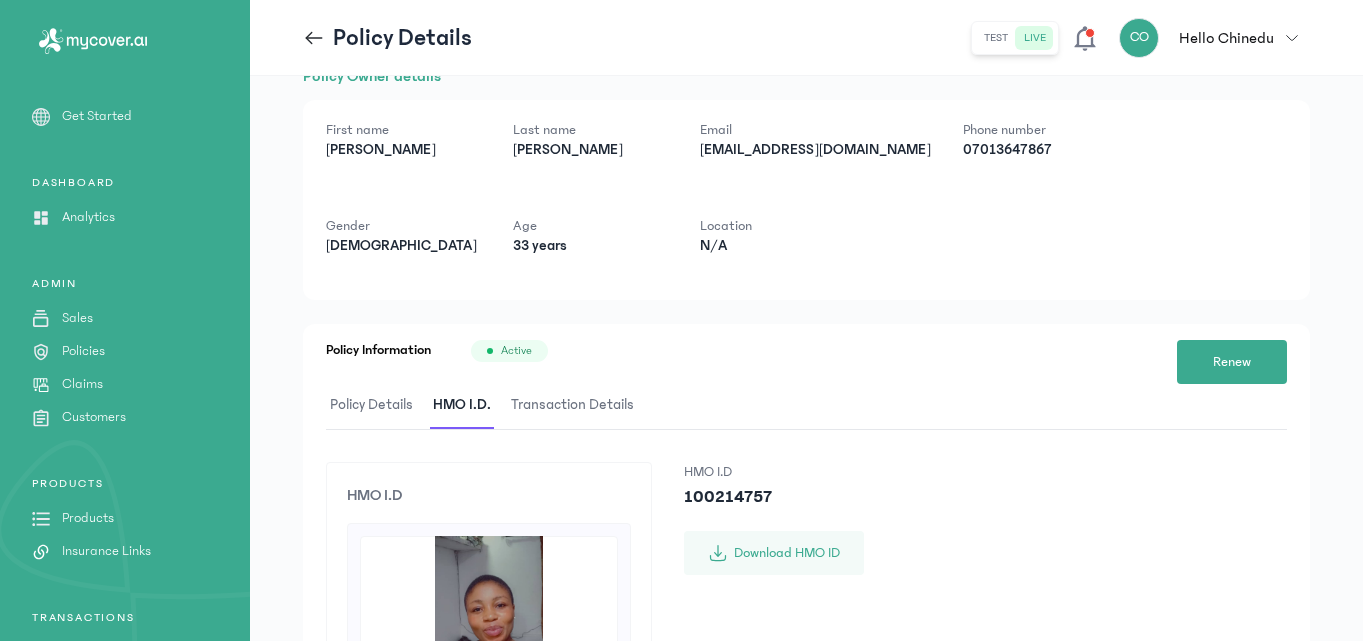 click on "Insurance Links" at bounding box center [106, 551] 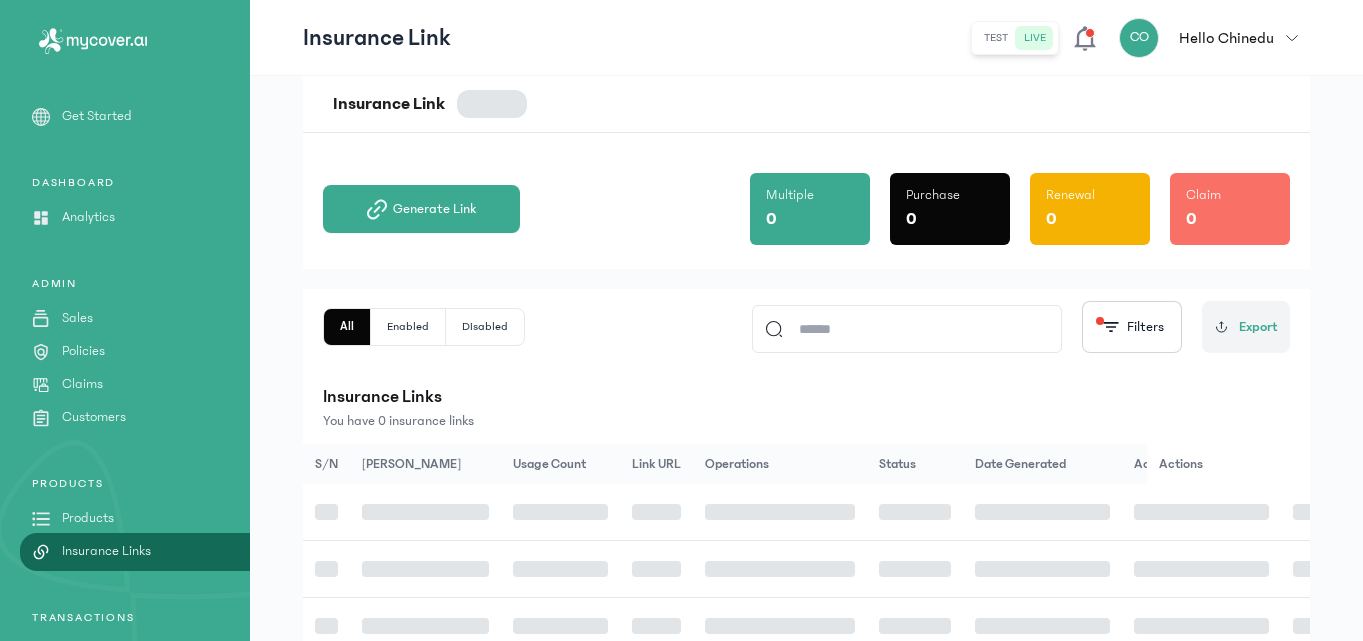 scroll, scrollTop: 0, scrollLeft: 0, axis: both 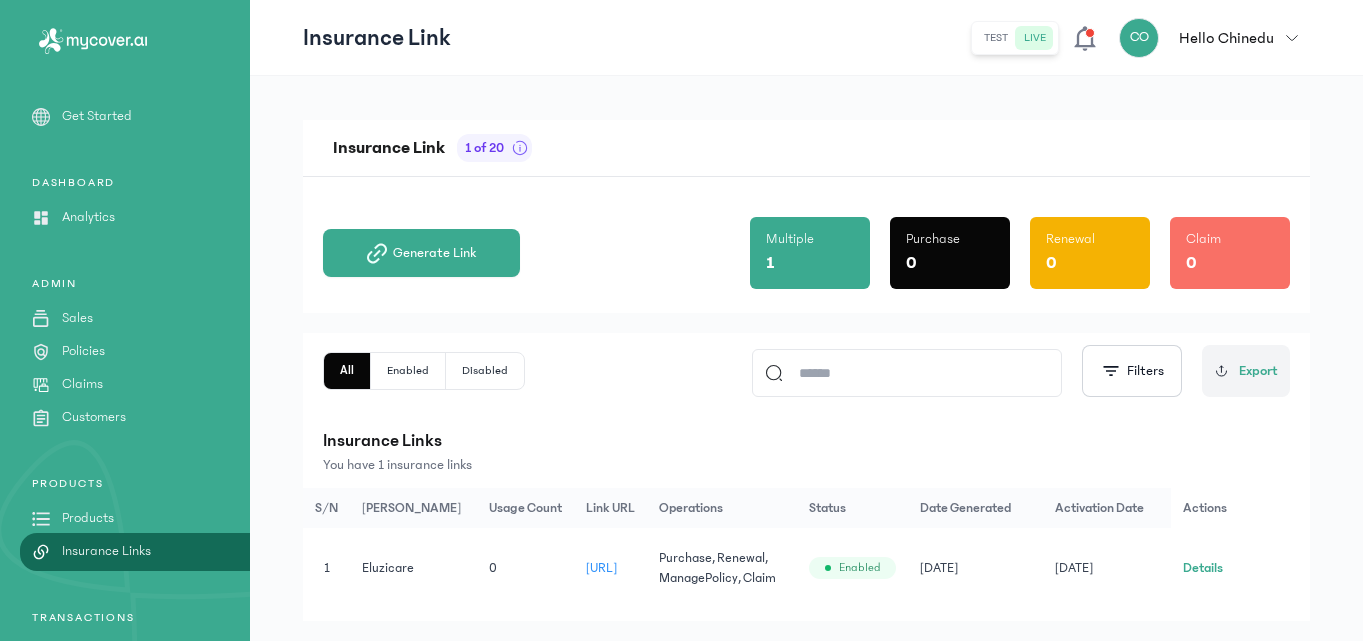 click on "[URL]" 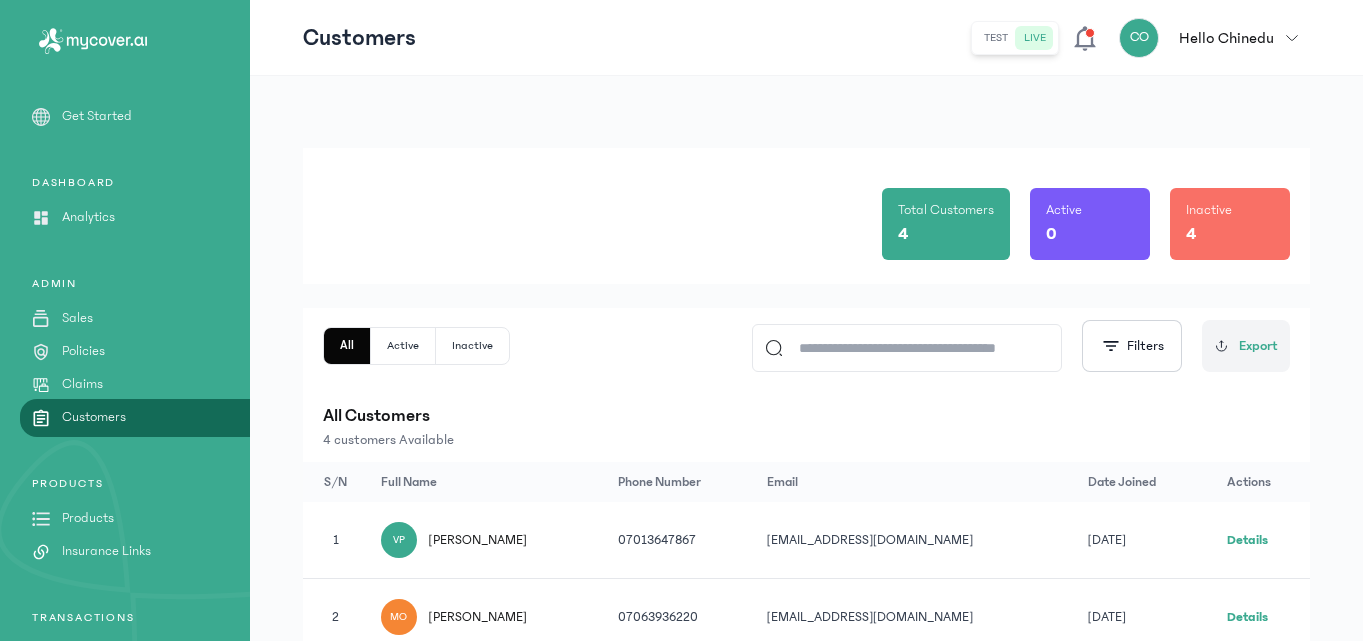 click on "Details" 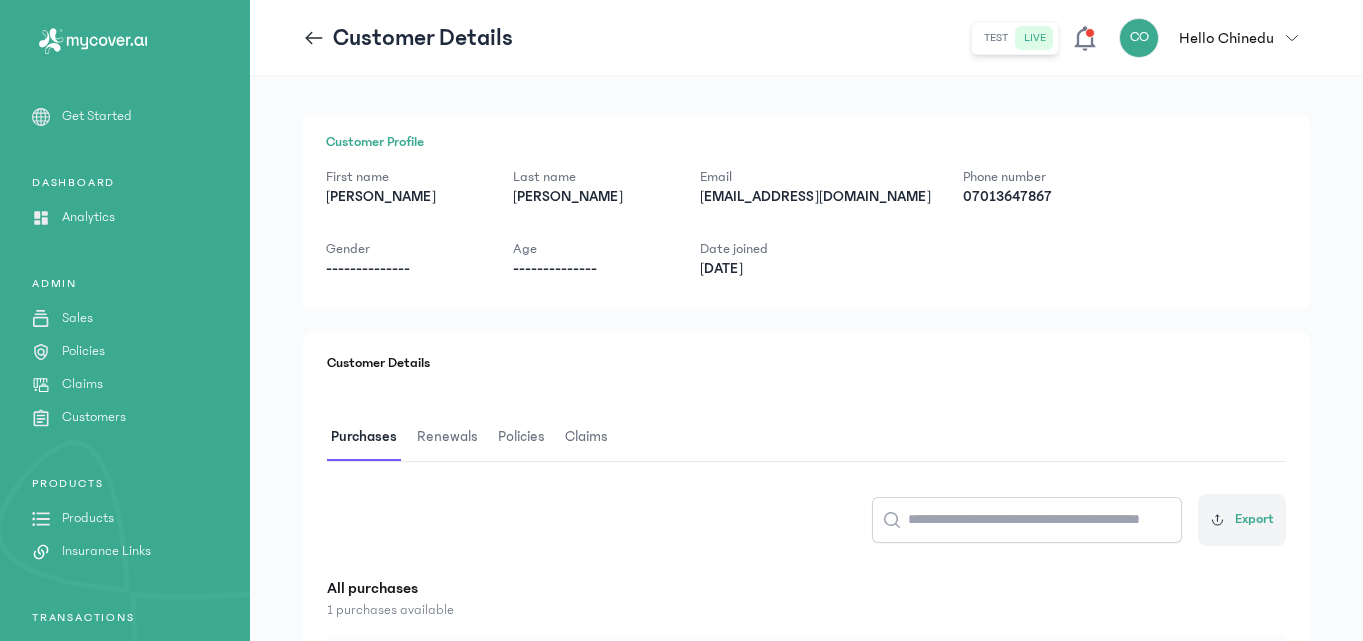 click on "Customer Profile First name [PERSON_NAME] Last name [PERSON_NAME] [EMAIL_ADDRESS][DOMAIN_NAME] Phone number [PHONE_NUMBER] Gender -------------- Age -------------- Date joined [DATE] Customer Details Purchases Renewals Policies Claims
Export All purchases 1 purchases available  S/N Customer Name Transaction Date Amount Profit Product Product Category Provider Payment Channel 1 VP [PERSON_NAME] [DATE] ₦2,000 ₦160 FlexiCare Mini Business Health Bastion Health Limited wallet" at bounding box center [806, 535] 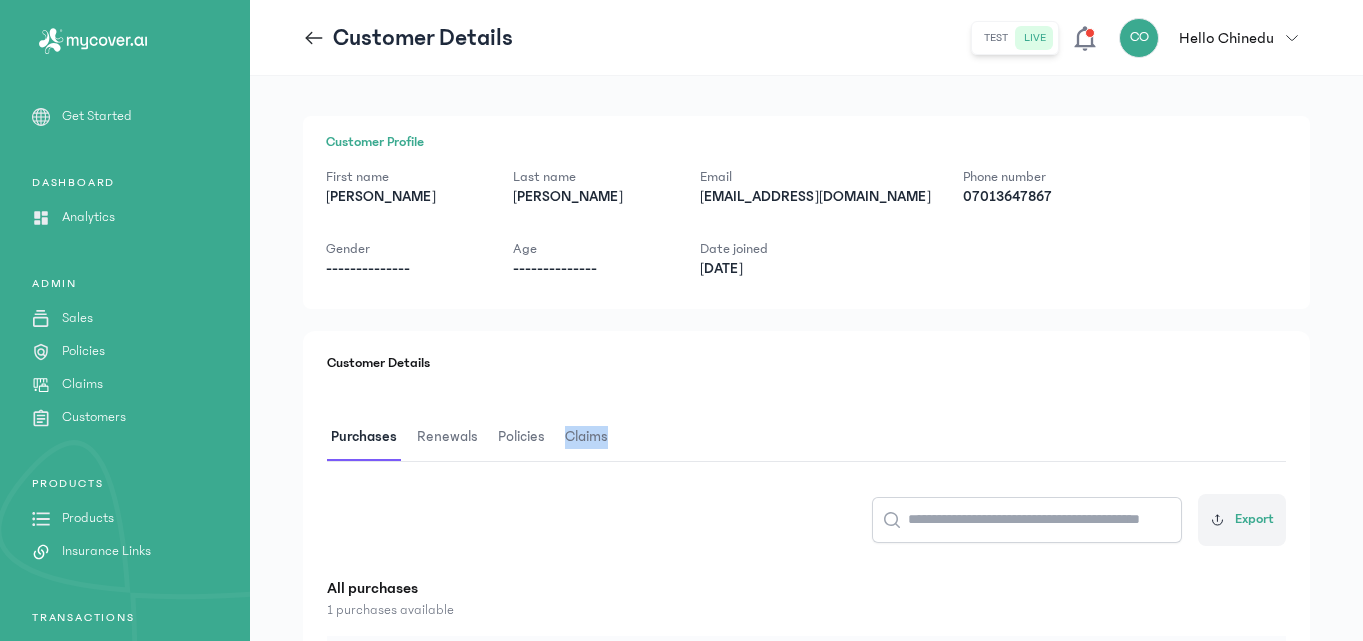 click on "Customer Profile First name [PERSON_NAME] Last name [PERSON_NAME] [EMAIL_ADDRESS][DOMAIN_NAME] Phone number [PHONE_NUMBER] Gender -------------- Age -------------- Date joined [DATE] Customer Details Purchases Renewals Policies Claims
Export All purchases 1 purchases available  S/N Customer Name Transaction Date Amount Profit Product Product Category Provider Payment Channel 1 VP [PERSON_NAME] [DATE] ₦2,000 ₦160 FlexiCare Mini Business Health Bastion Health Limited wallet" at bounding box center (806, 535) 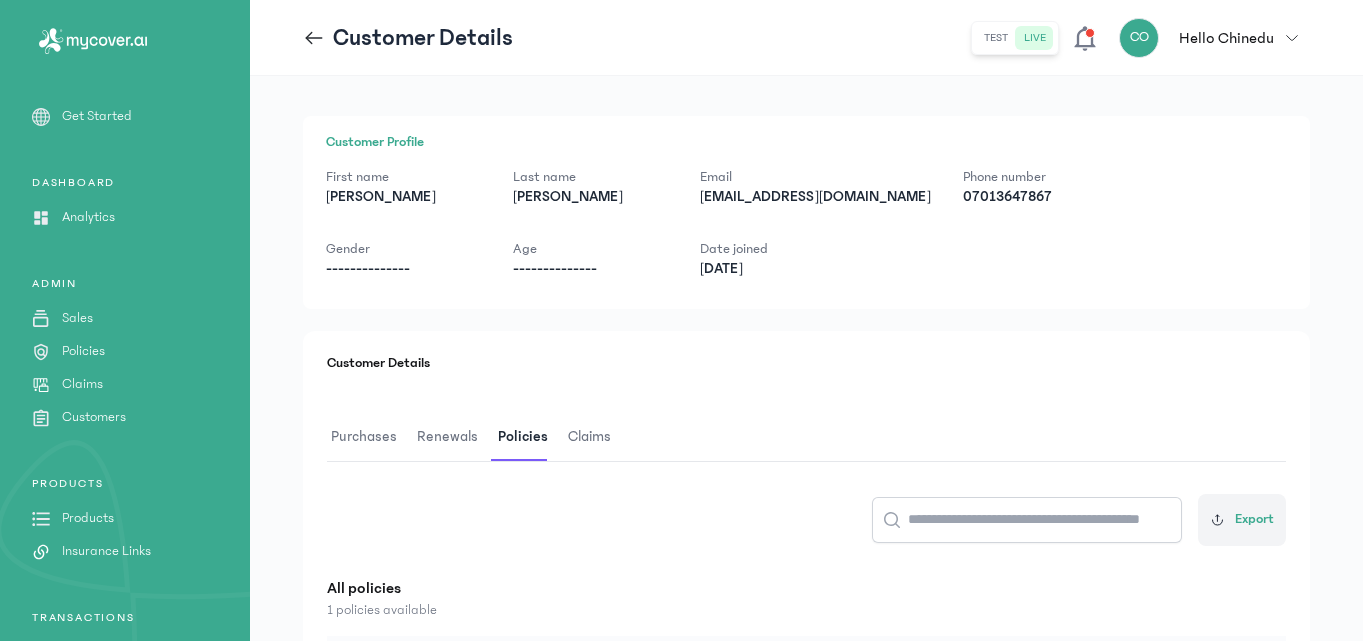 click on "Customer Profile First name [PERSON_NAME] Last name [PERSON_NAME] [EMAIL_ADDRESS][DOMAIN_NAME] Phone number [PHONE_NUMBER] Gender -------------- Age -------------- Date joined [DATE] Customer Details Purchases Renewals Policies Claims
Export All policies 1 policies available  S/N Policyholder Policy Number Email Address Product Name Activation Date Expiry Date Status Actions 1 VP [PERSON_NAME] ----------------- [EMAIL_ADDRESS][DOMAIN_NAME] FlexiCare Mini Business [DATE] [DATE] Active Details" at bounding box center [806, 535] 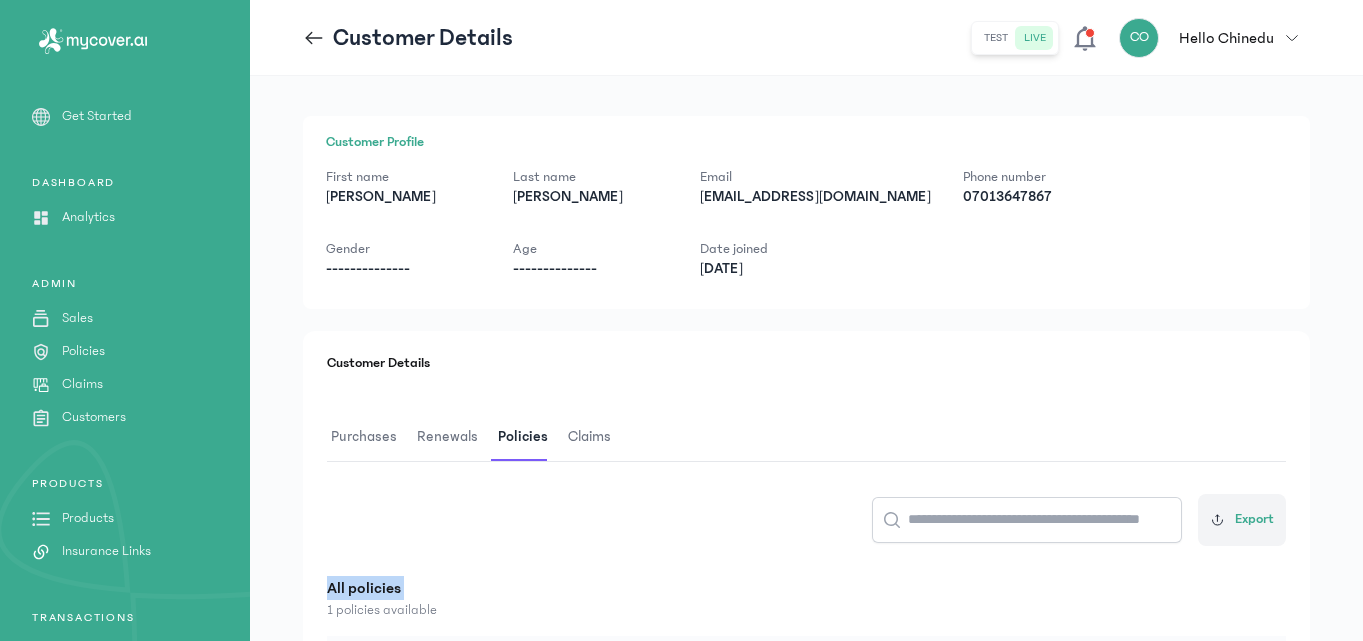 click on "Customer Profile First name [PERSON_NAME] Last name [PERSON_NAME] [EMAIL_ADDRESS][DOMAIN_NAME] Phone number [PHONE_NUMBER] Gender -------------- Age -------------- Date joined [DATE] Customer Details Purchases Renewals Policies Claims
Export All policies 1 policies available  S/N Policyholder Policy Number Email Address Product Name Activation Date Expiry Date Status Actions 1 VP [PERSON_NAME] ----------------- [EMAIL_ADDRESS][DOMAIN_NAME] FlexiCare Mini Business [DATE] [DATE] Active Details" at bounding box center [806, 535] 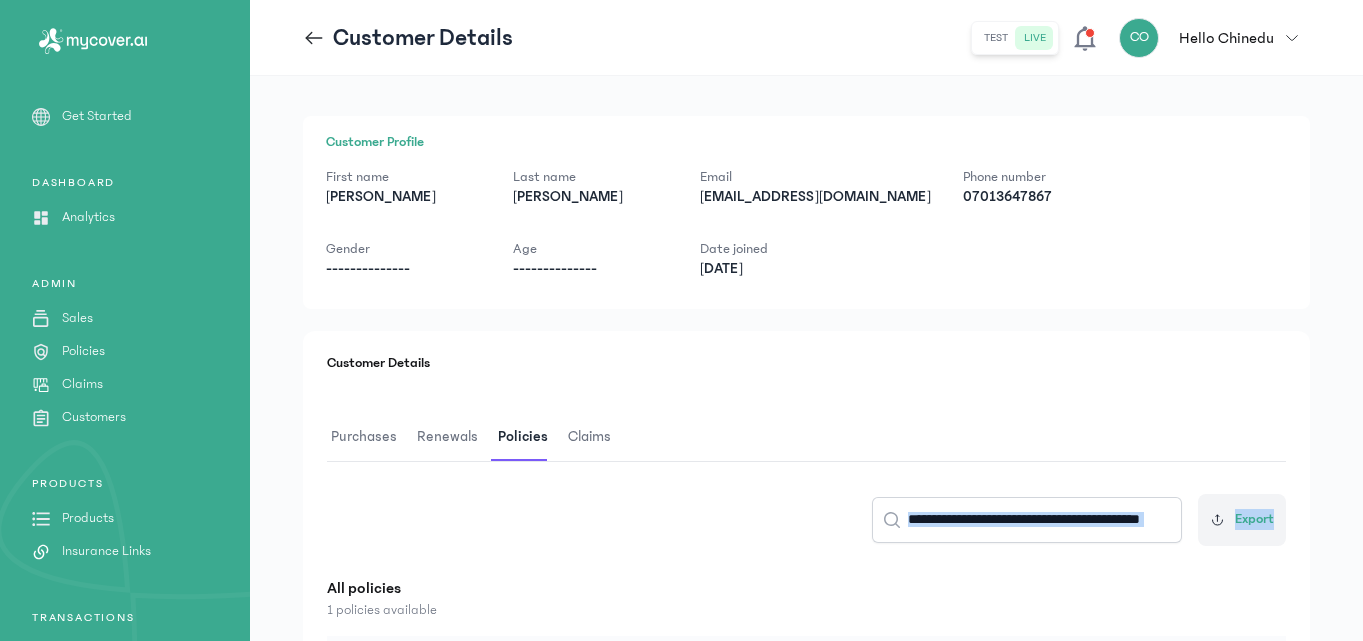 drag, startPoint x: 1360, startPoint y: 472, endPoint x: 1357, endPoint y: 393, distance: 79.05694 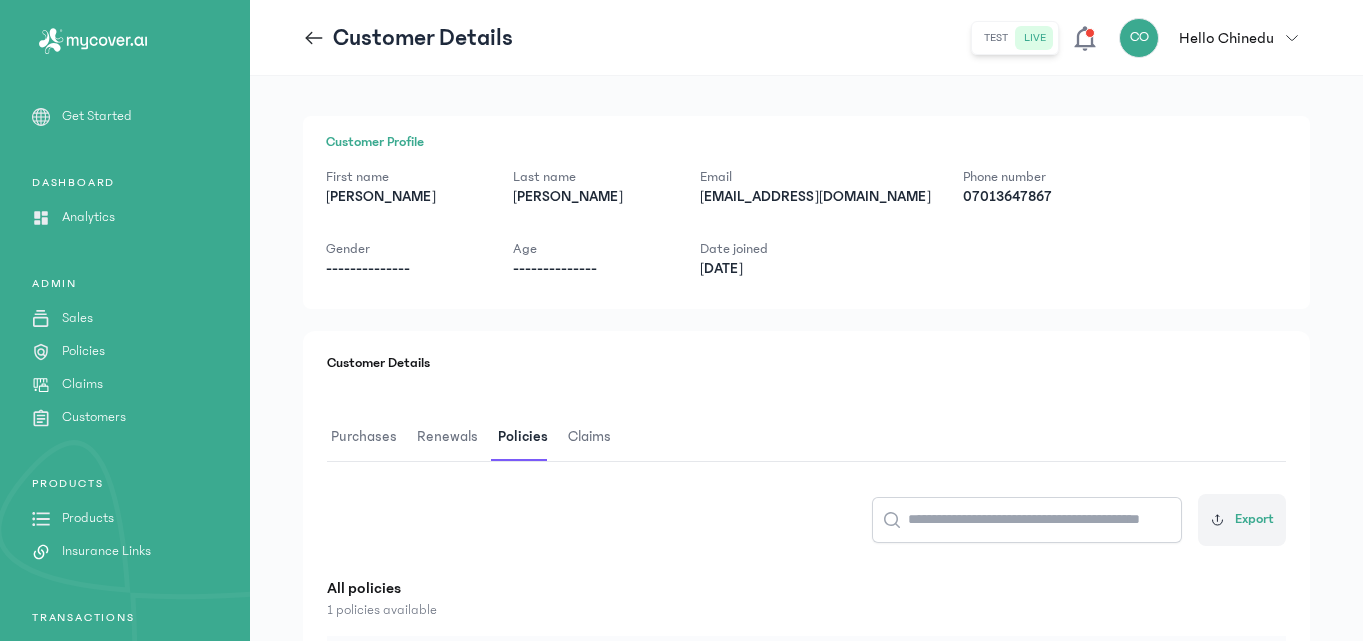click on "Customer Details Purchases Renewals Policies Claims
Export All policies 1 policies available  S/N Policyholder Policy Number Email Address Product Name Activation Date Expiry Date Status Actions 1 VP [PERSON_NAME] ----------------- [EMAIL_ADDRESS][DOMAIN_NAME] FlexiCare Mini Business [DATE] [DATE] Active Details" at bounding box center [806, 631] 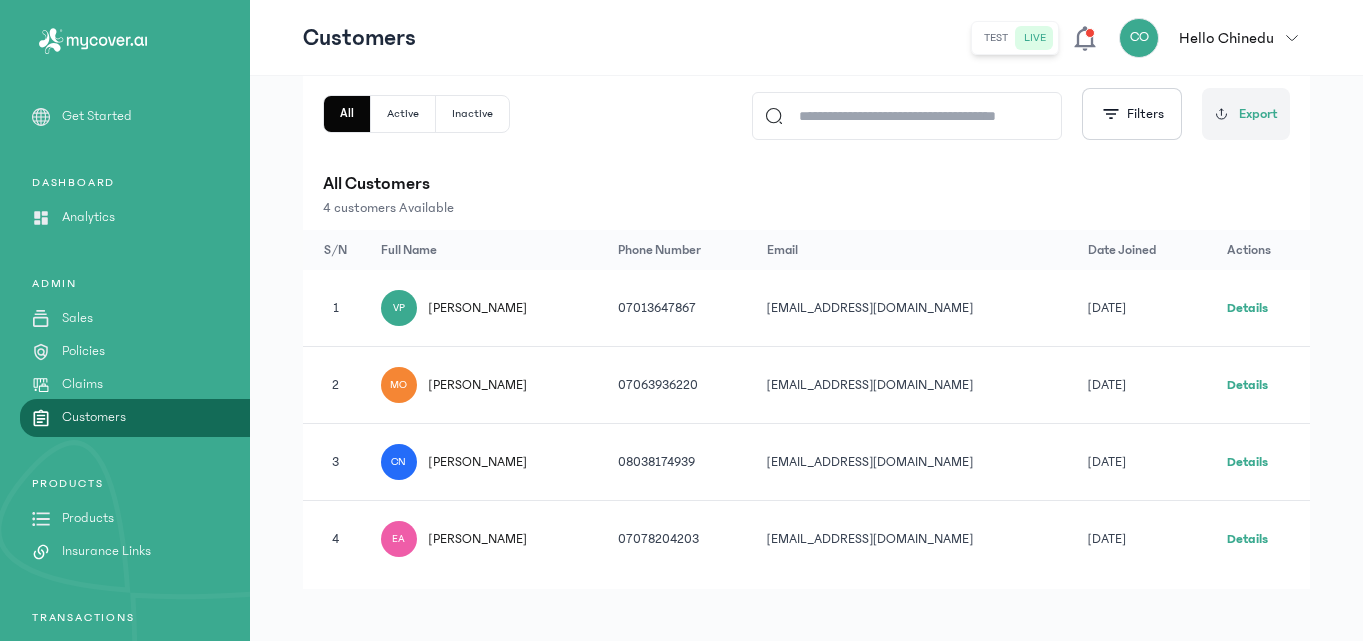 scroll, scrollTop: 233, scrollLeft: 0, axis: vertical 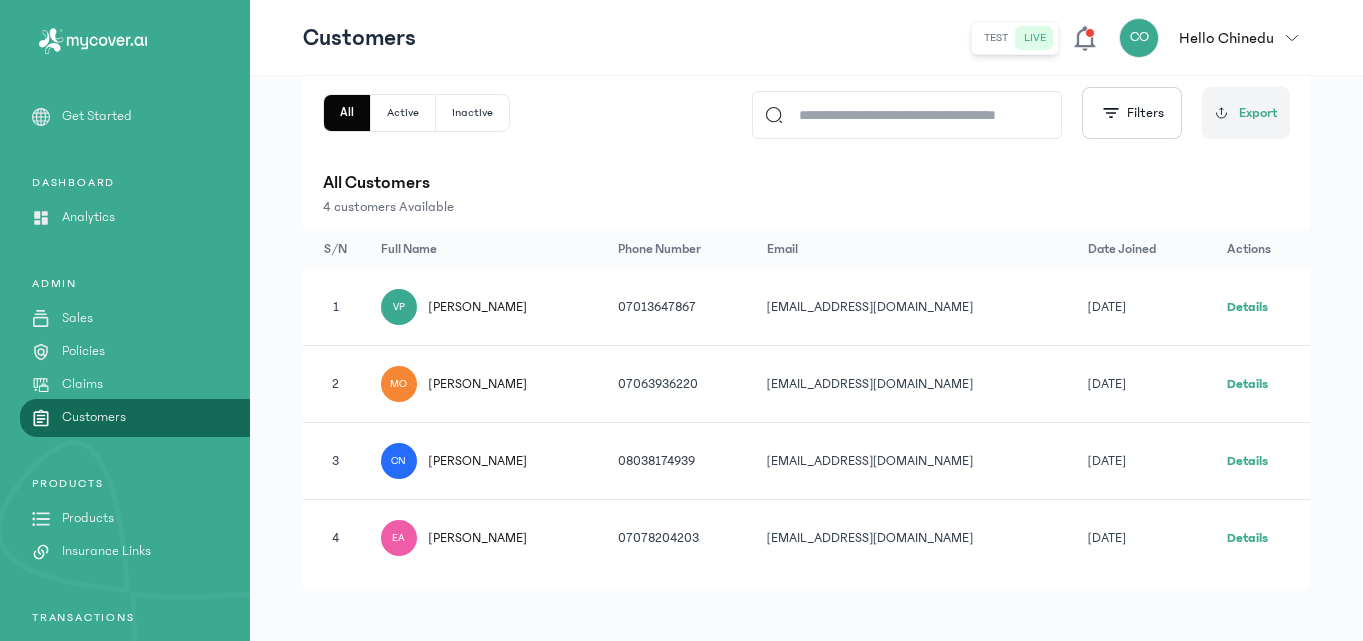 click on "Details" 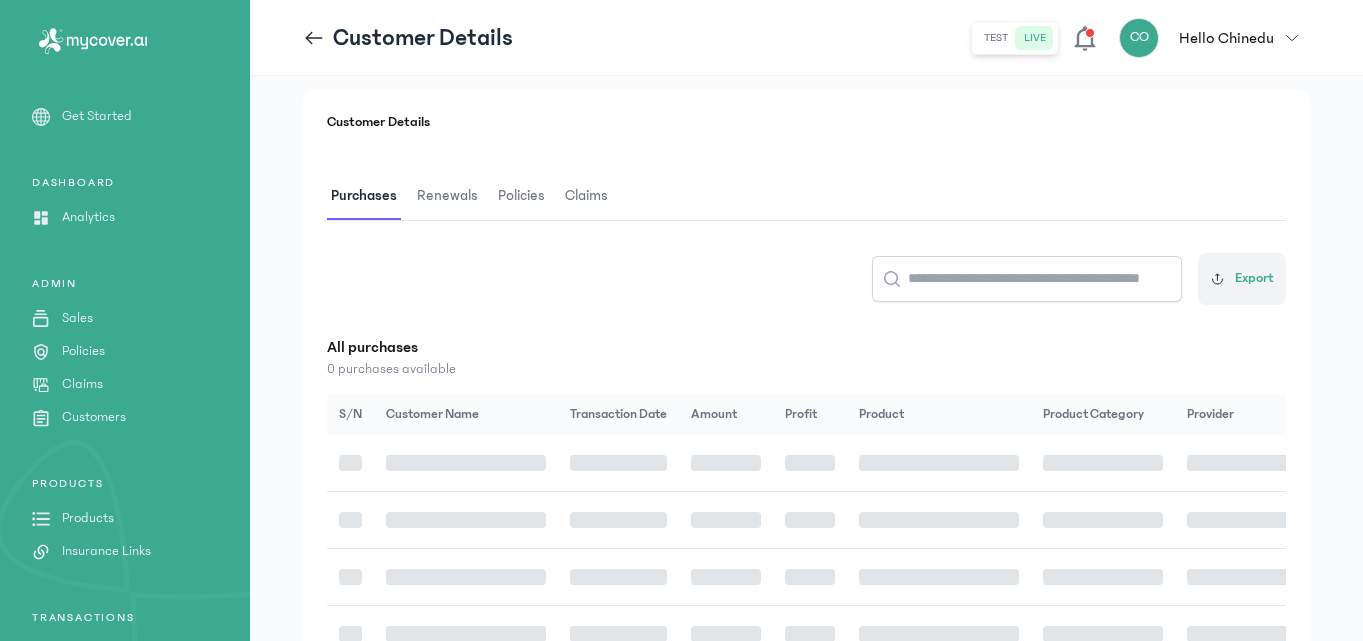 scroll, scrollTop: 0, scrollLeft: 0, axis: both 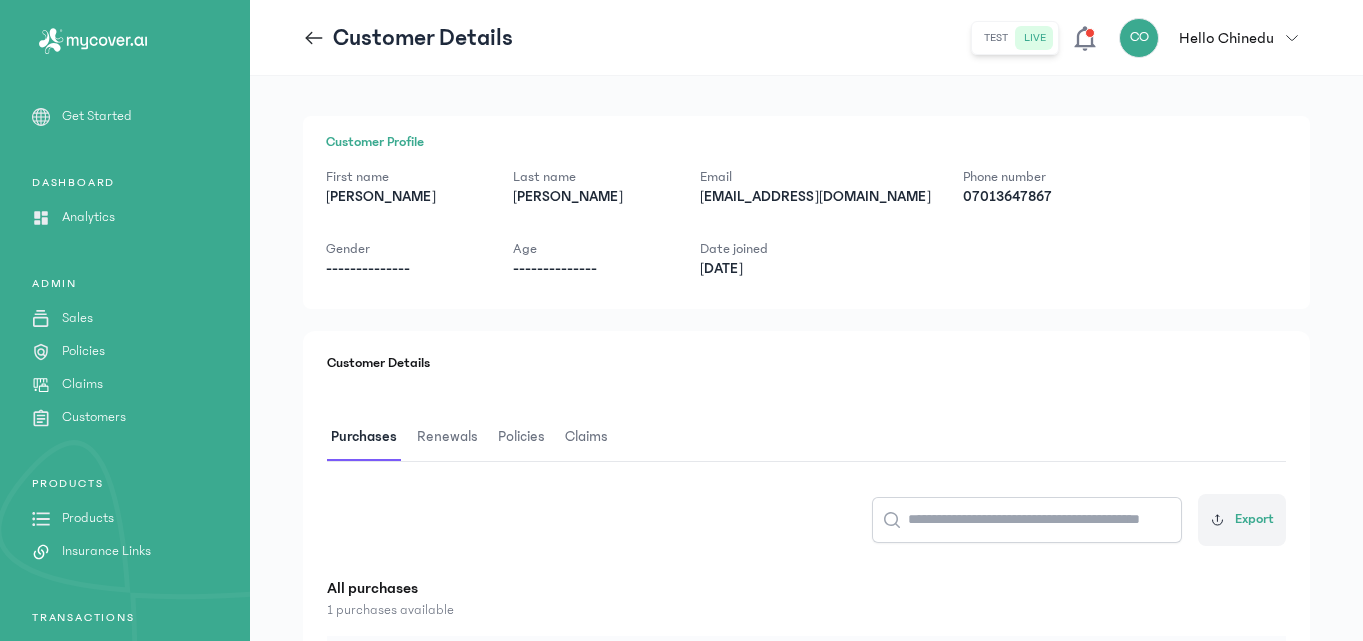 click on "Policies" at bounding box center [521, 437] 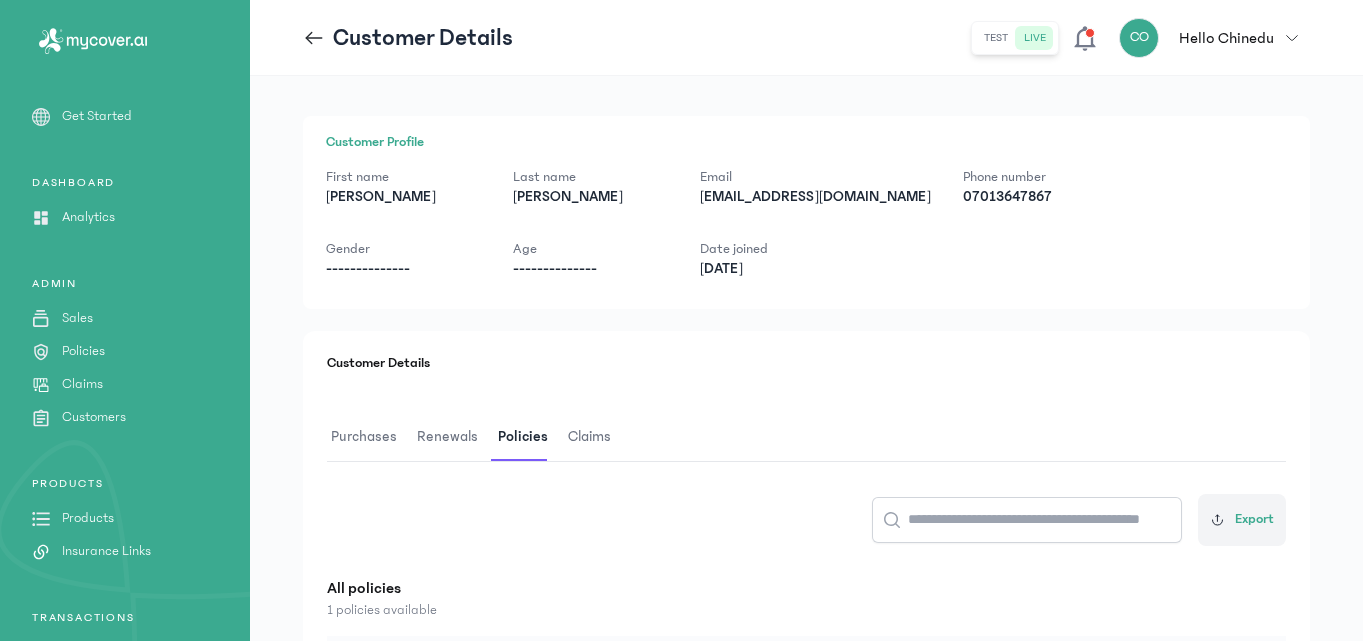 click on "Customer Profile First name [PERSON_NAME] Last name [PERSON_NAME] [EMAIL_ADDRESS][DOMAIN_NAME] Phone number [PHONE_NUMBER] Gender -------------- Age -------------- Date joined [DATE] Customer Details Purchases Renewals Policies Claims
Export All policies 1 policies available  S/N Policyholder Policy Number Email Address Product Name Activation Date Expiry Date Status Actions 1 VP [PERSON_NAME] ----------------- [EMAIL_ADDRESS][DOMAIN_NAME] FlexiCare Mini Business [DATE] [DATE] Active Details" at bounding box center (806, 535) 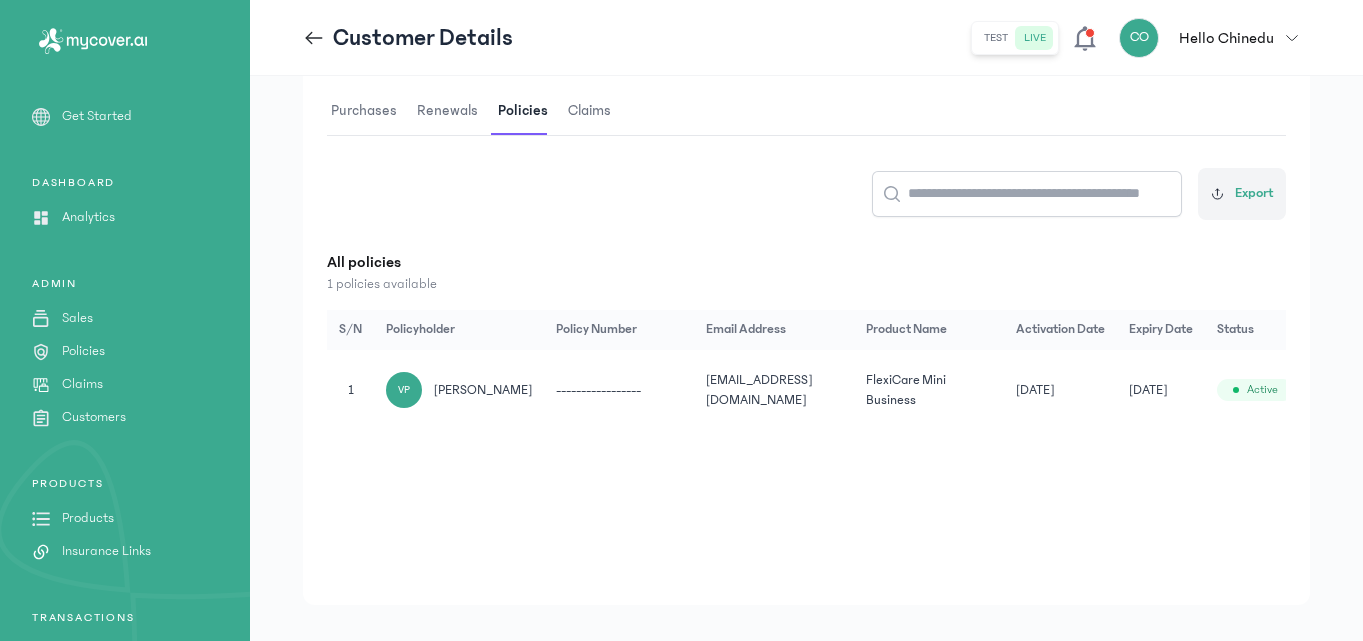 scroll, scrollTop: 354, scrollLeft: 0, axis: vertical 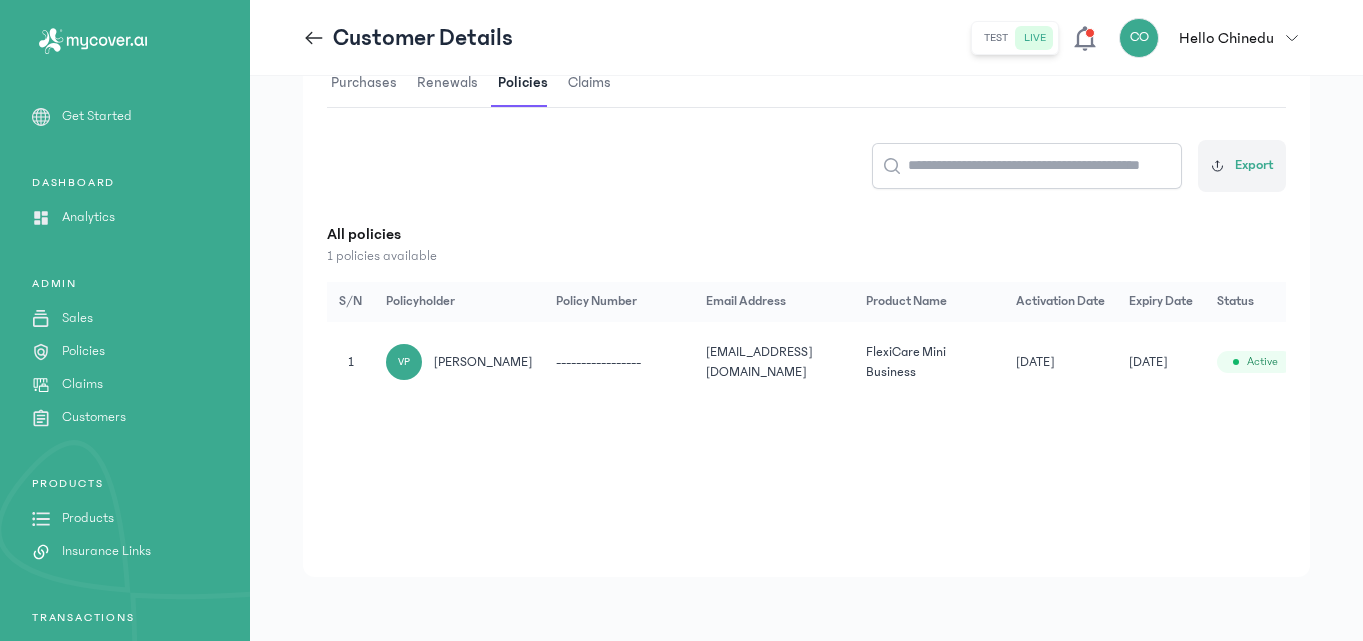 click on "[DATE]" 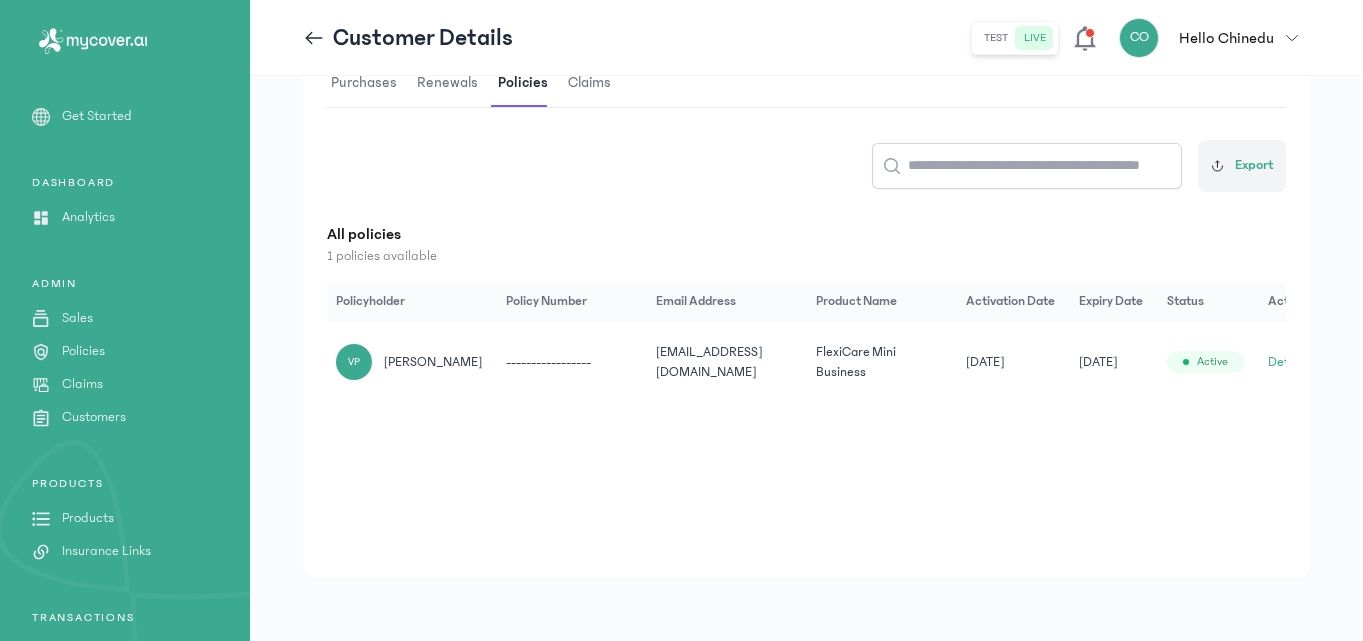 scroll, scrollTop: 0, scrollLeft: 78, axis: horizontal 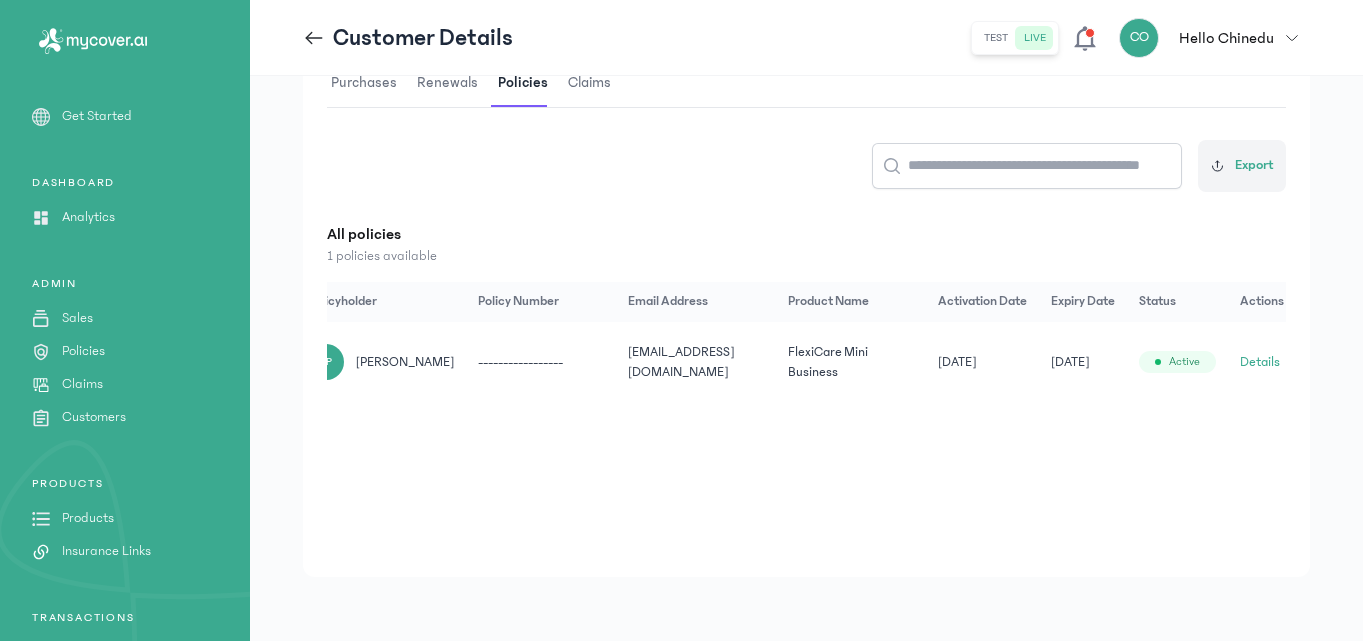 click on "Details" 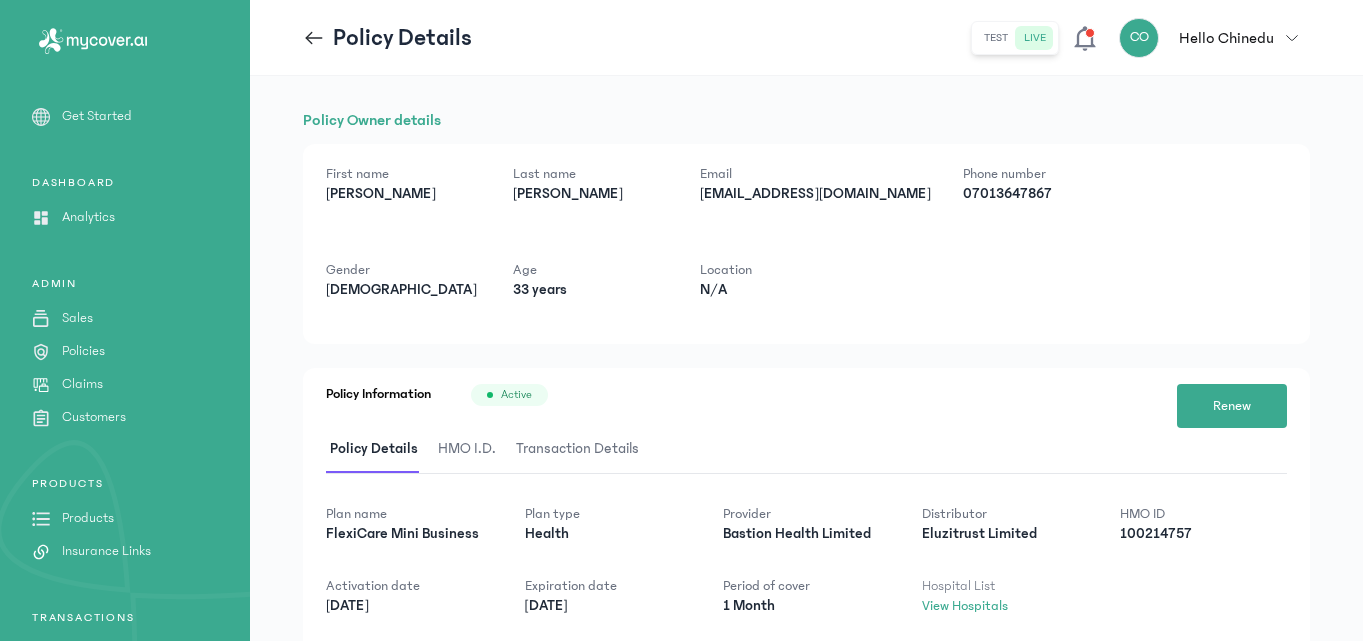 click on "Policy Owner details First name [PERSON_NAME] Last name [PERSON_NAME] [EMAIL_ADDRESS][DOMAIN_NAME] Phone number 07013647867 Gender [DEMOGRAPHIC_DATA] Age [DEMOGRAPHIC_DATA] years Location N/A Policy Information Active  Renew  Policy Details HMO I.D. Transaction Details Plan name FlexiCare Mini Business Plan type Health Provider Bastion Health Limited Distributor Eluzitrust Limited  HMO ID 100214757 Activation date [DATE] Expiration date [DATE] Period of cover 1 Month Hospital list  View Hospitals" at bounding box center (806, 429) 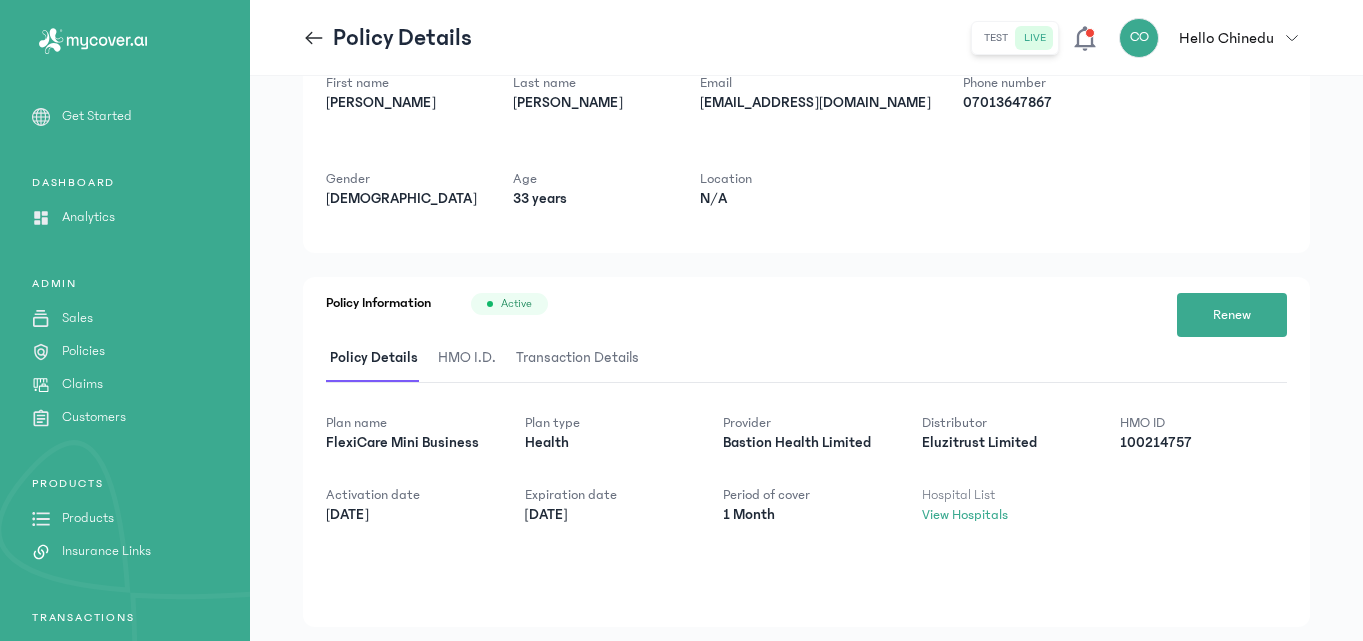 scroll, scrollTop: 96, scrollLeft: 0, axis: vertical 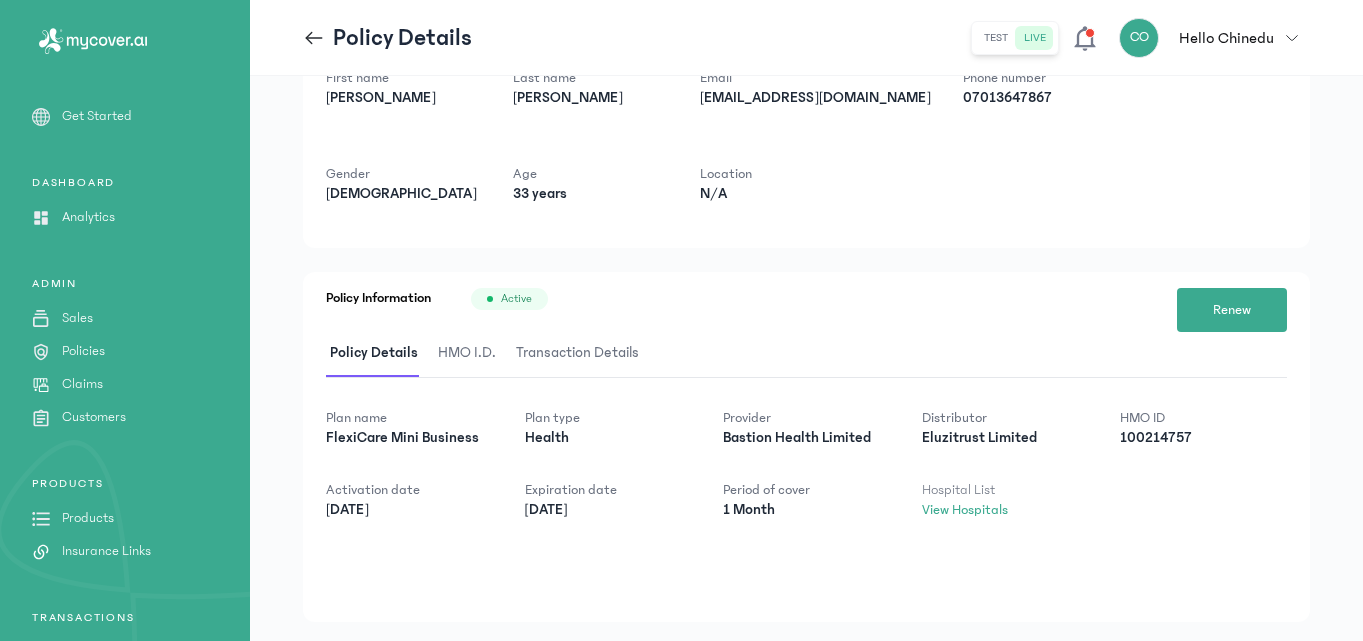 click on "HMO I.D." at bounding box center (467, 353) 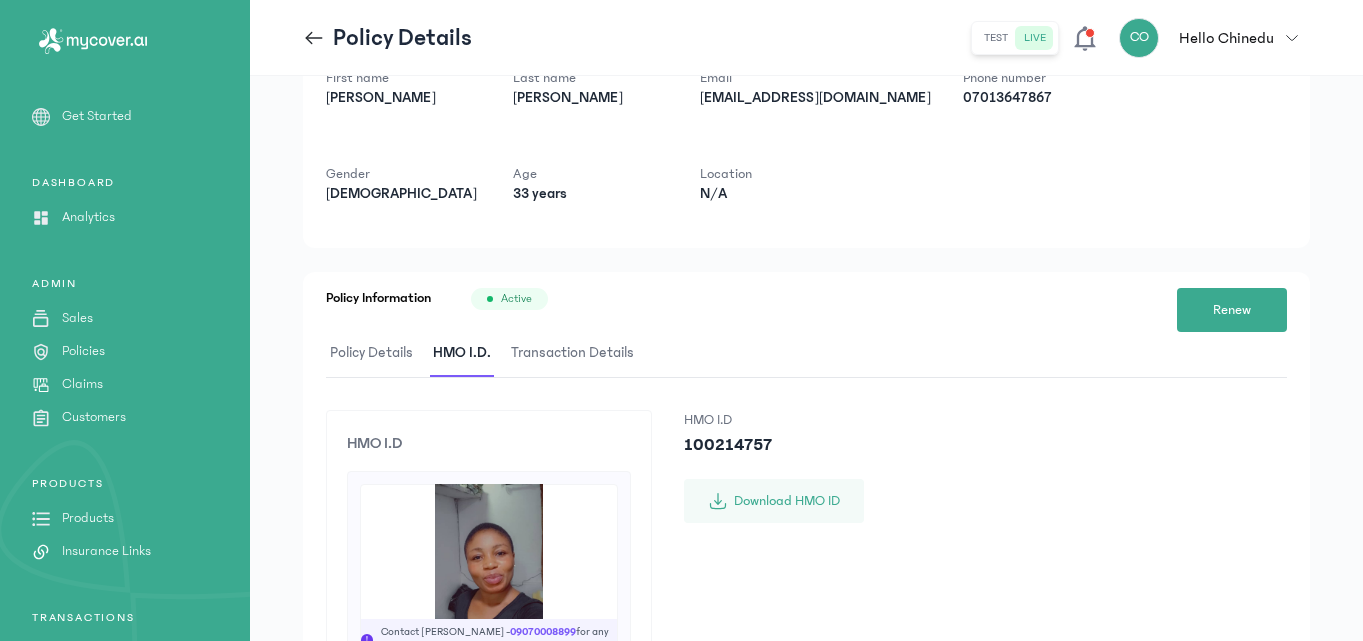 click on "Policy Owner details First name [PERSON_NAME] Last name [PERSON_NAME] [EMAIL_ADDRESS][DOMAIN_NAME] Phone number 07013647867 Gender [DEMOGRAPHIC_DATA] Age [DEMOGRAPHIC_DATA] years Location N/A Policy Information Active  Renew  Policy Details HMO I.D. Transaction Details HMO I.D  !   Contact [PERSON_NAME] -   [PHONE_NUMBER]   for any help   flexicare mini v2 Active [PERSON_NAME] Member I.D 100214757 Active date [DATE] Expiry date [DATE] Covered by: HMO I.D 100214757  Download HMO ID" at bounding box center [806, 491] 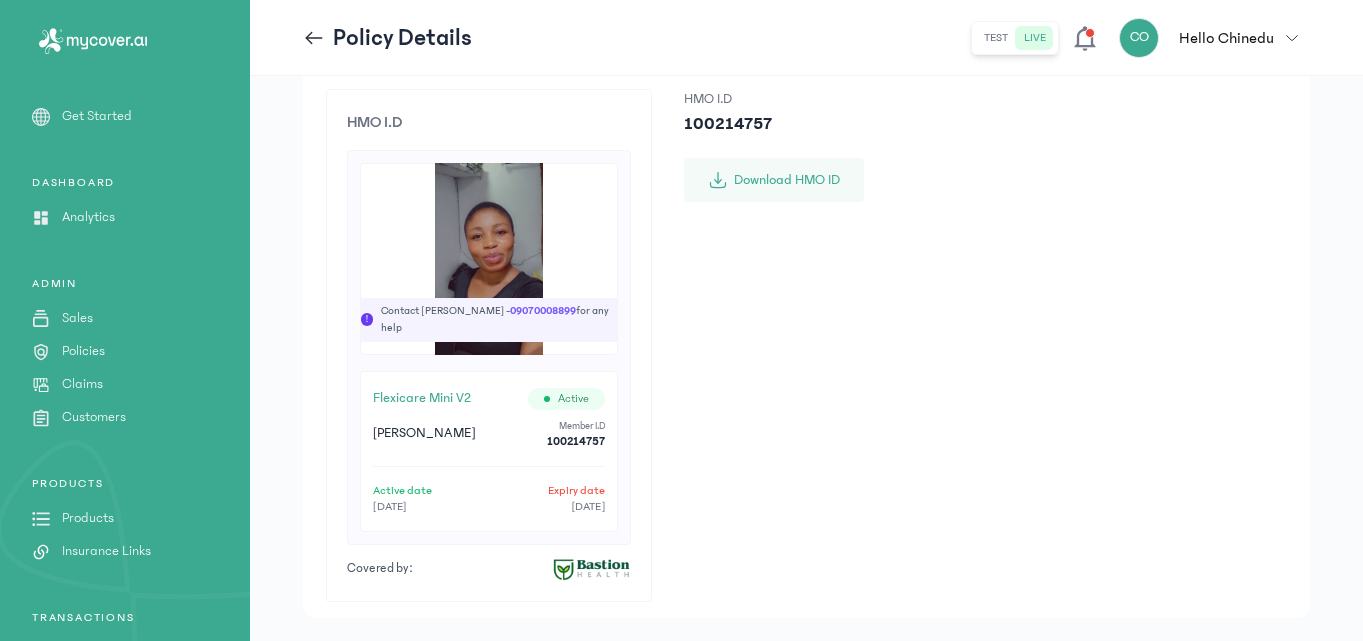 scroll, scrollTop: 432, scrollLeft: 0, axis: vertical 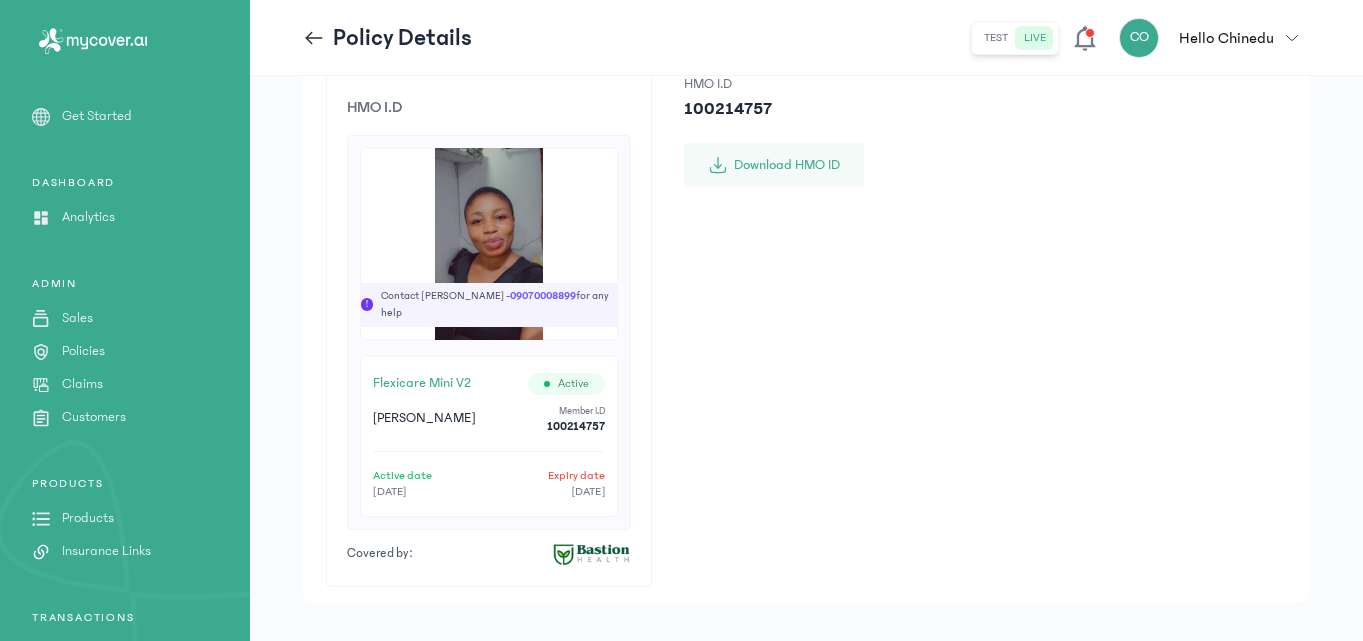 click on "HMO I.D  !   Contact [PERSON_NAME] -   [PHONE_NUMBER]   for any help   flexicare mini v2 Active [PERSON_NAME] Member I.D 100214757 Active date [DATE] Expiry date [DATE] Covered by: HMO I.D 100214757  Download HMO ID" at bounding box center (806, 330) 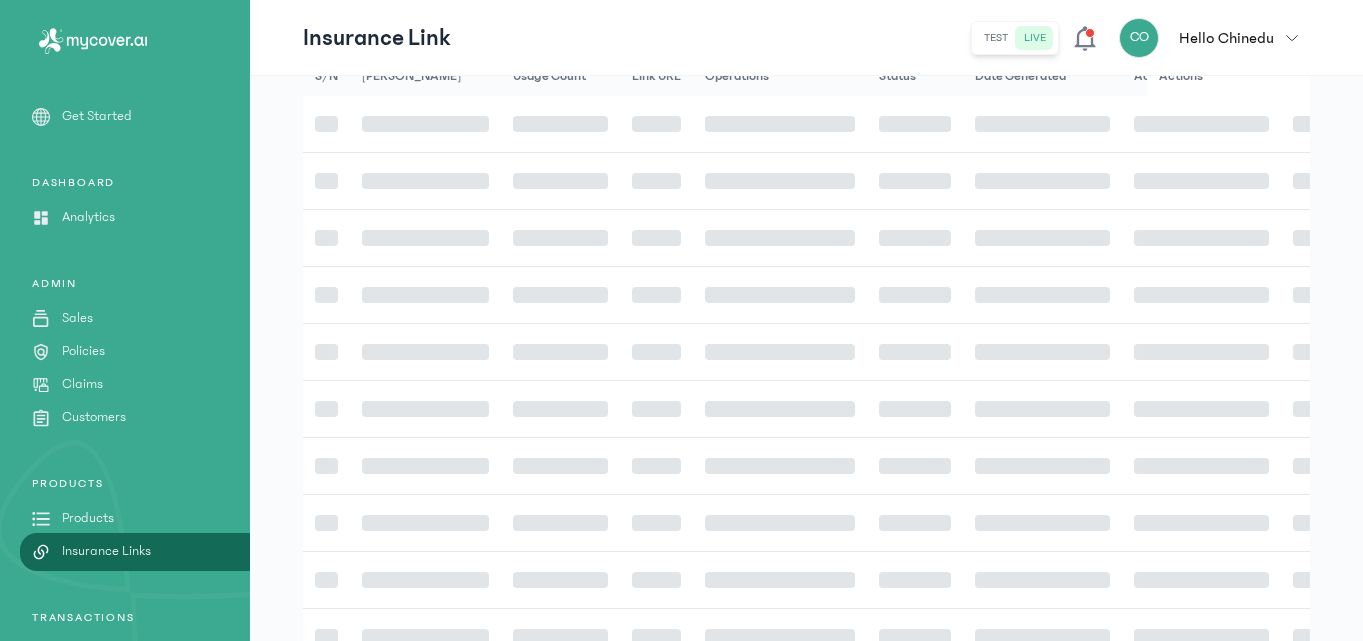 scroll, scrollTop: 0, scrollLeft: 0, axis: both 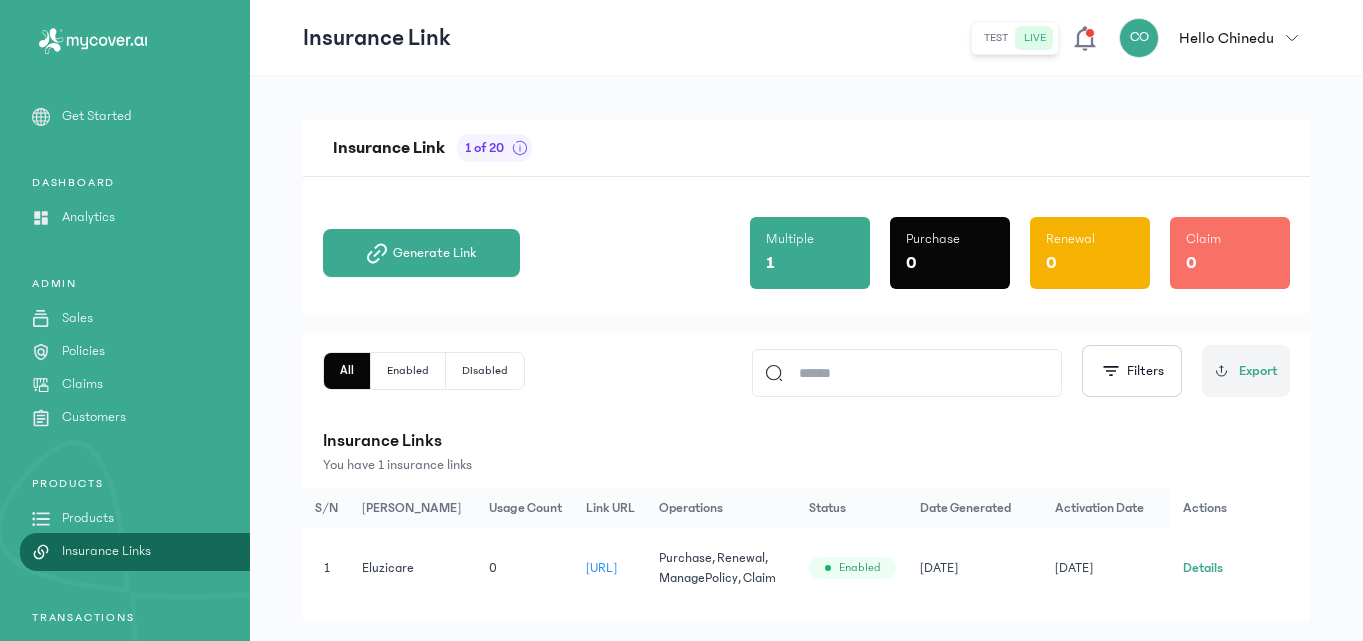 click on "[URL]" 